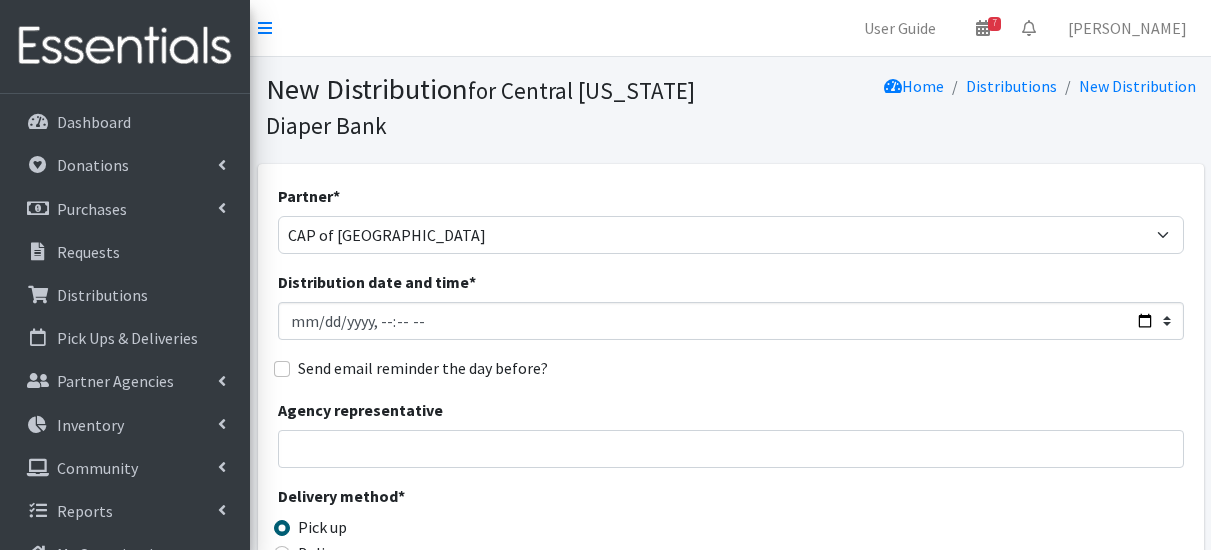 select on "1137" 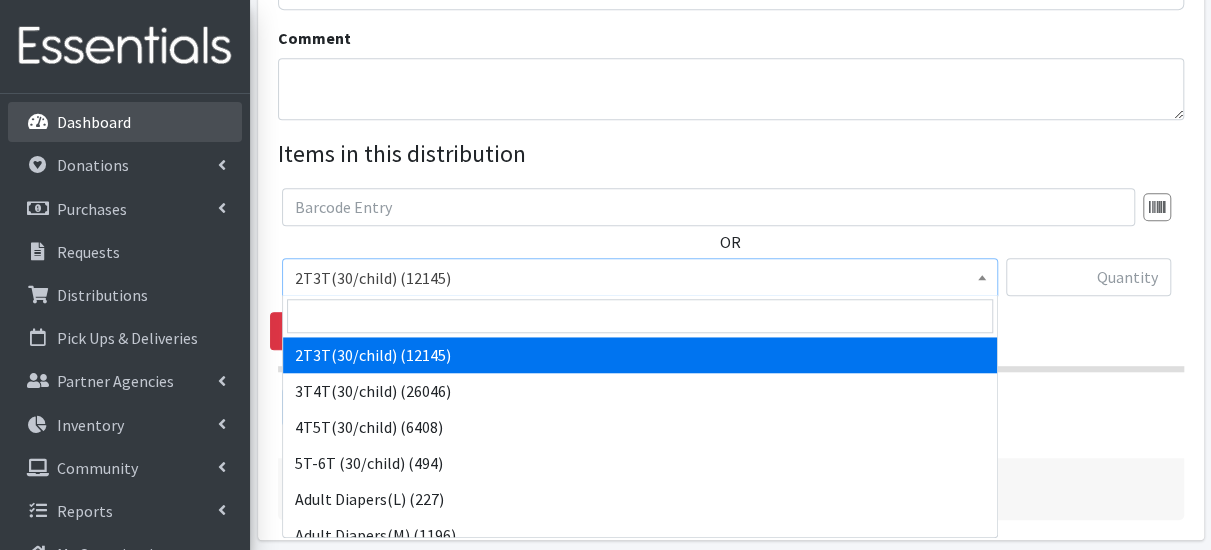click on "Dashboard" at bounding box center [125, 122] 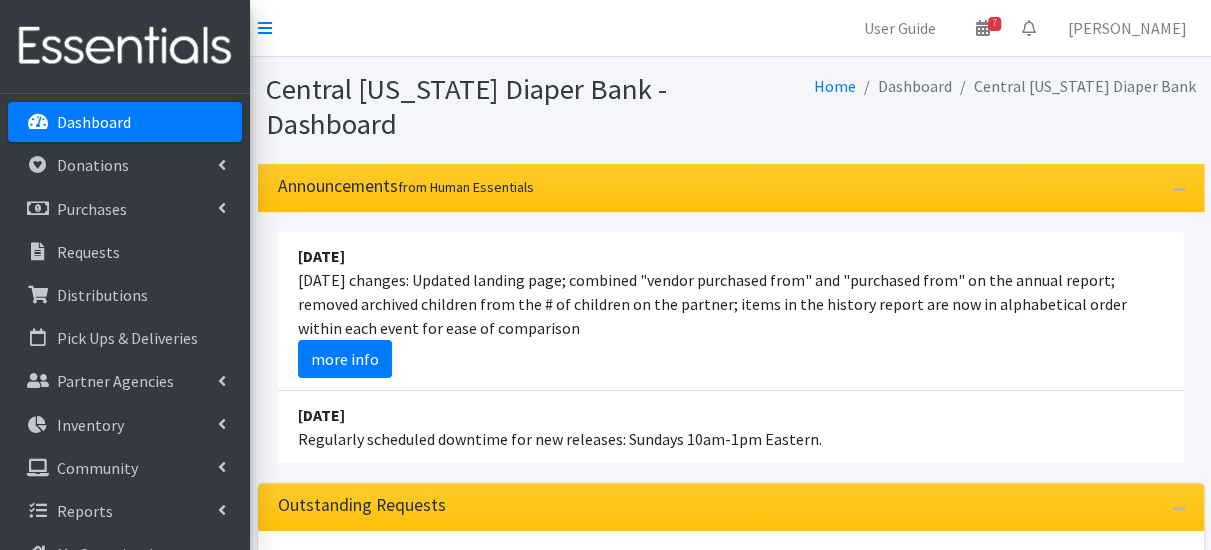 scroll, scrollTop: 300, scrollLeft: 0, axis: vertical 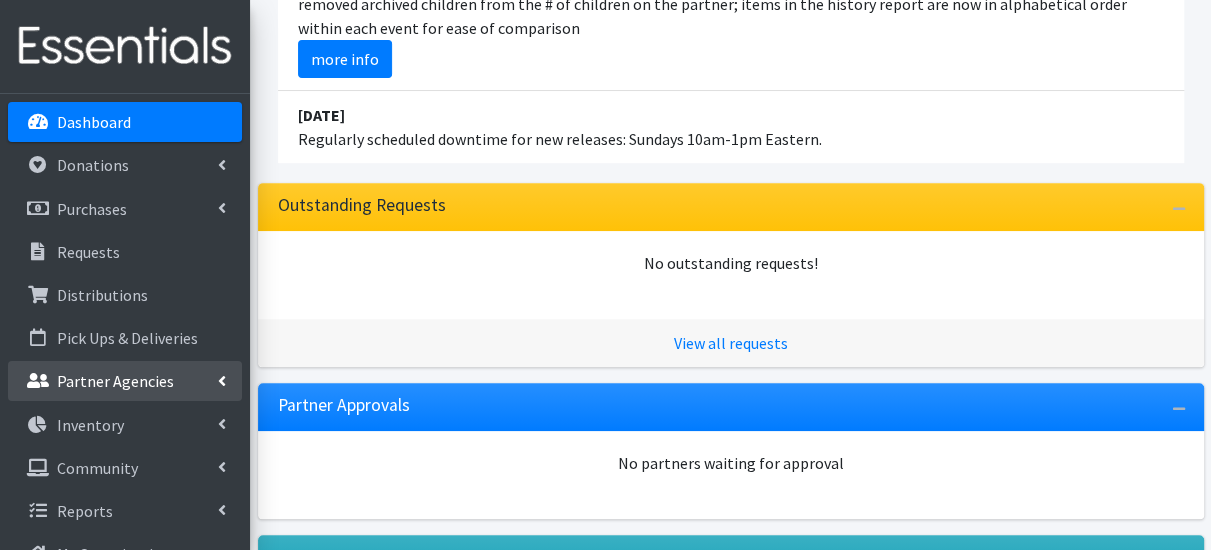click on "Partner Agencies" at bounding box center [115, 381] 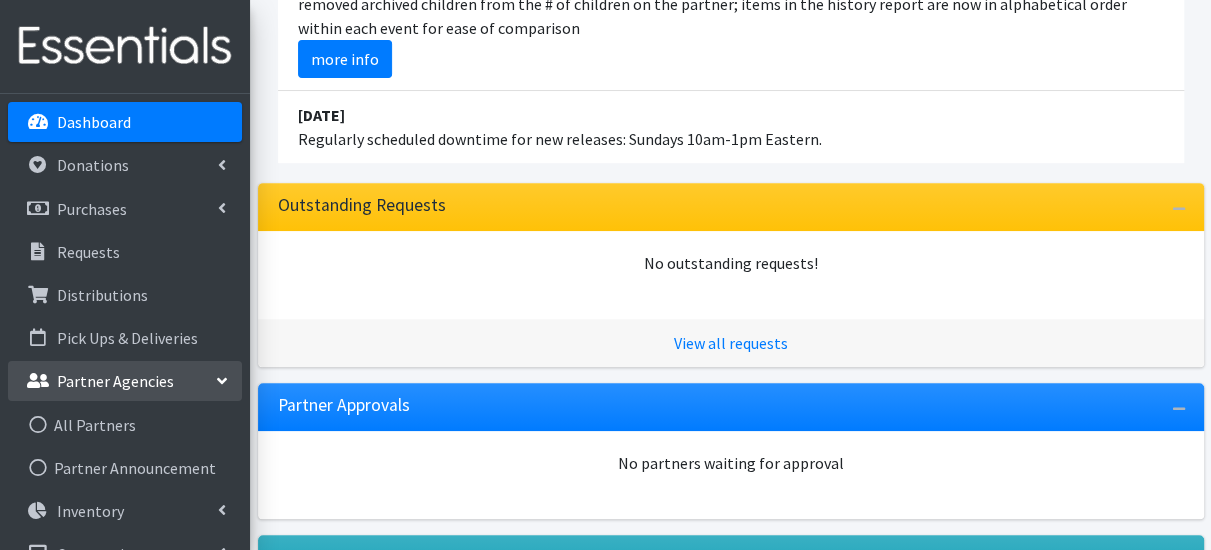 scroll, scrollTop: 76, scrollLeft: 0, axis: vertical 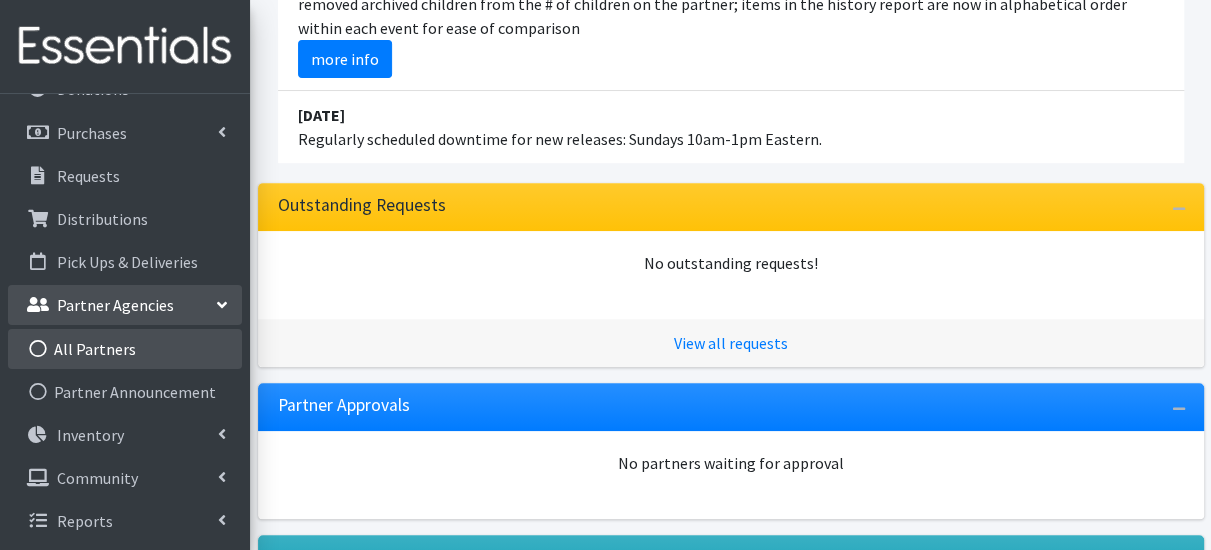 click on "All Partners" at bounding box center [125, 349] 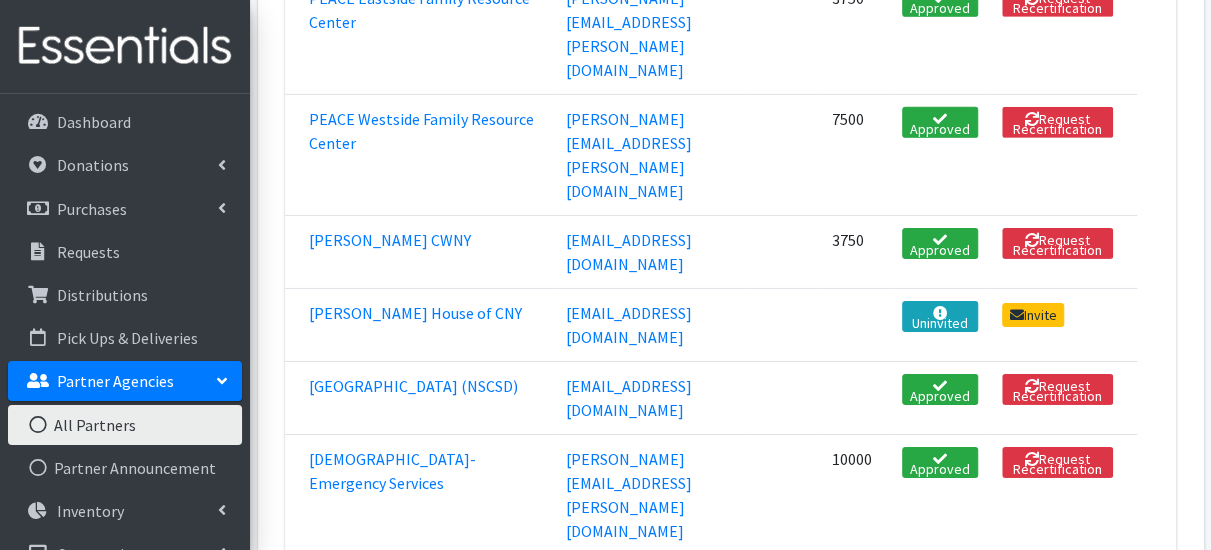 scroll, scrollTop: 3000, scrollLeft: 0, axis: vertical 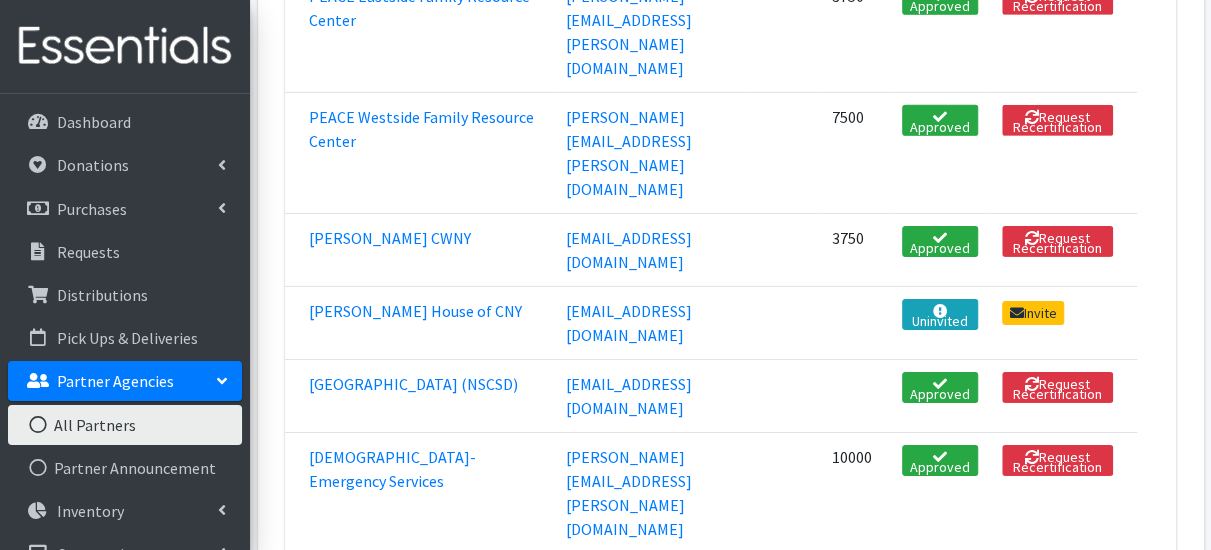 click on "Syracuse Community Connections" at bounding box center [419, 930] 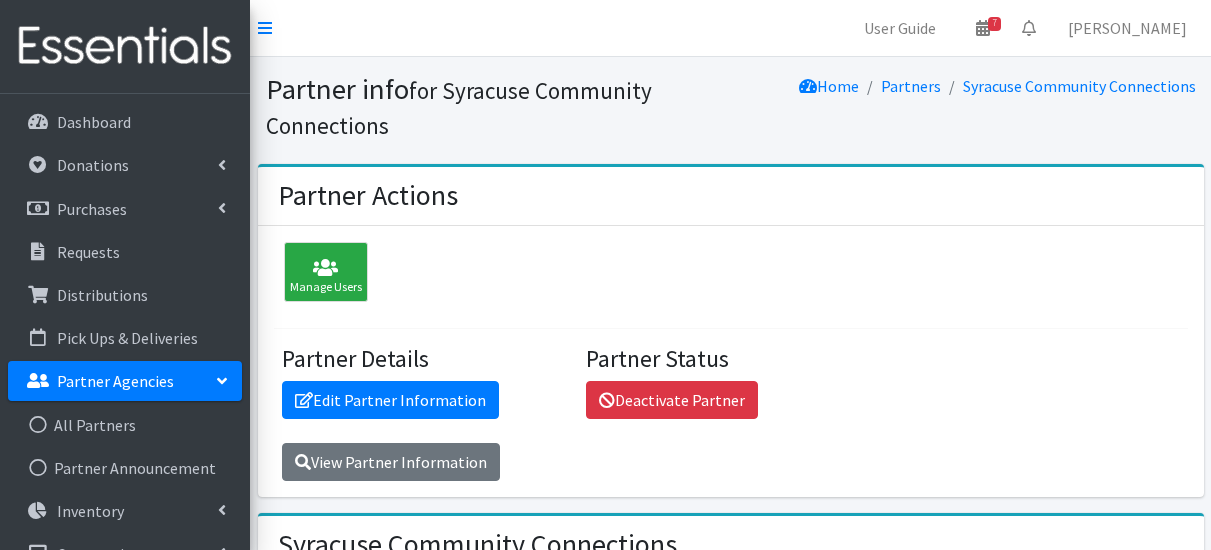 scroll, scrollTop: 0, scrollLeft: 0, axis: both 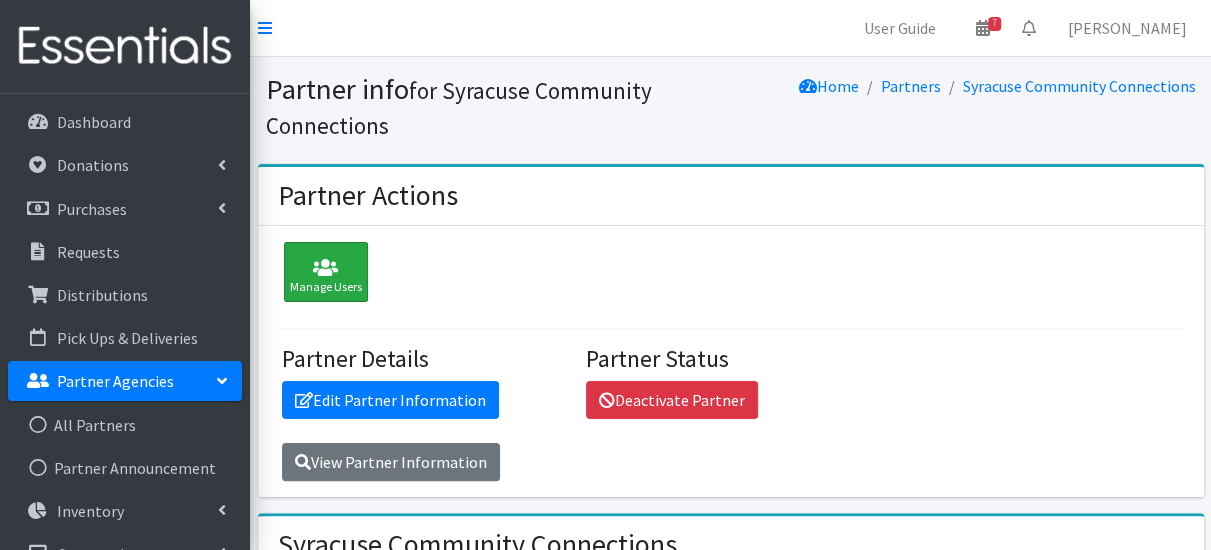 click on "Manage Users" at bounding box center (326, 272) 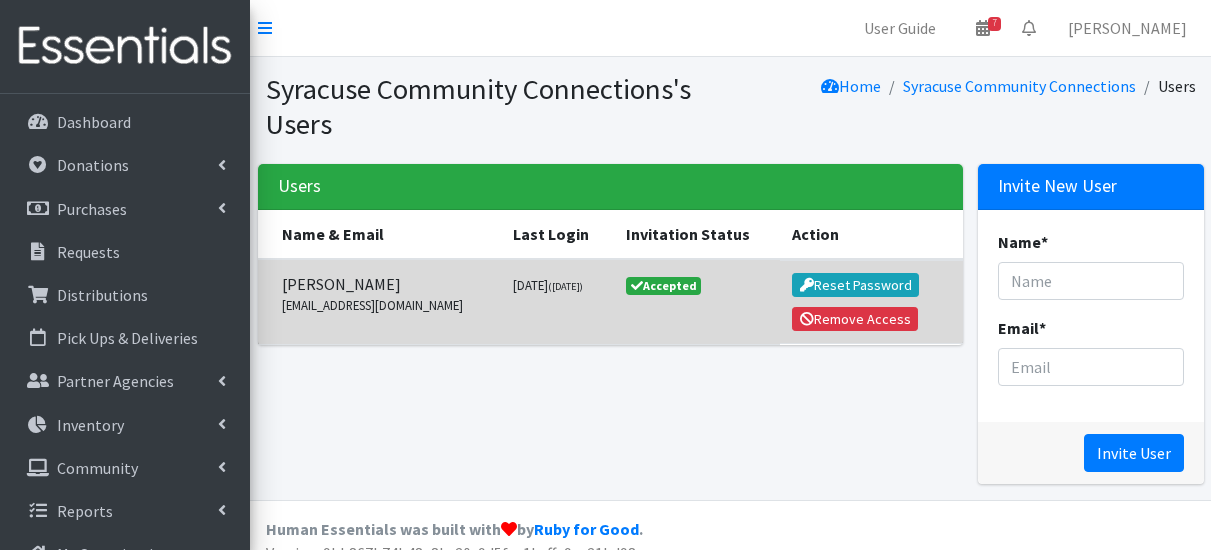 scroll, scrollTop: 0, scrollLeft: 0, axis: both 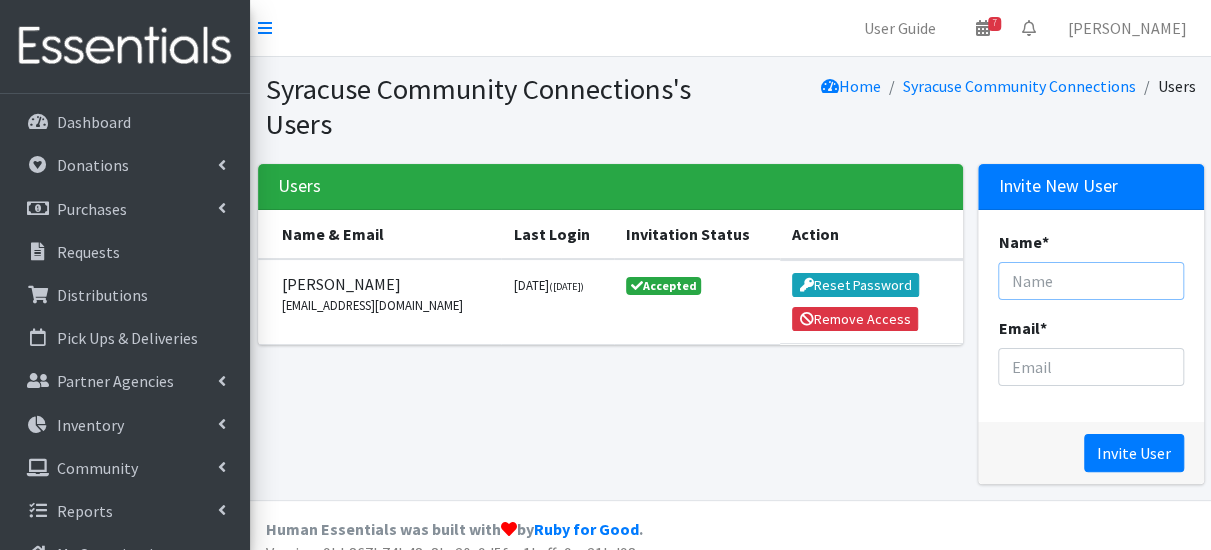 click on "Name  *" at bounding box center [1090, 281] 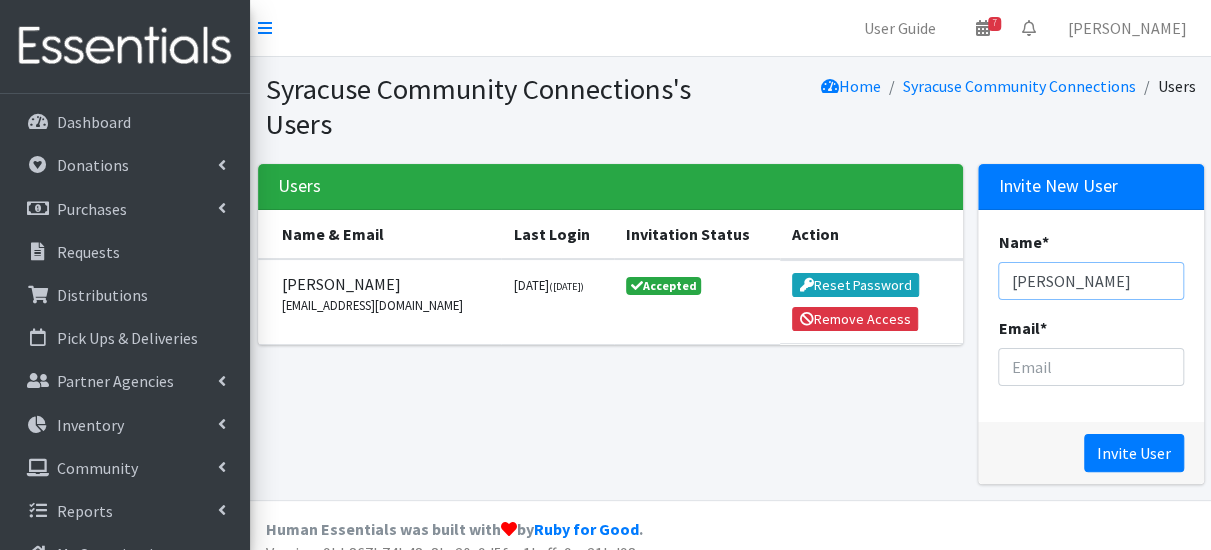 type on "[PERSON_NAME]" 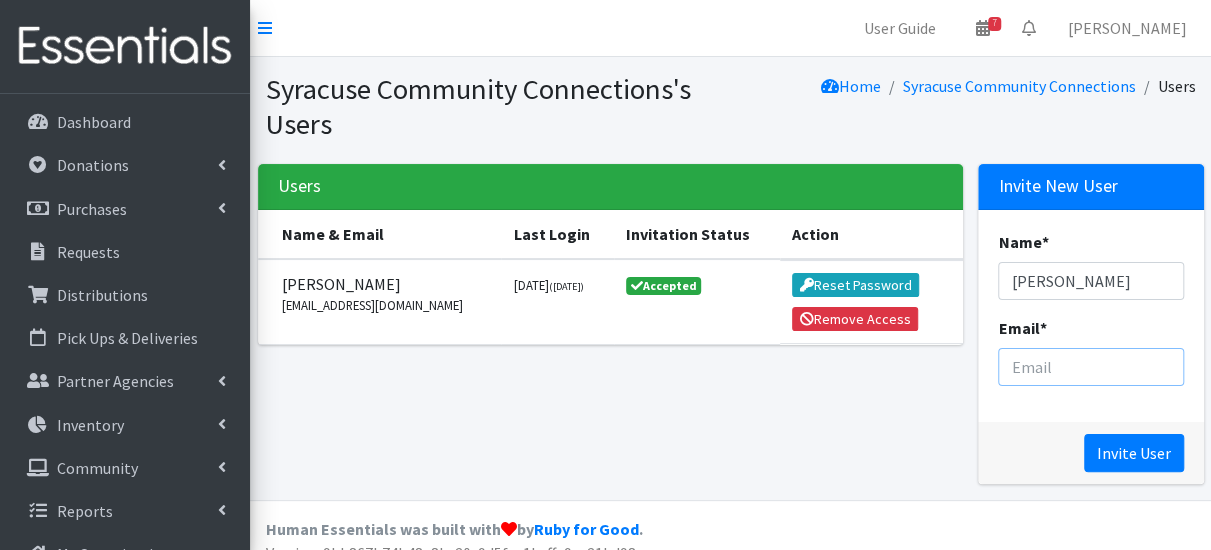 click on "Email  *" at bounding box center [1090, 367] 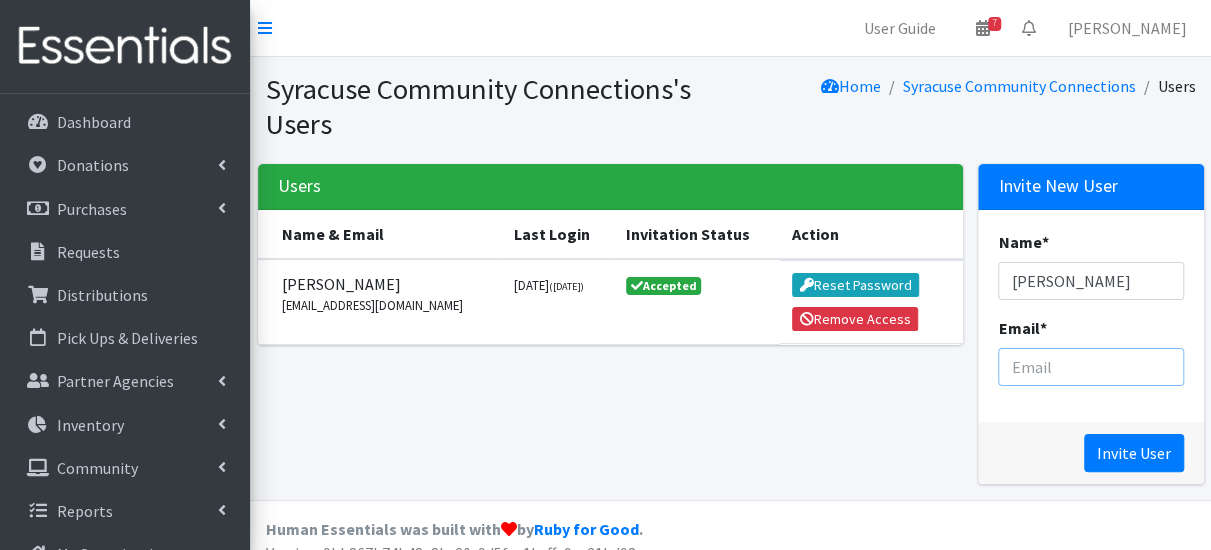 paste on "[EMAIL_ADDRESS][DOMAIN_NAME]" 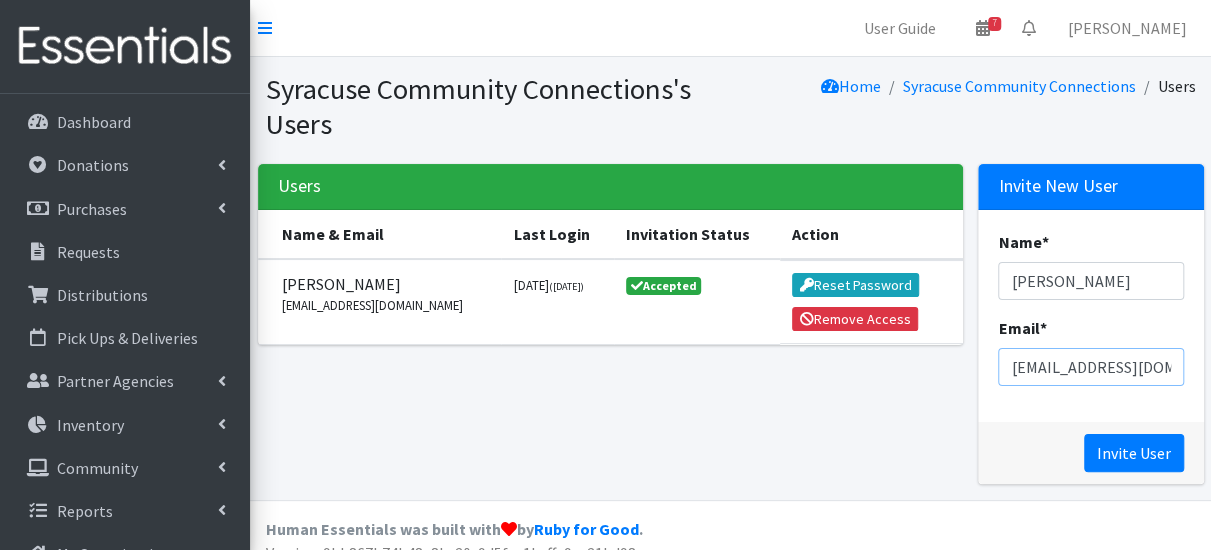scroll, scrollTop: 0, scrollLeft: 2, axis: horizontal 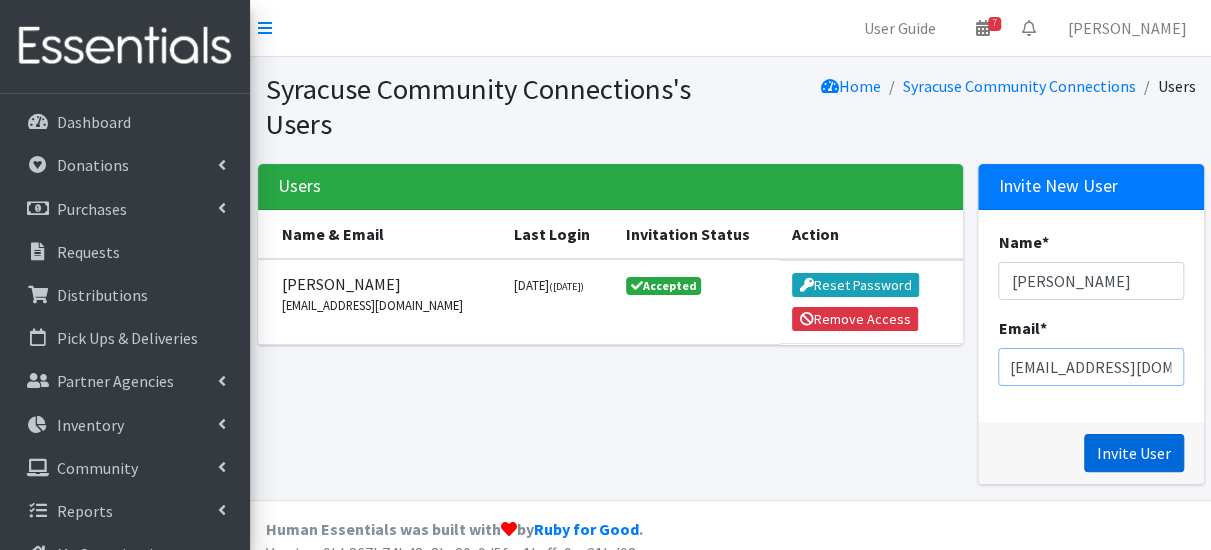 type on "[EMAIL_ADDRESS][DOMAIN_NAME]" 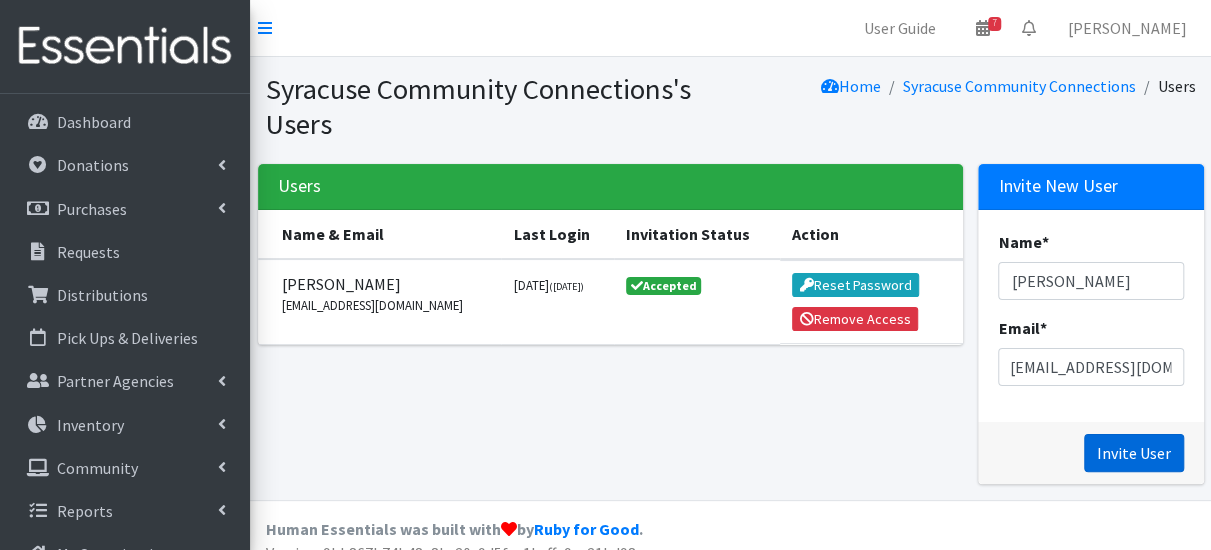 click on "Invite User" at bounding box center (1134, 453) 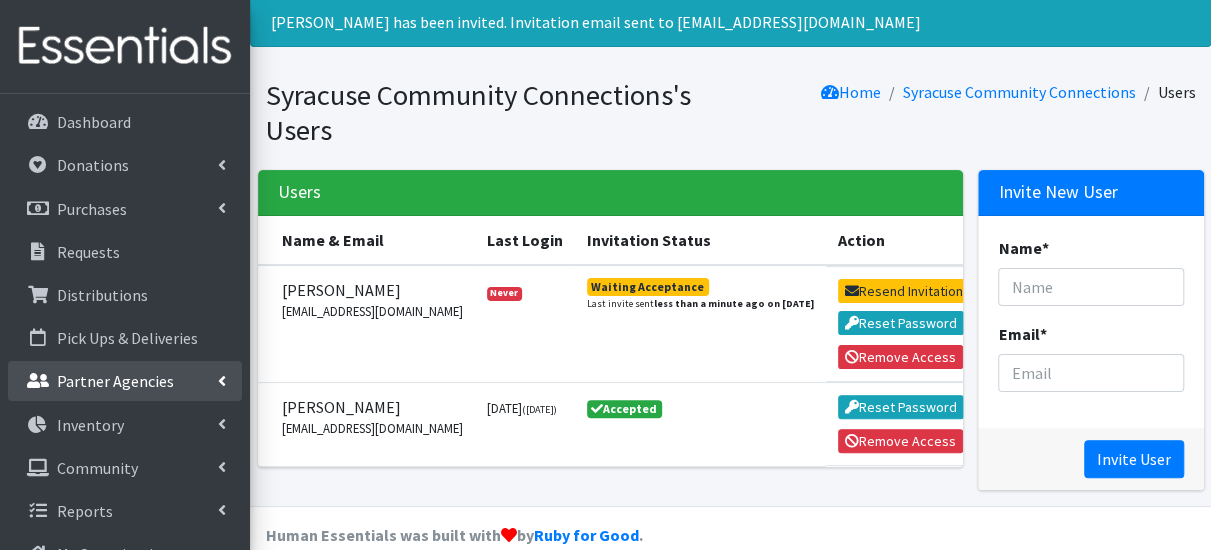 scroll, scrollTop: 89, scrollLeft: 0, axis: vertical 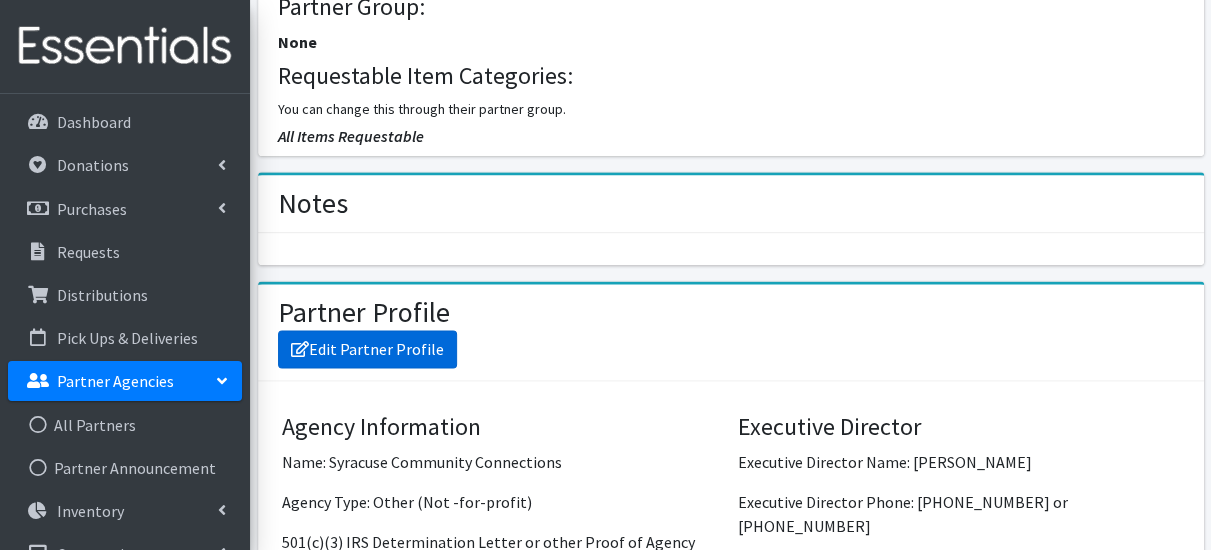 click on "Edit Partner Profile" at bounding box center [367, 349] 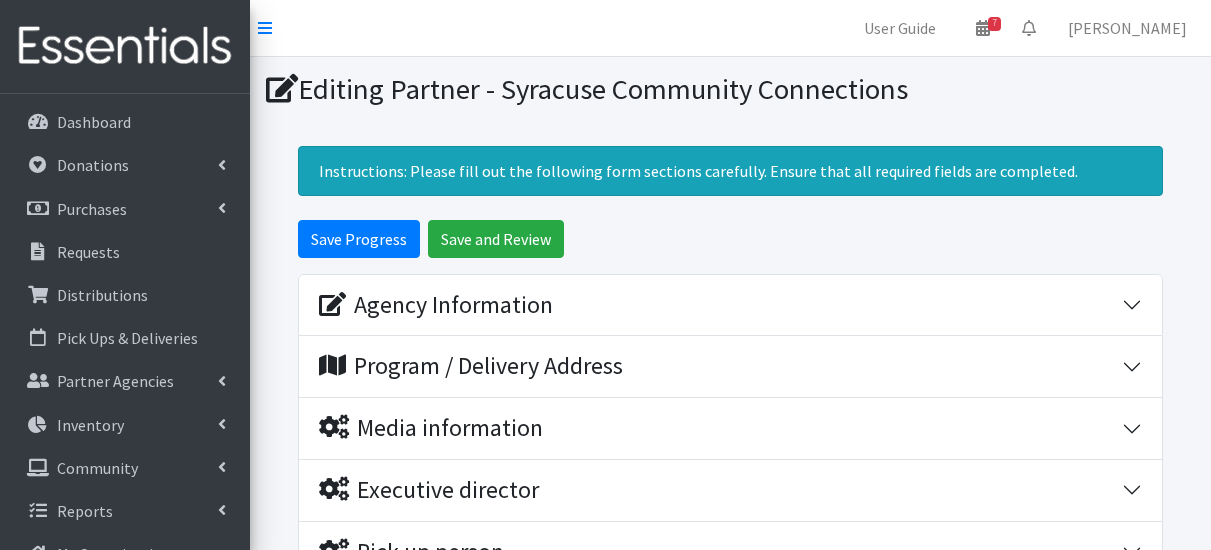 scroll, scrollTop: 0, scrollLeft: 0, axis: both 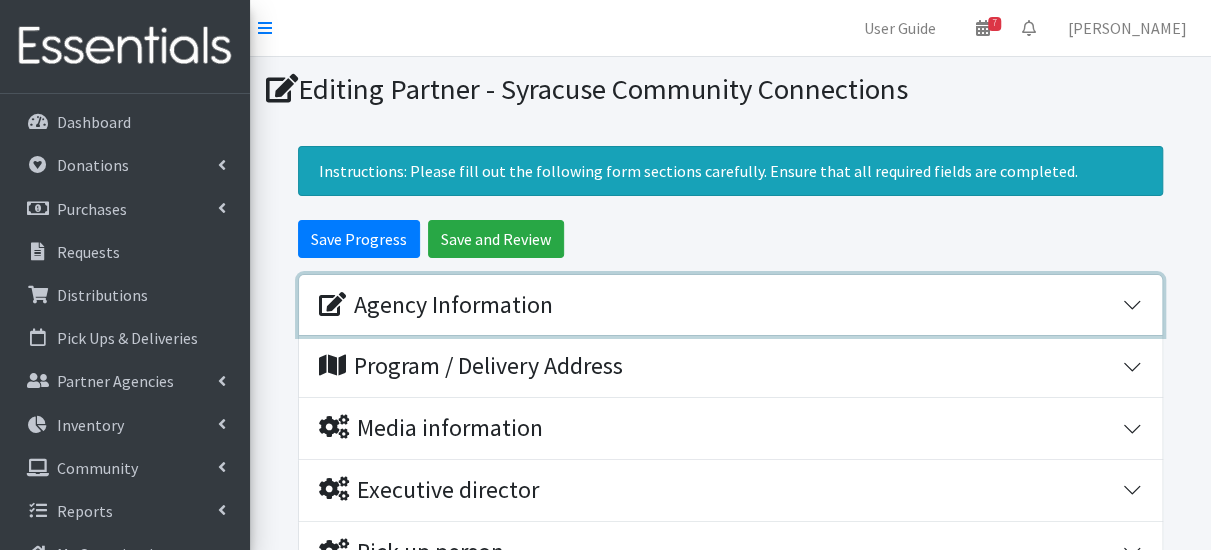 click on "Agency Information" at bounding box center (436, 305) 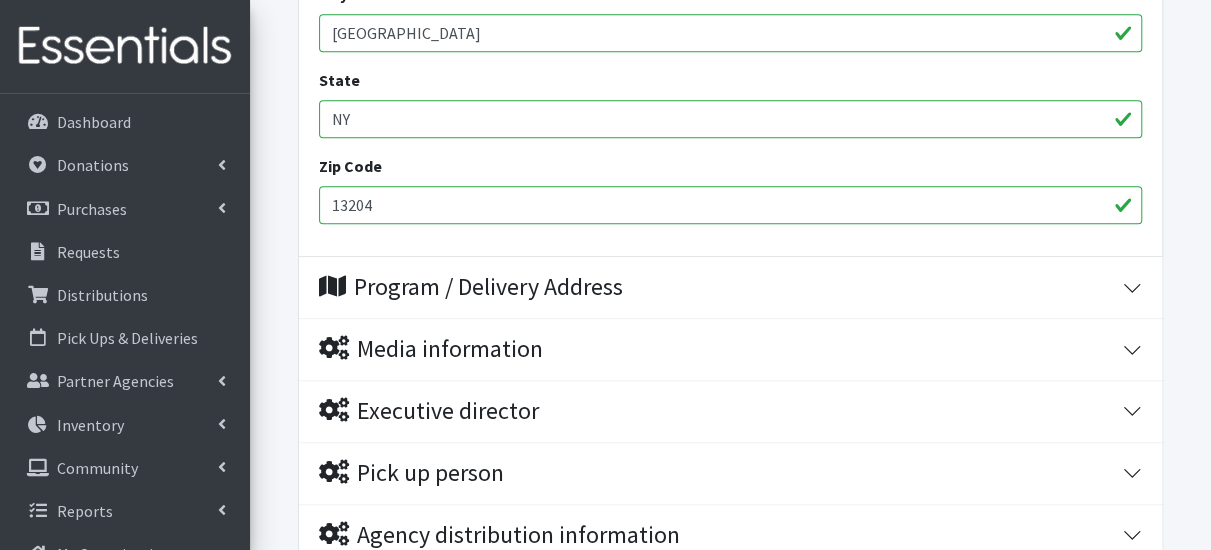 scroll, scrollTop: 1000, scrollLeft: 0, axis: vertical 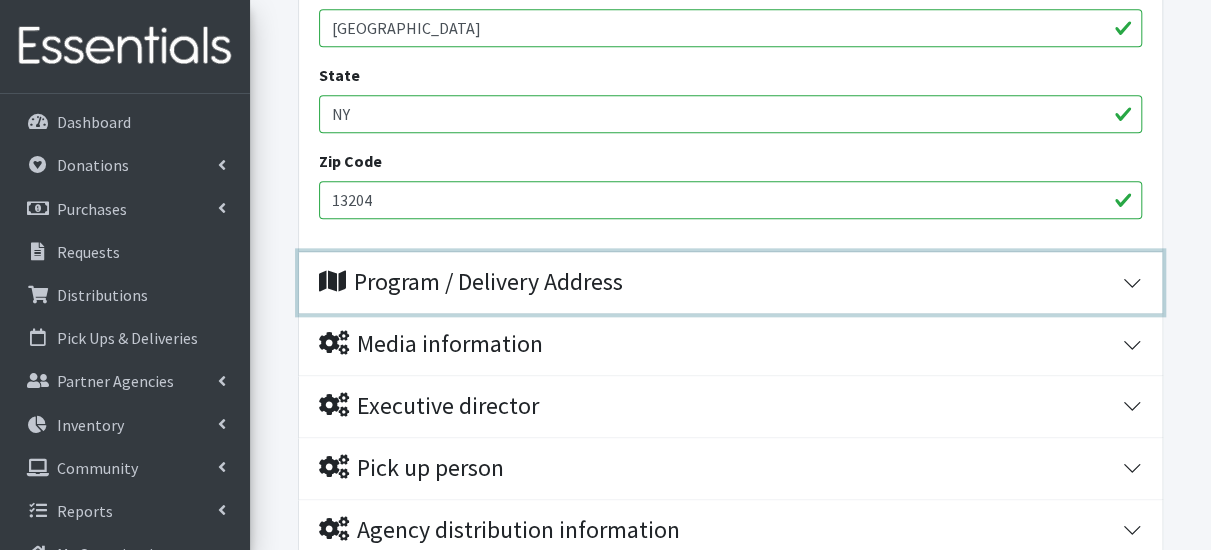 click on "Program / Delivery Address" at bounding box center (471, 282) 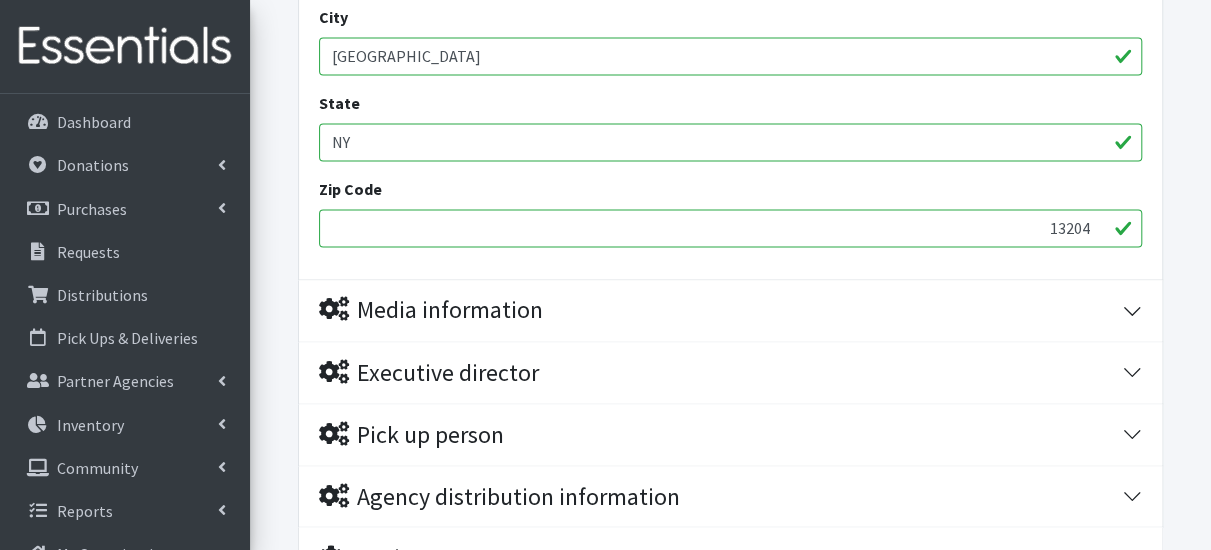 scroll, scrollTop: 1600, scrollLeft: 0, axis: vertical 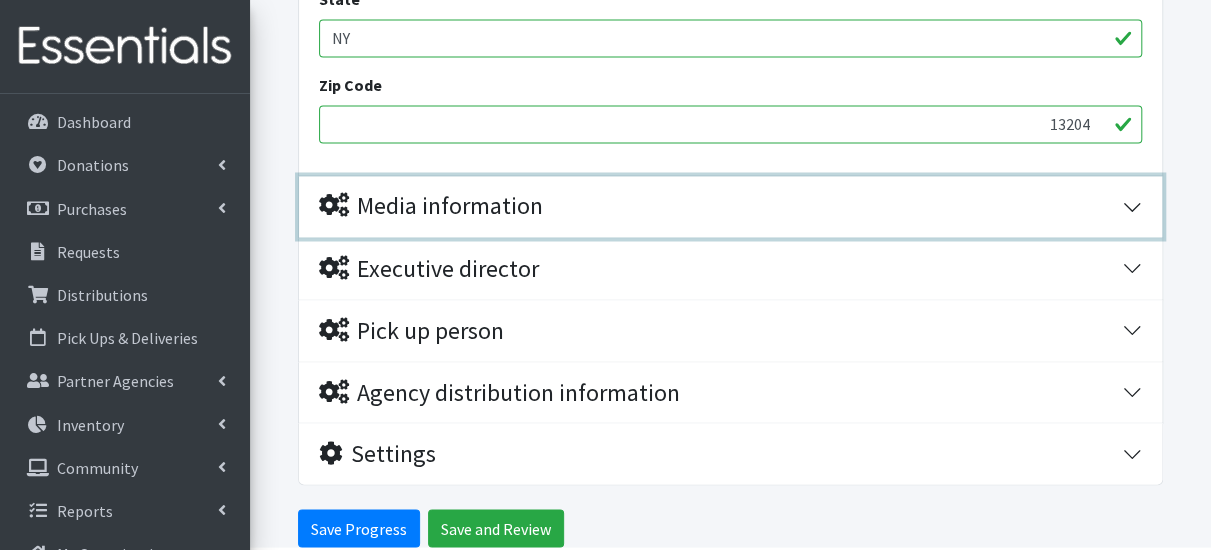 click on "Media information" at bounding box center (431, 206) 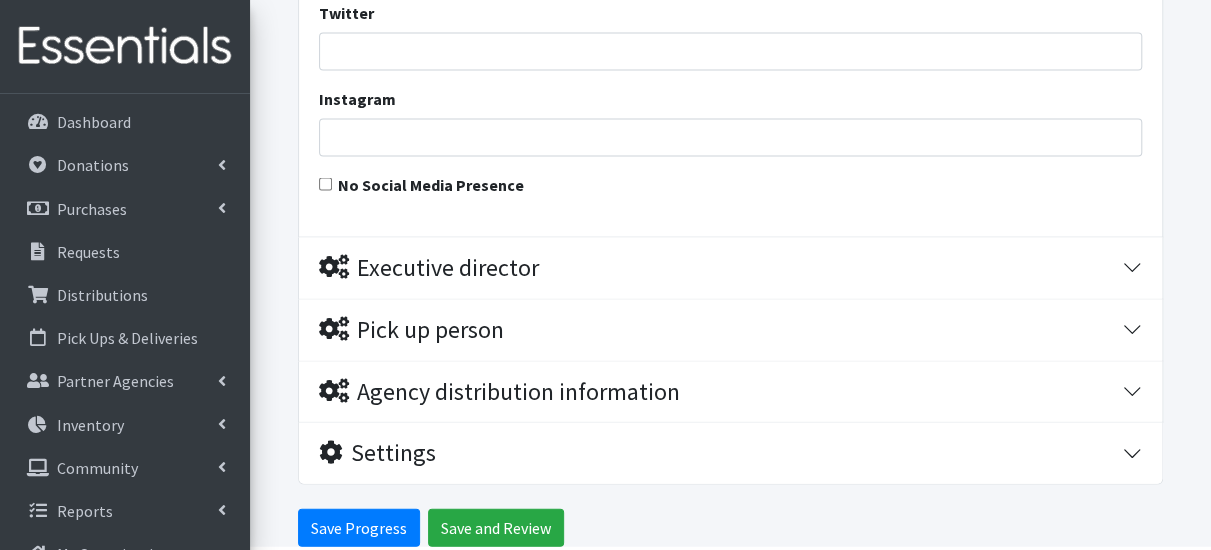 scroll, scrollTop: 1724, scrollLeft: 0, axis: vertical 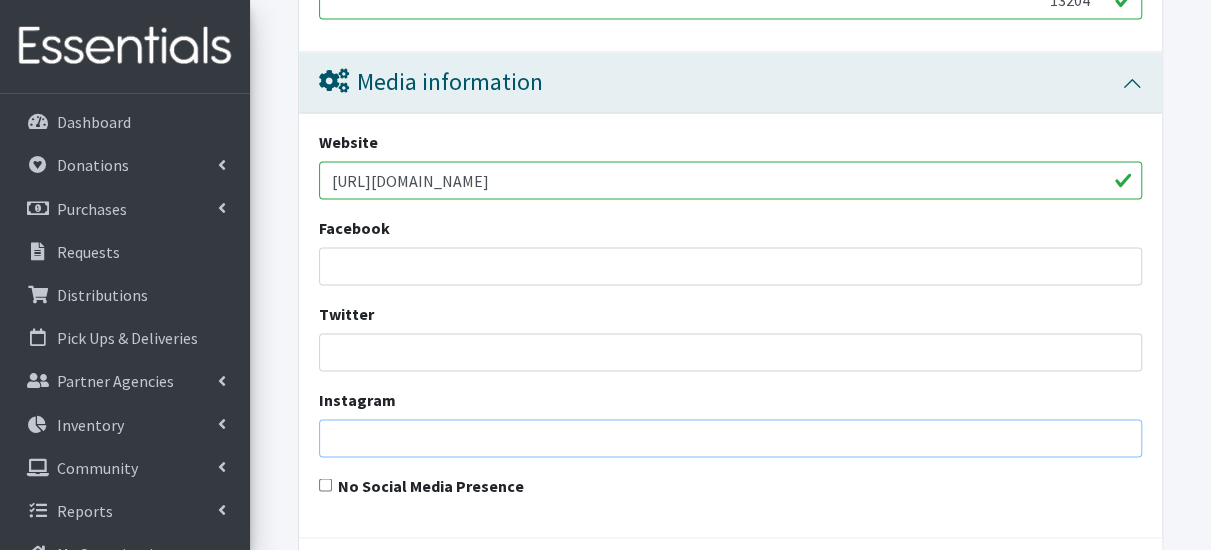 click on "Instagram" at bounding box center (730, 438) 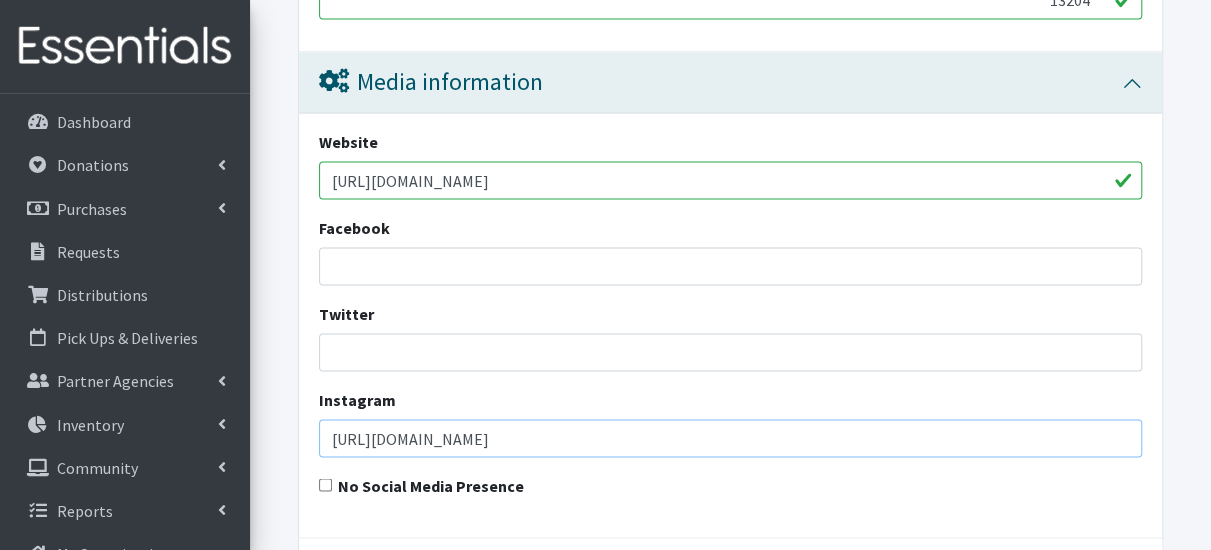 type on "https://www.instagram.com/syracusecommunityconnections/" 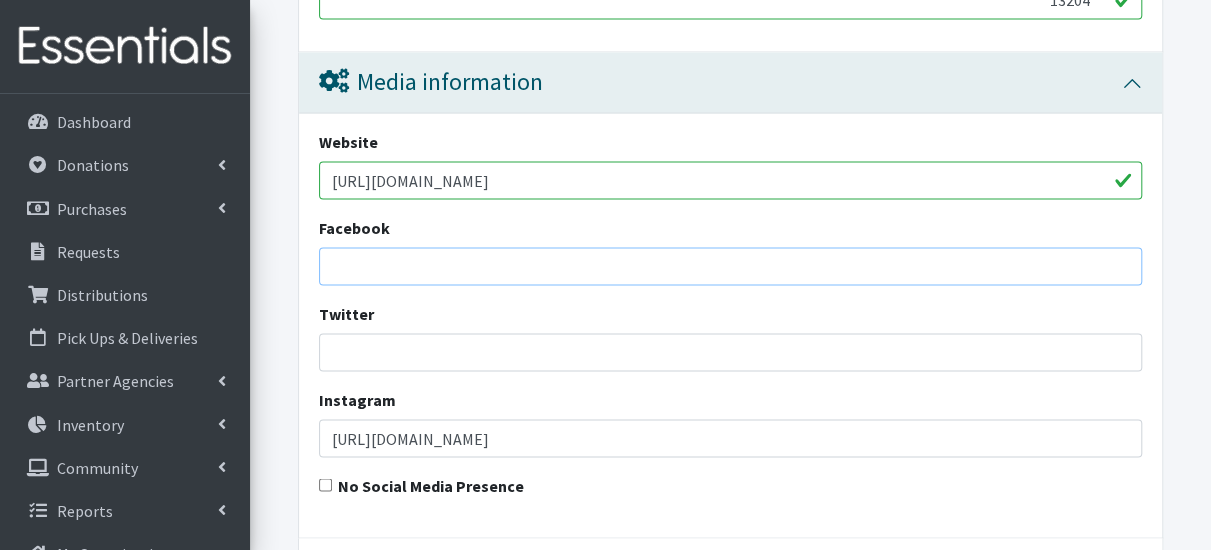 click on "Facebook" at bounding box center [730, 266] 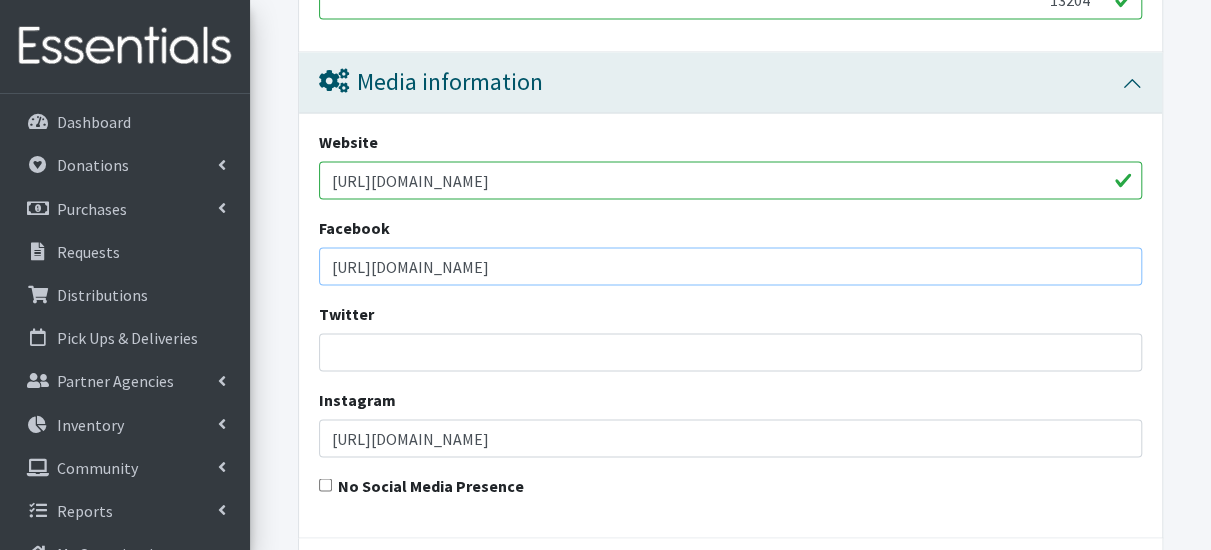 type on "https://www.facebook.com/smnfswcc" 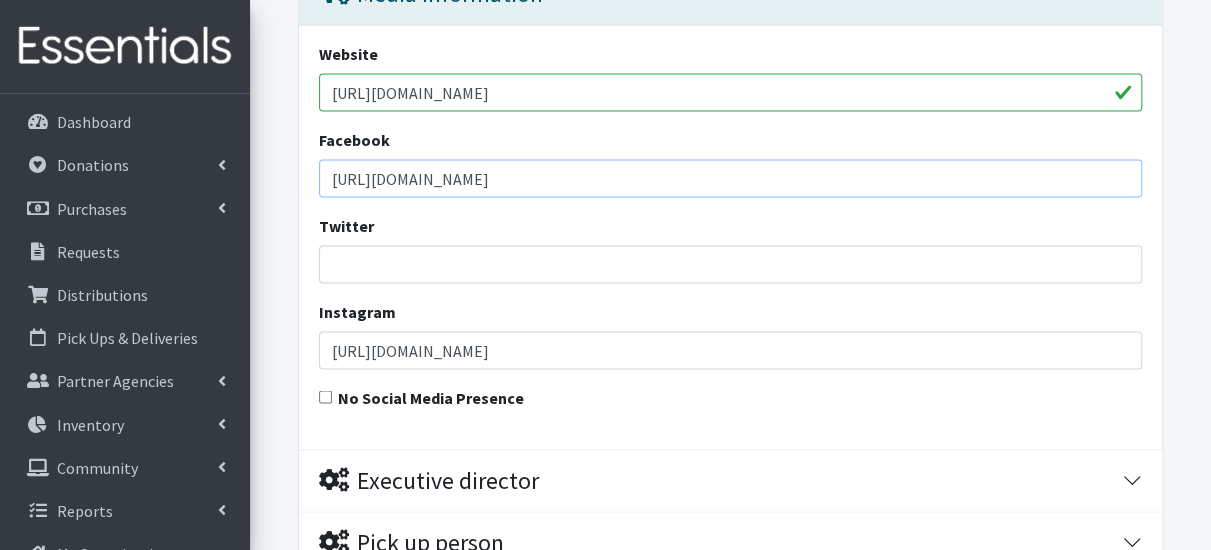 scroll, scrollTop: 2024, scrollLeft: 0, axis: vertical 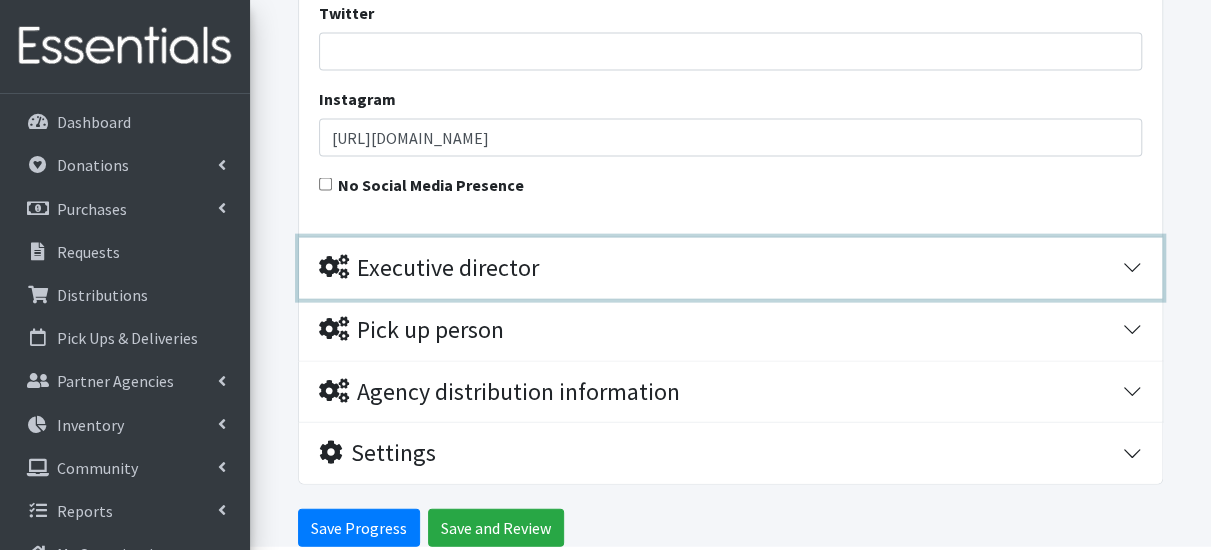 click on "Executive director" at bounding box center [429, 268] 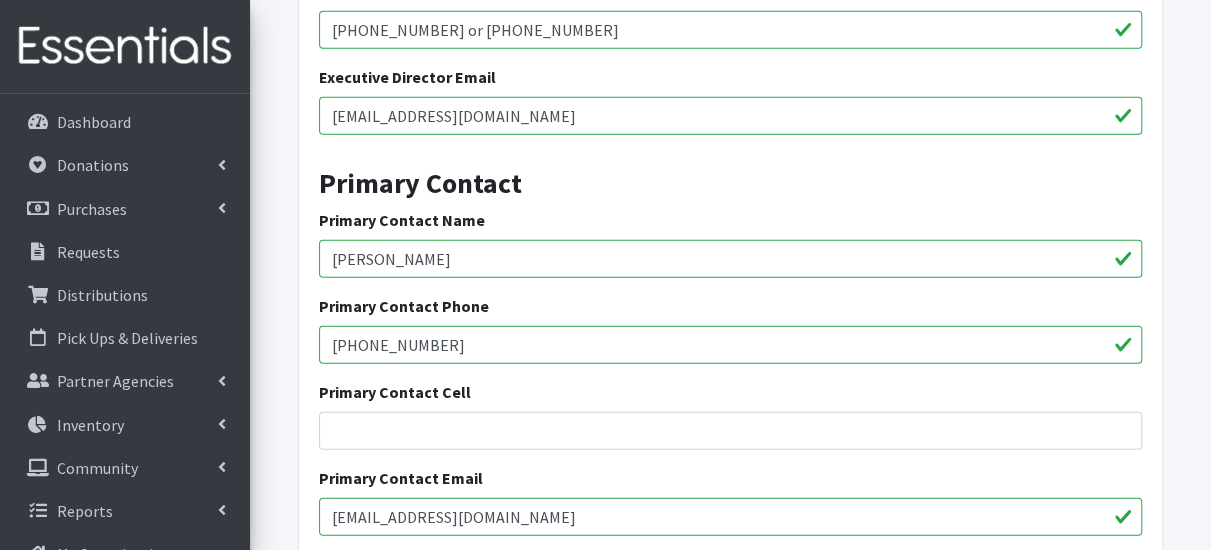 scroll, scrollTop: 2415, scrollLeft: 0, axis: vertical 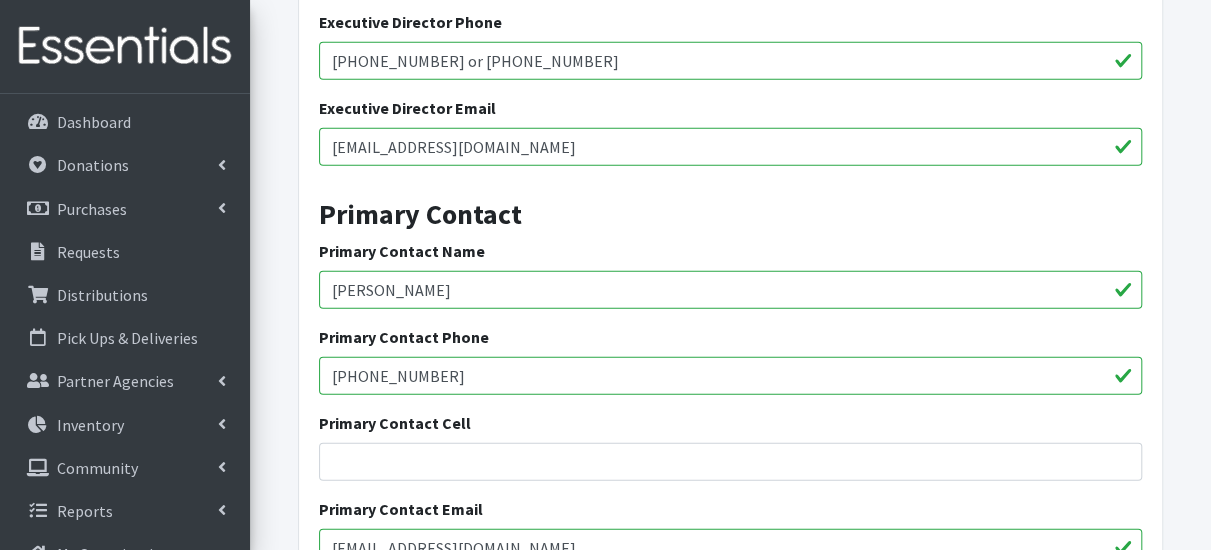 drag, startPoint x: 448, startPoint y: 289, endPoint x: 318, endPoint y: 290, distance: 130.00385 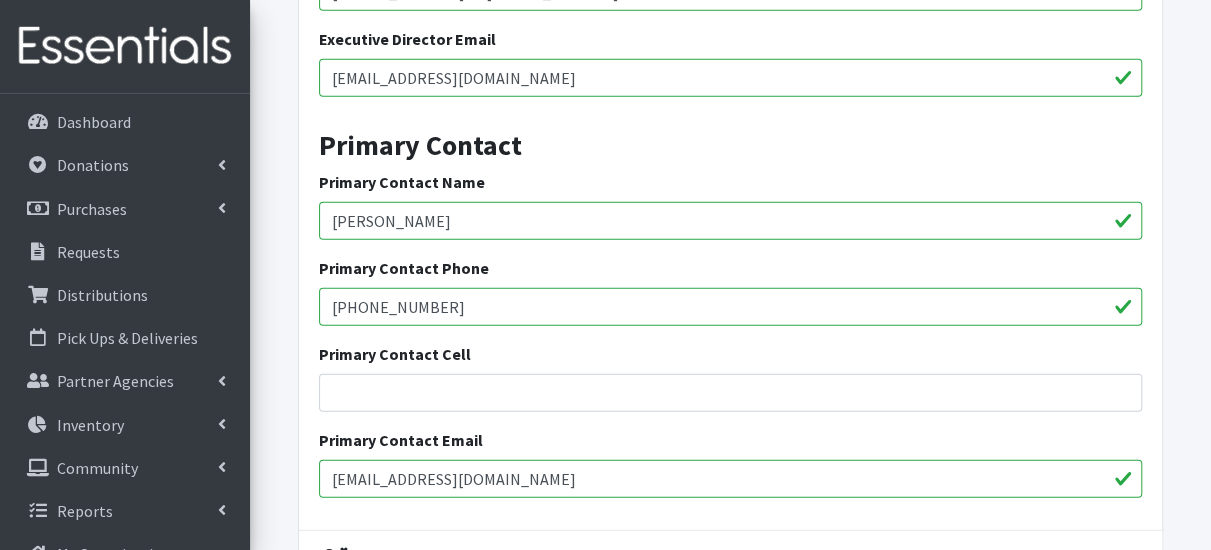 scroll, scrollTop: 2515, scrollLeft: 0, axis: vertical 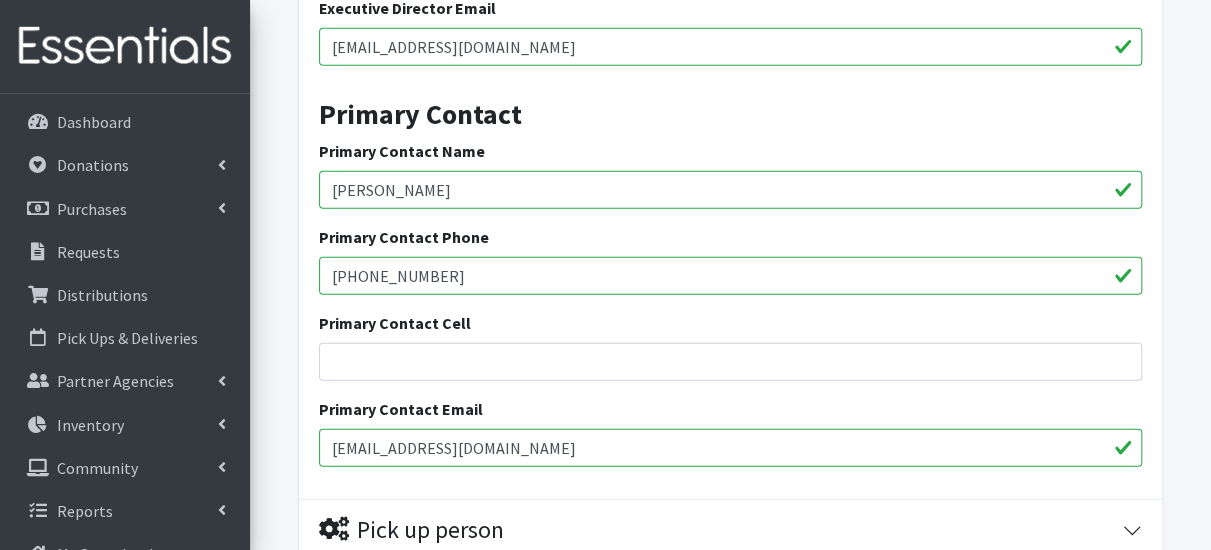 type on "Jeffrey Bennett" 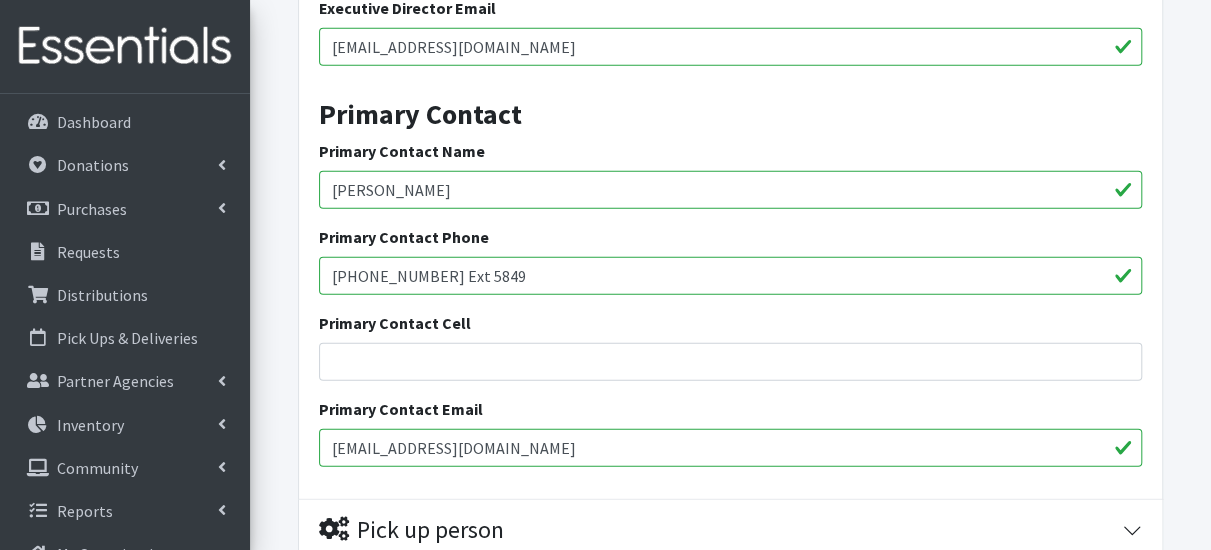type on "315-474-6823 Ext 5849" 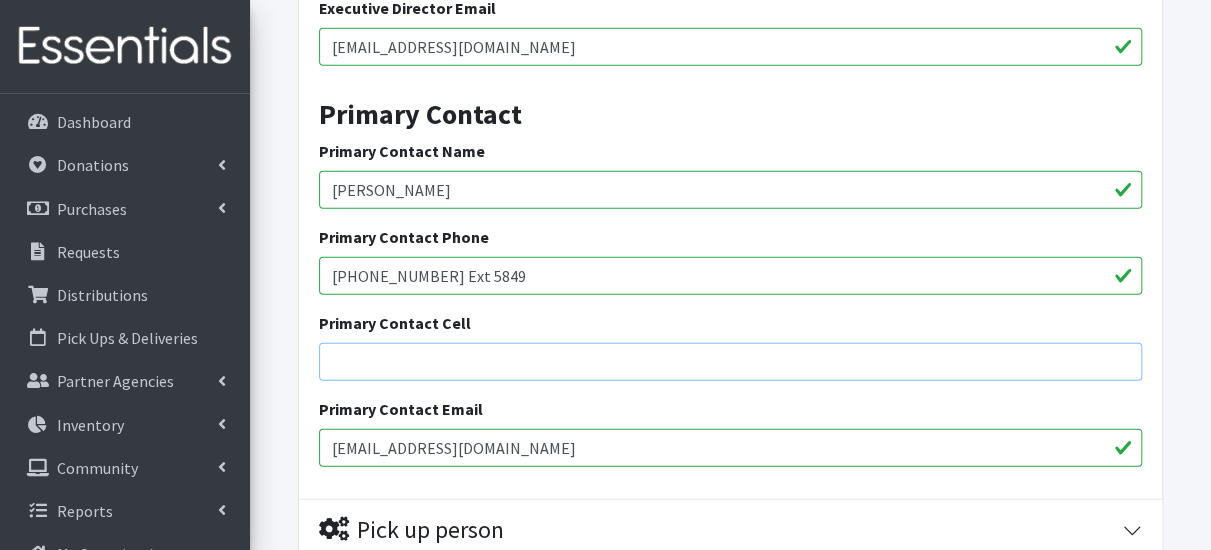 click on "Primary Contact Cell" at bounding box center (730, 362) 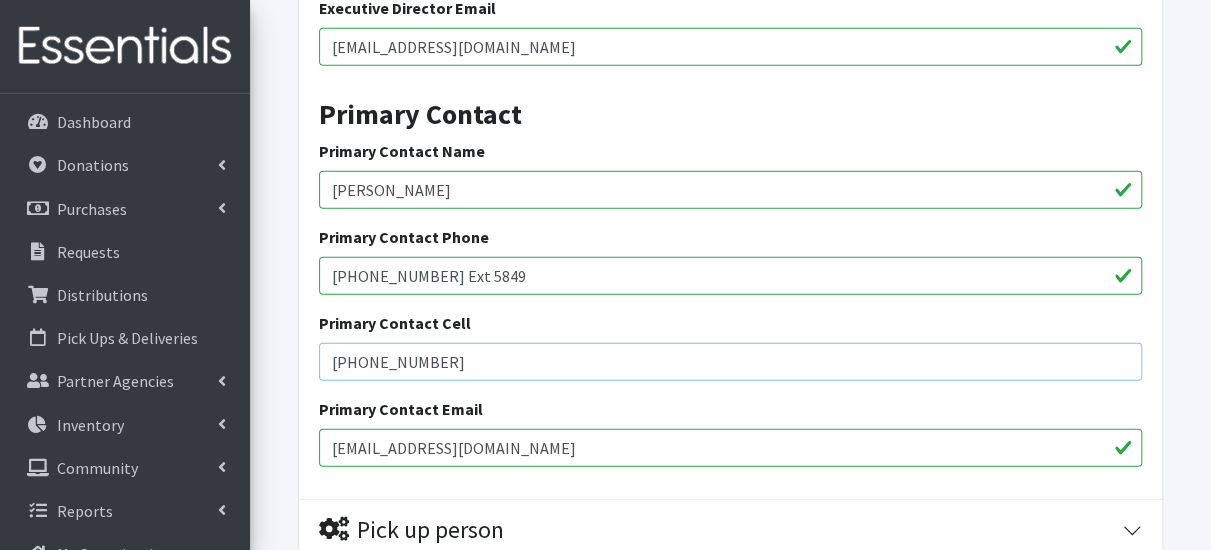 scroll, scrollTop: 2798, scrollLeft: 0, axis: vertical 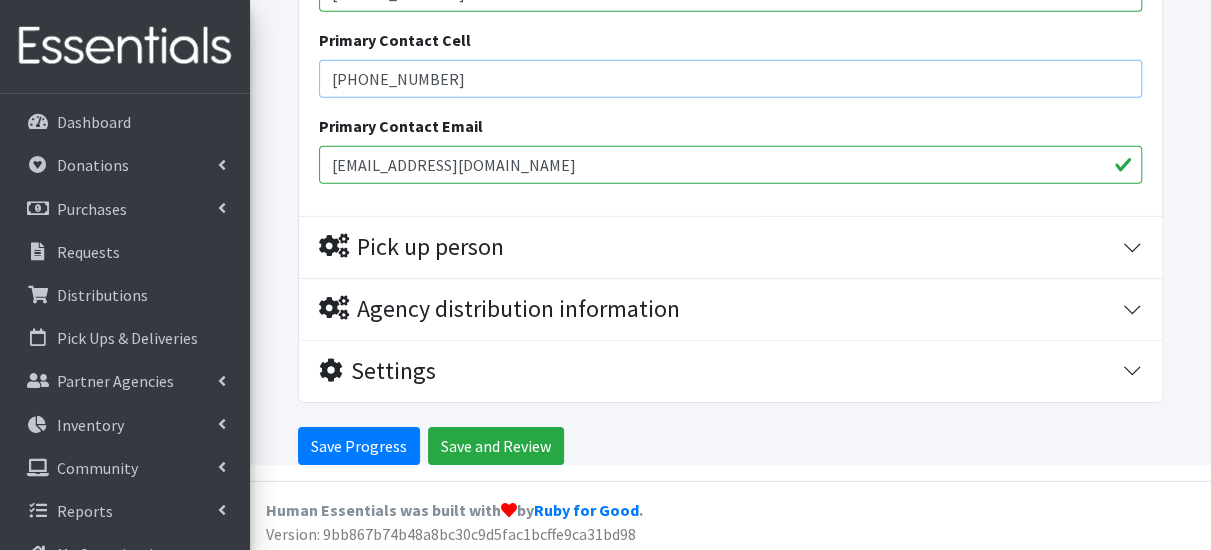 type on "315-836-7138" 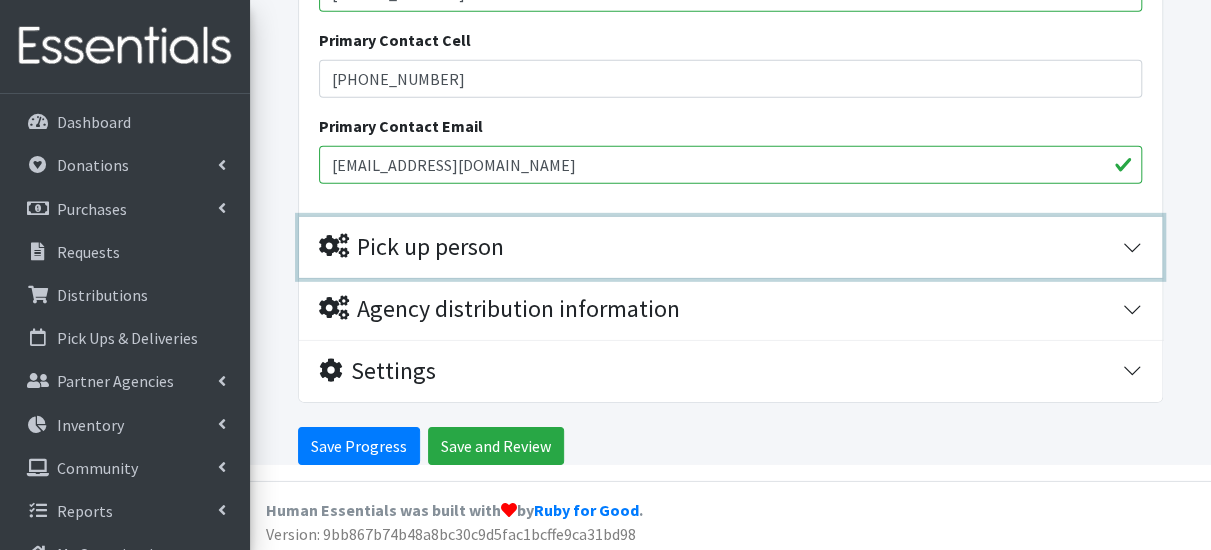 click on "Pick up person" at bounding box center [720, 247] 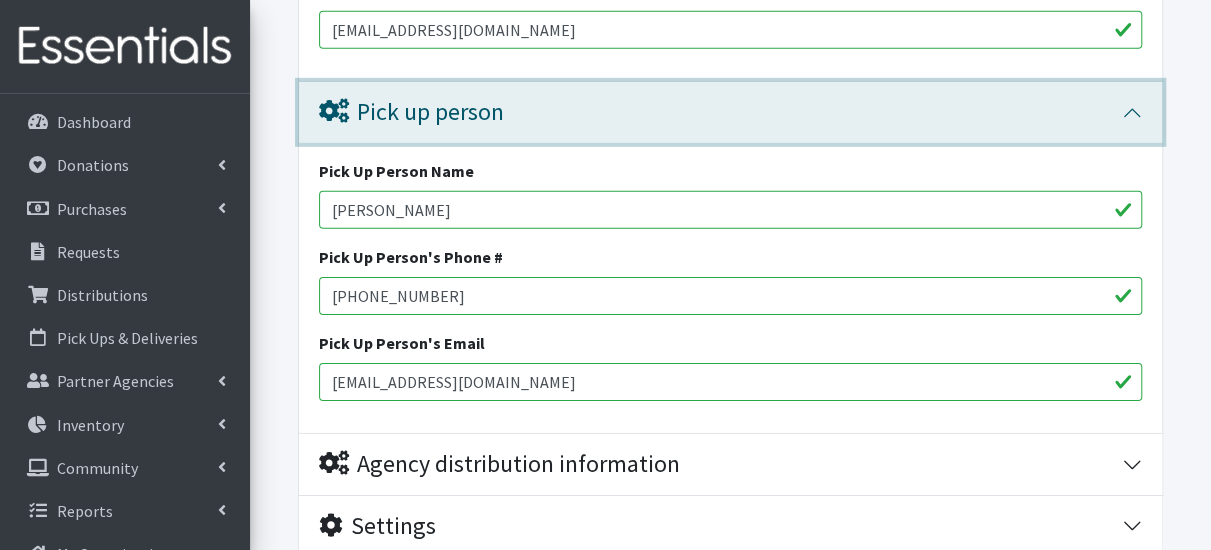 scroll, scrollTop: 2888, scrollLeft: 0, axis: vertical 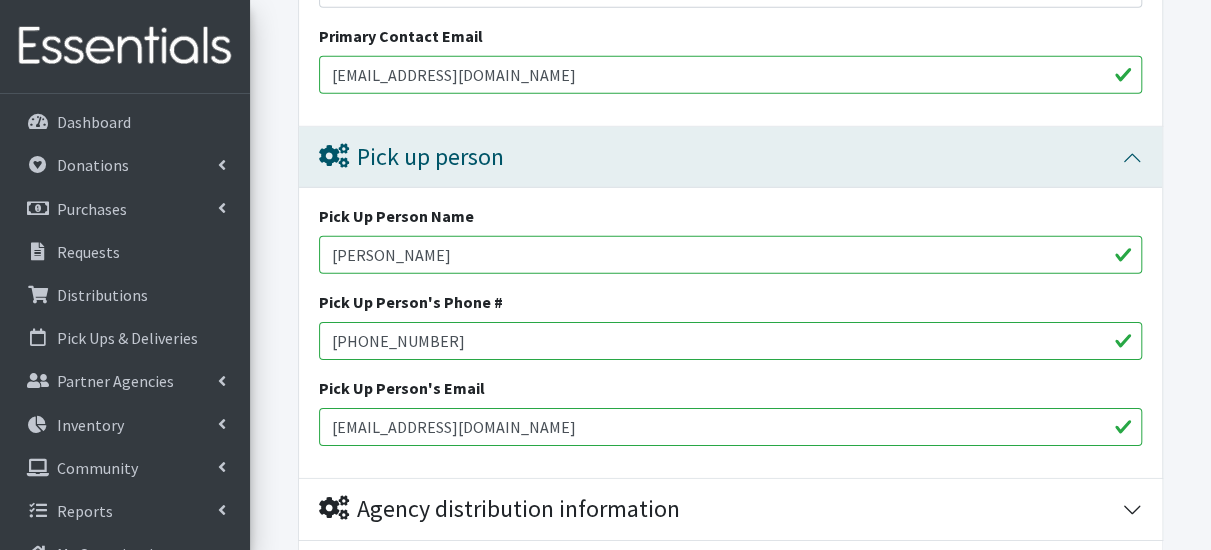 drag, startPoint x: 474, startPoint y: 251, endPoint x: 265, endPoint y: 277, distance: 210.61102 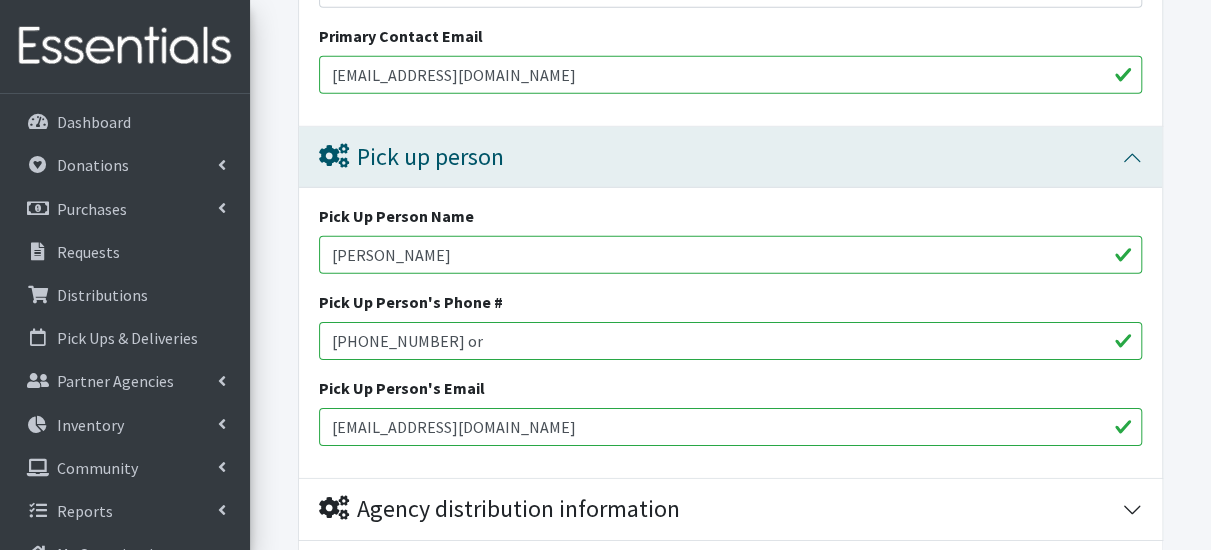 paste on "347-705-2062" 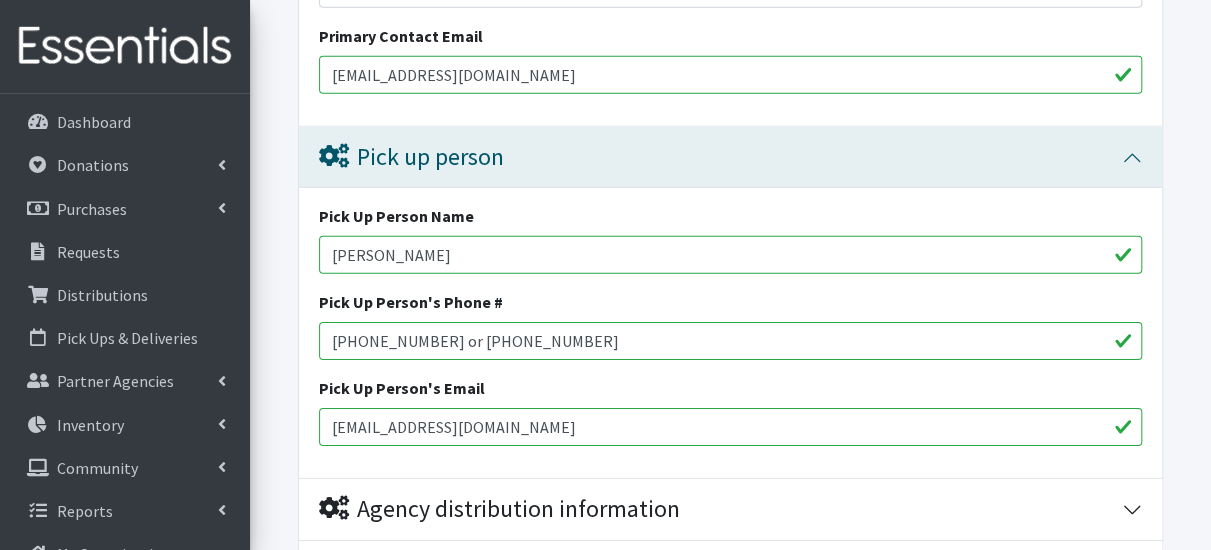 type on "315-474-6823 or 347-705-2062" 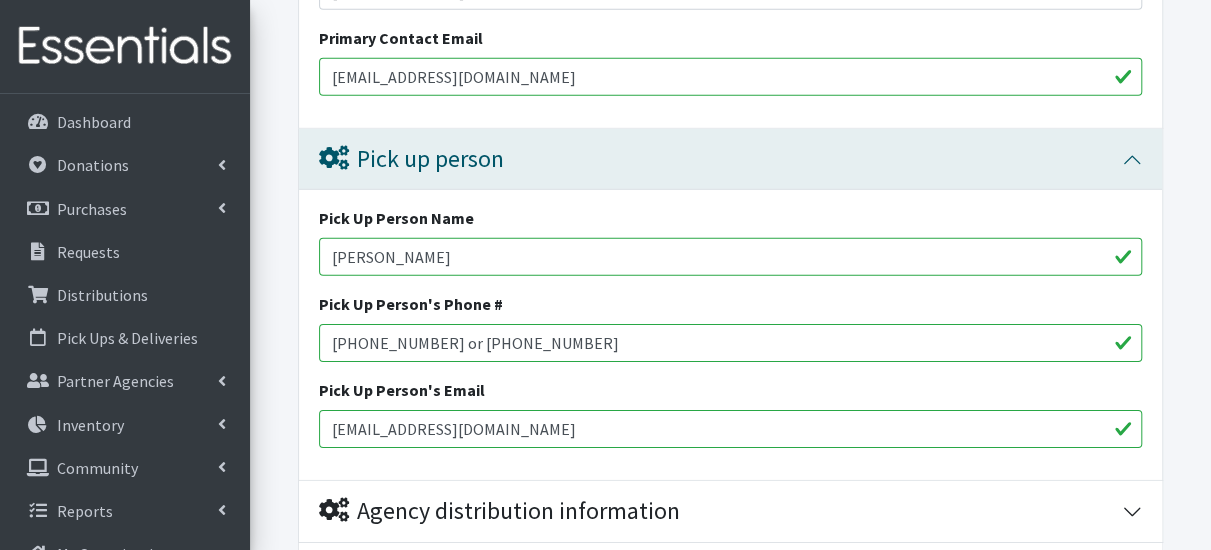 scroll, scrollTop: 3088, scrollLeft: 0, axis: vertical 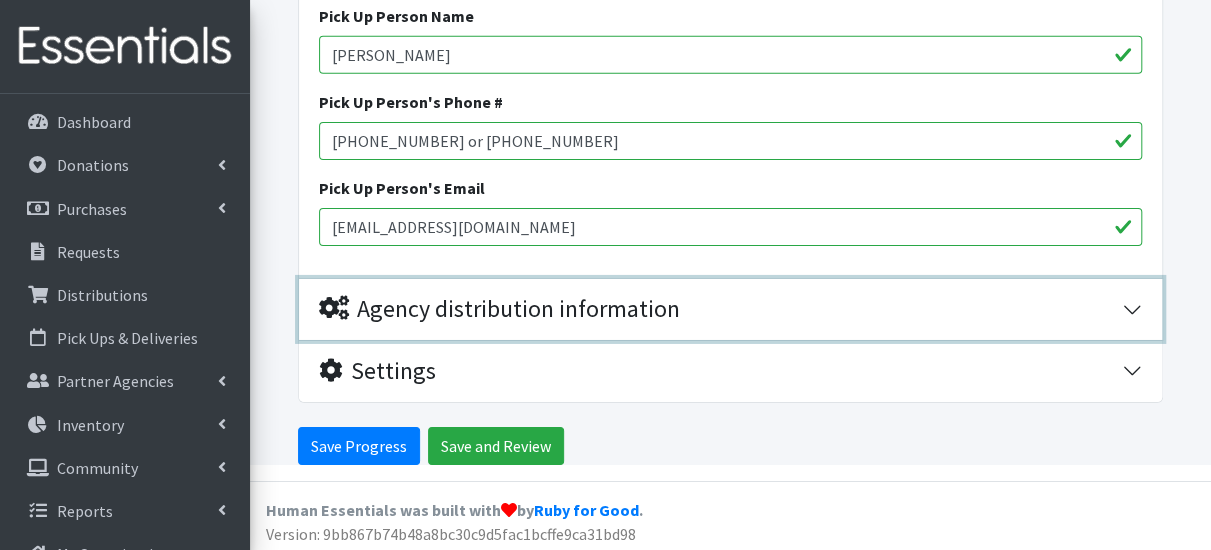 click on "Agency distribution information" at bounding box center (730, 309) 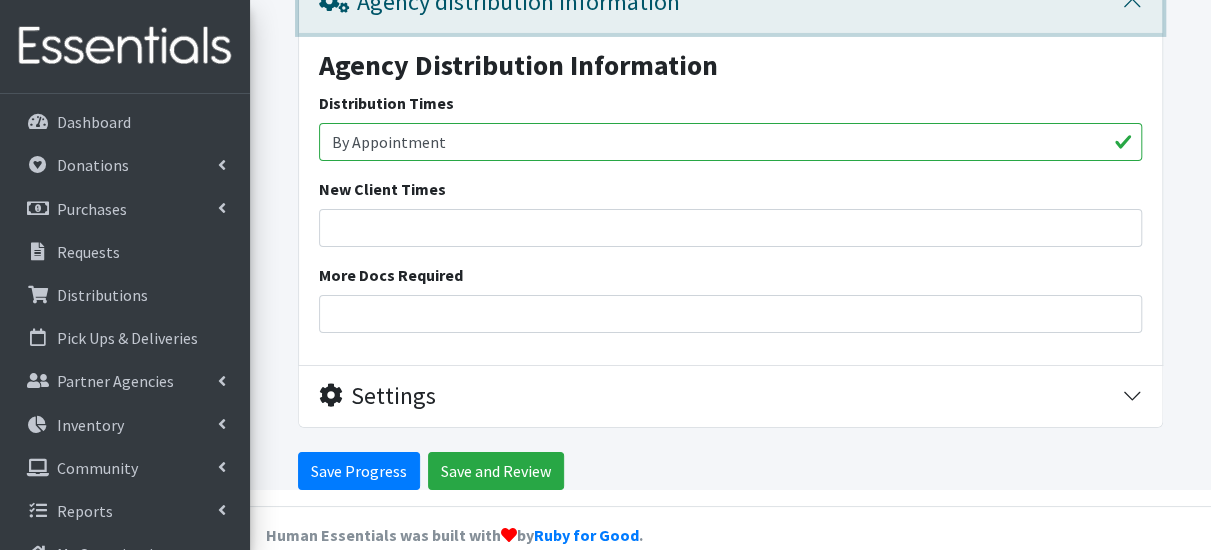 scroll, scrollTop: 3420, scrollLeft: 0, axis: vertical 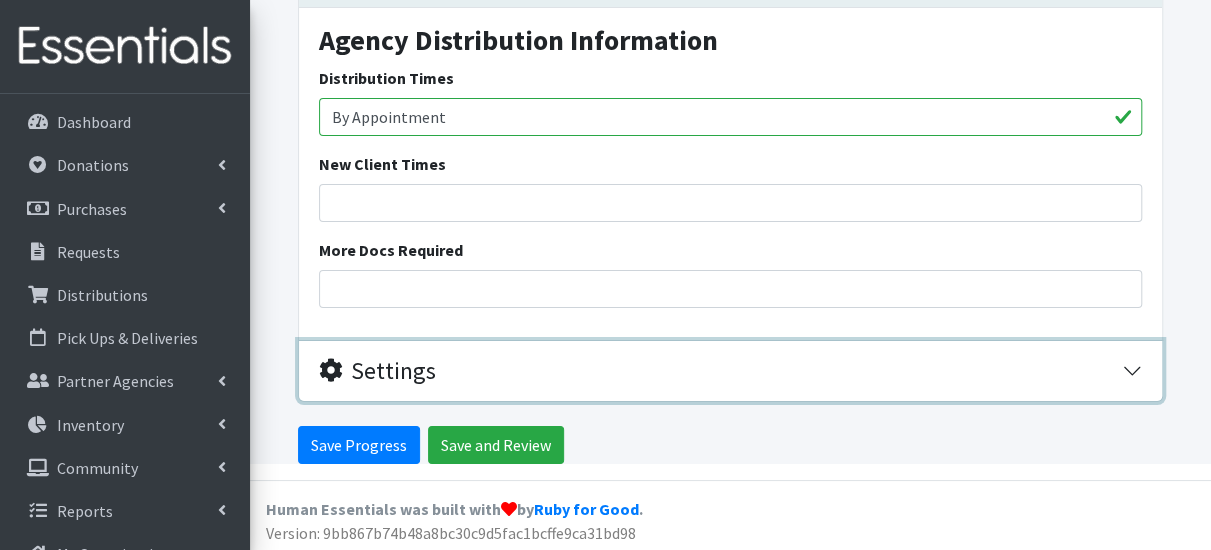 click on "Settings" at bounding box center (377, 371) 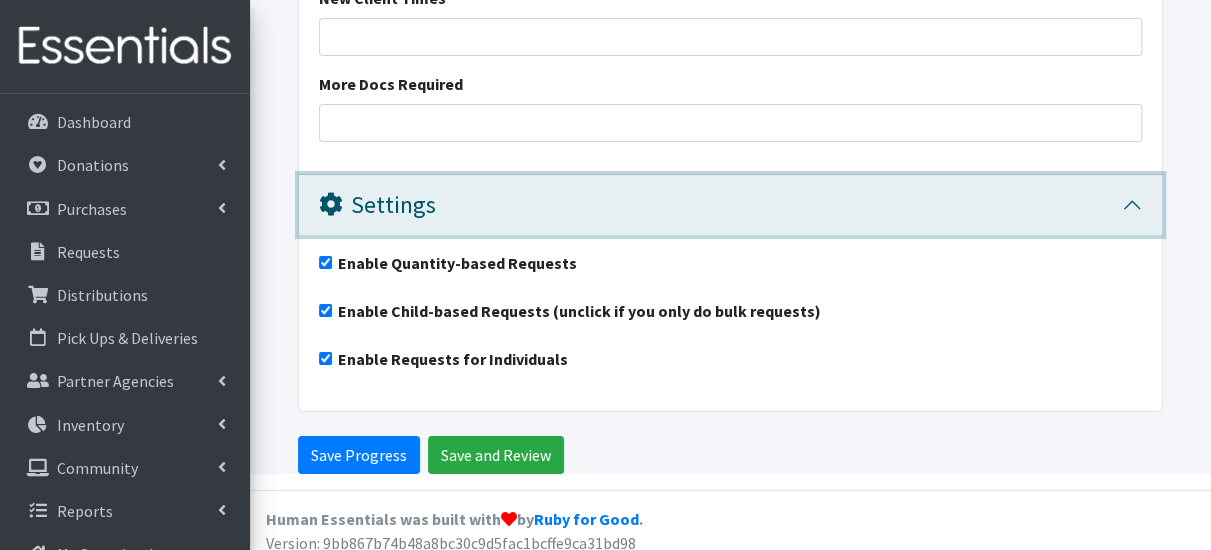 scroll, scrollTop: 3596, scrollLeft: 0, axis: vertical 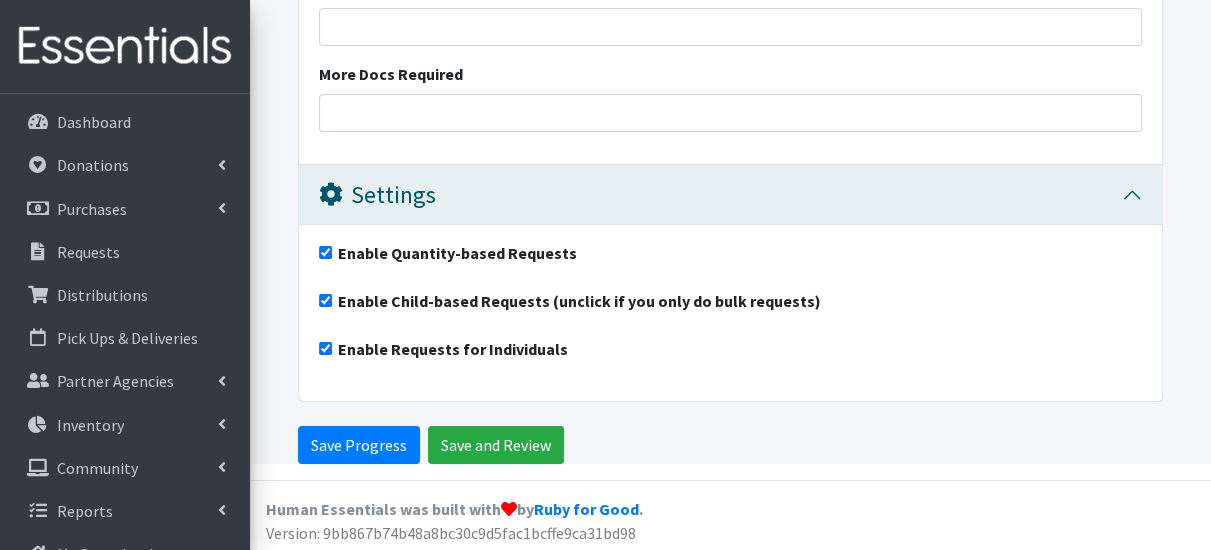 click on "Enable Child-based Requests (unclick if you only do bulk requests)" at bounding box center (325, 300) 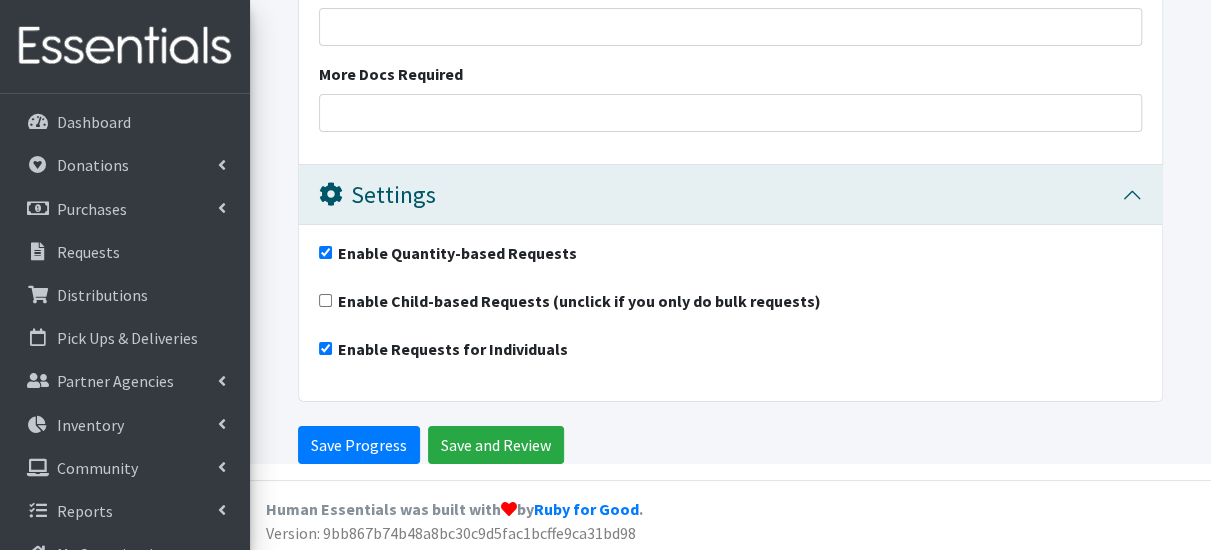 click on "Enable Requests for Individuals" at bounding box center [325, 348] 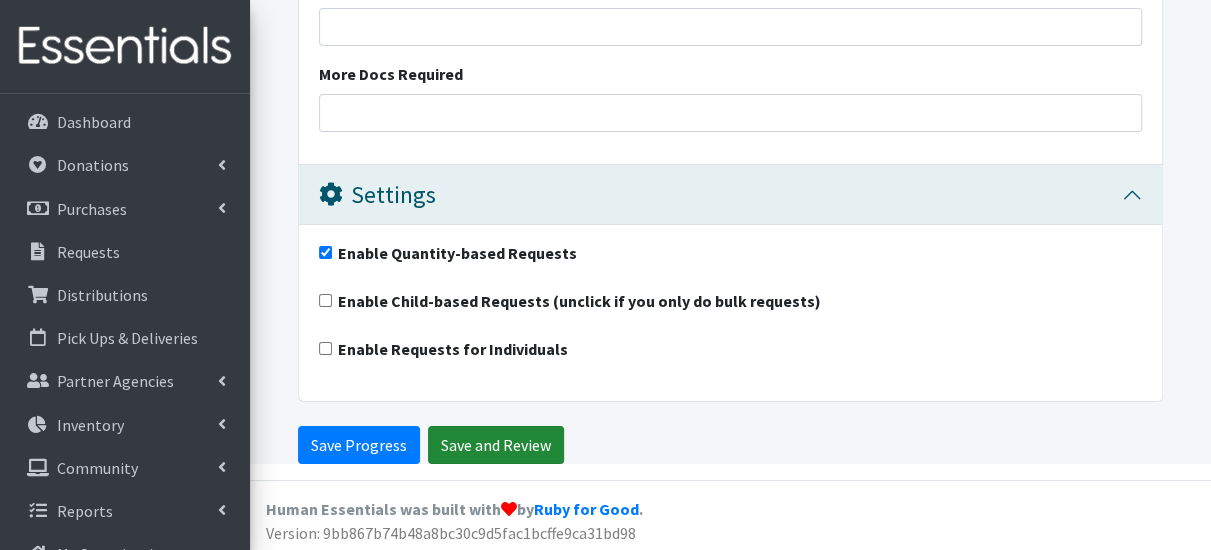 click on "Save and Review" at bounding box center [496, 445] 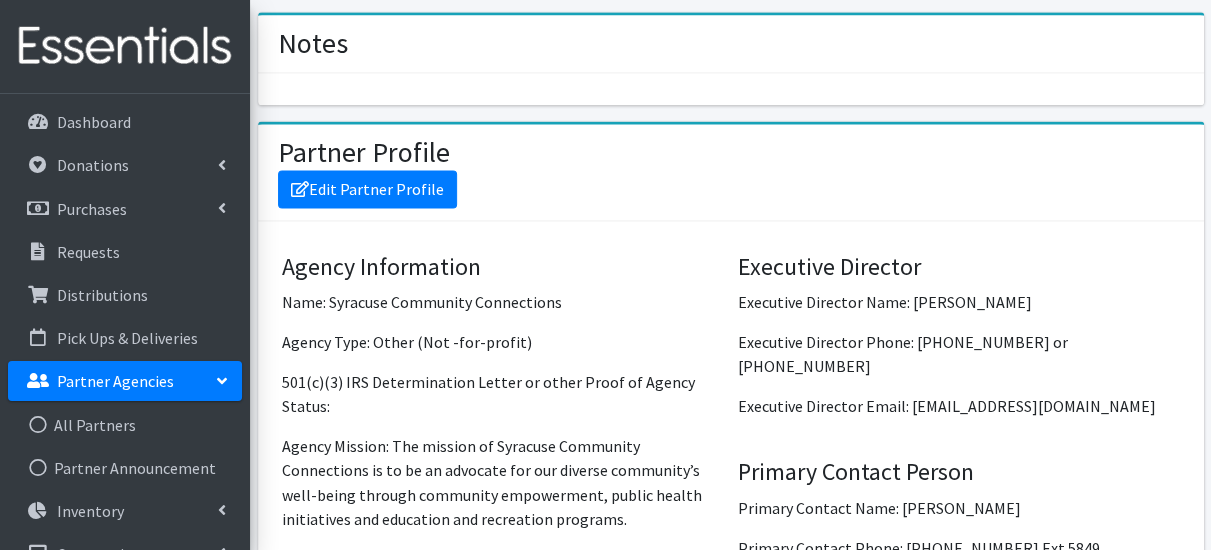 scroll, scrollTop: 1316, scrollLeft: 0, axis: vertical 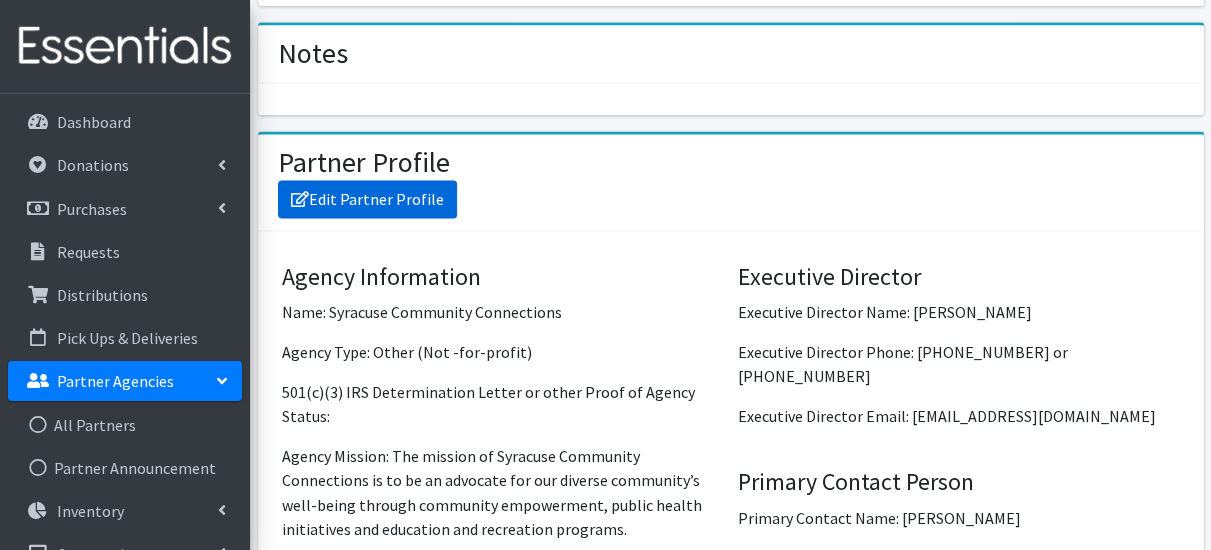 click on "Edit Partner Profile" at bounding box center [367, 199] 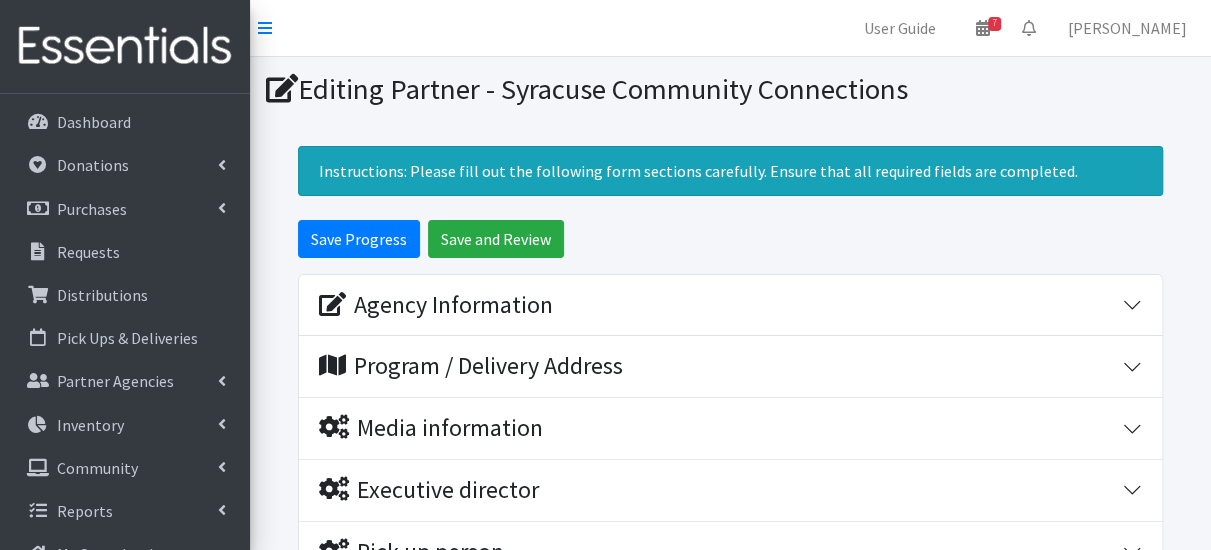 scroll, scrollTop: 200, scrollLeft: 0, axis: vertical 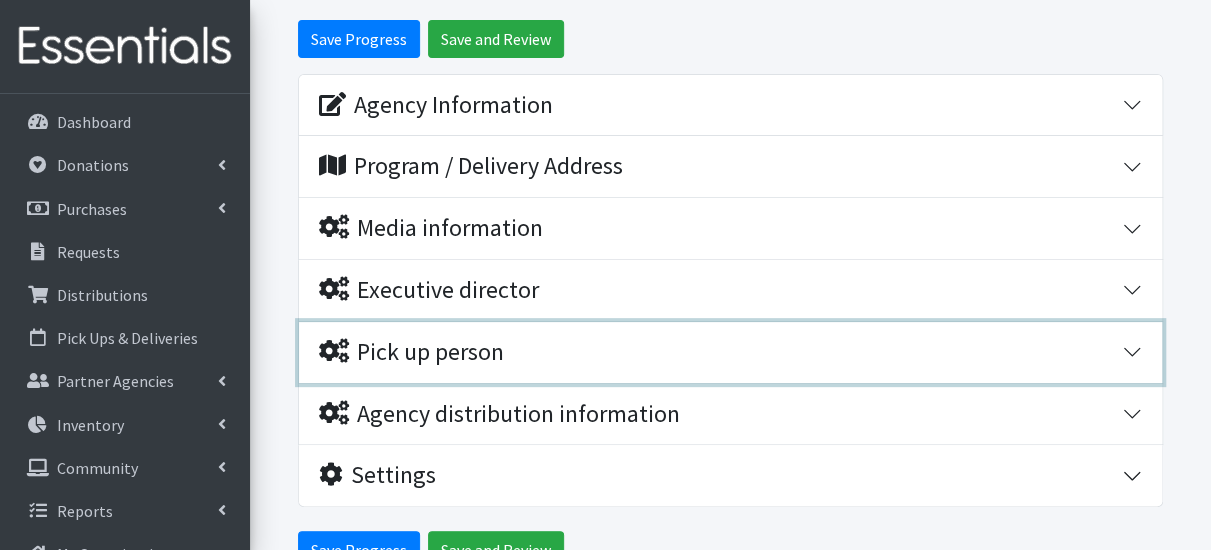click on "Pick up person" at bounding box center [411, 352] 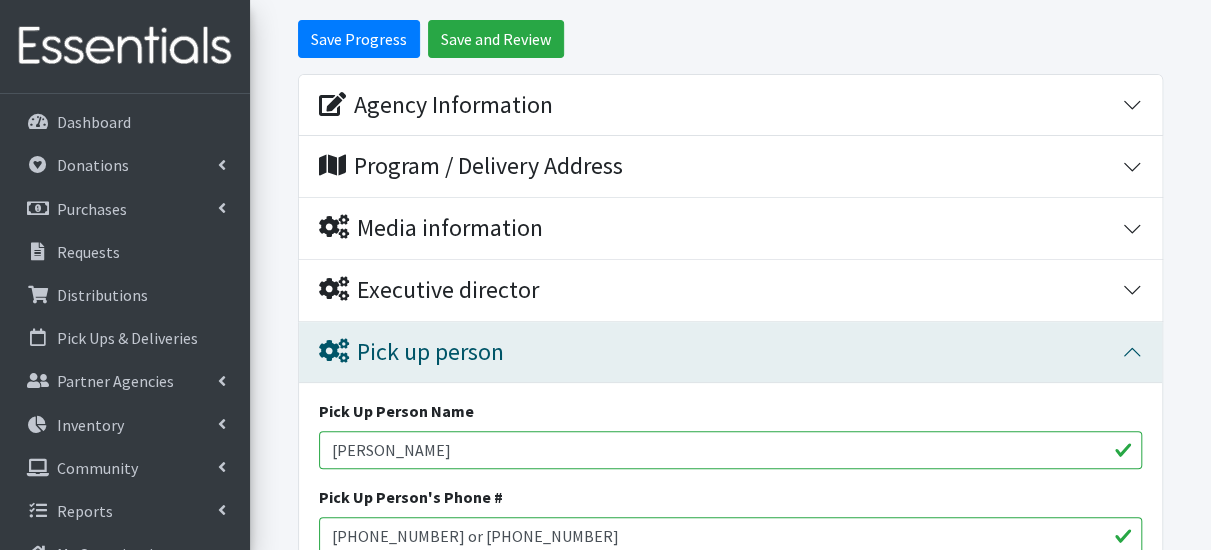 click on "Maria" at bounding box center (730, 450) 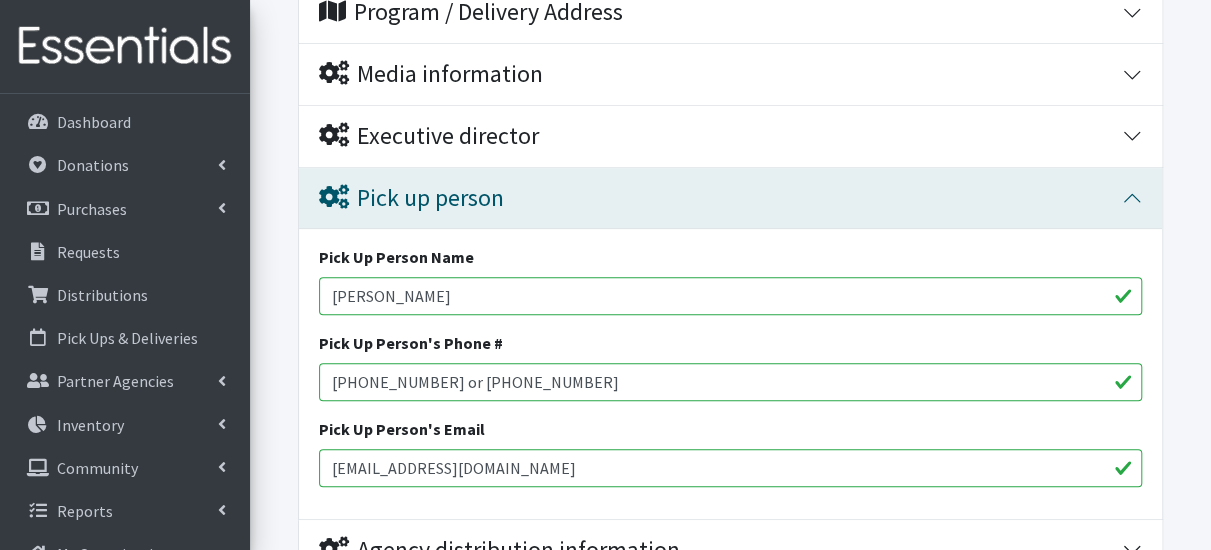 scroll, scrollTop: 500, scrollLeft: 0, axis: vertical 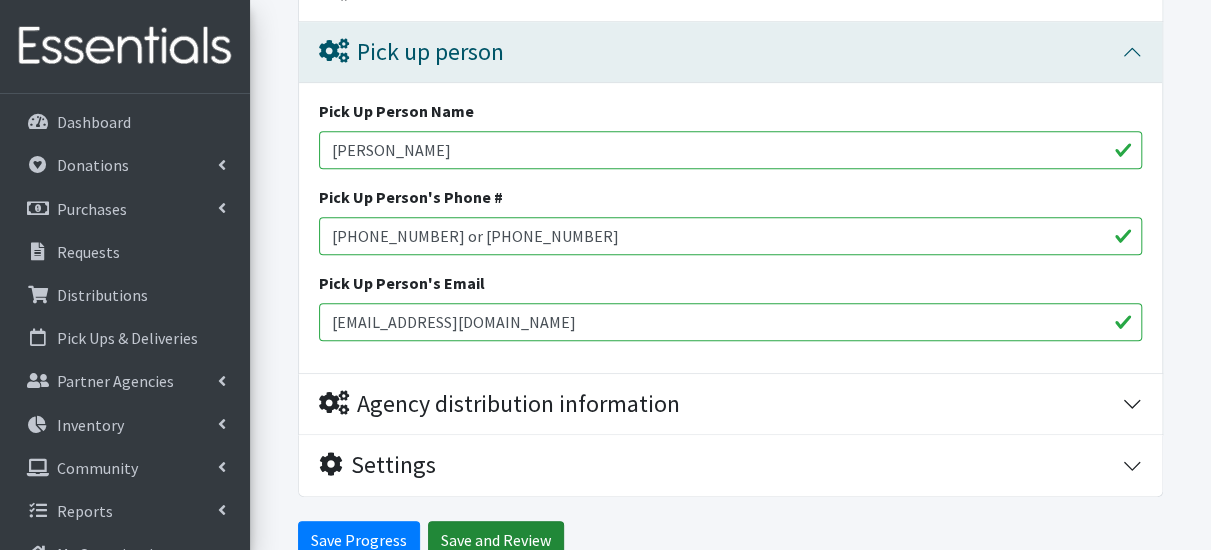 type on "[PERSON_NAME]" 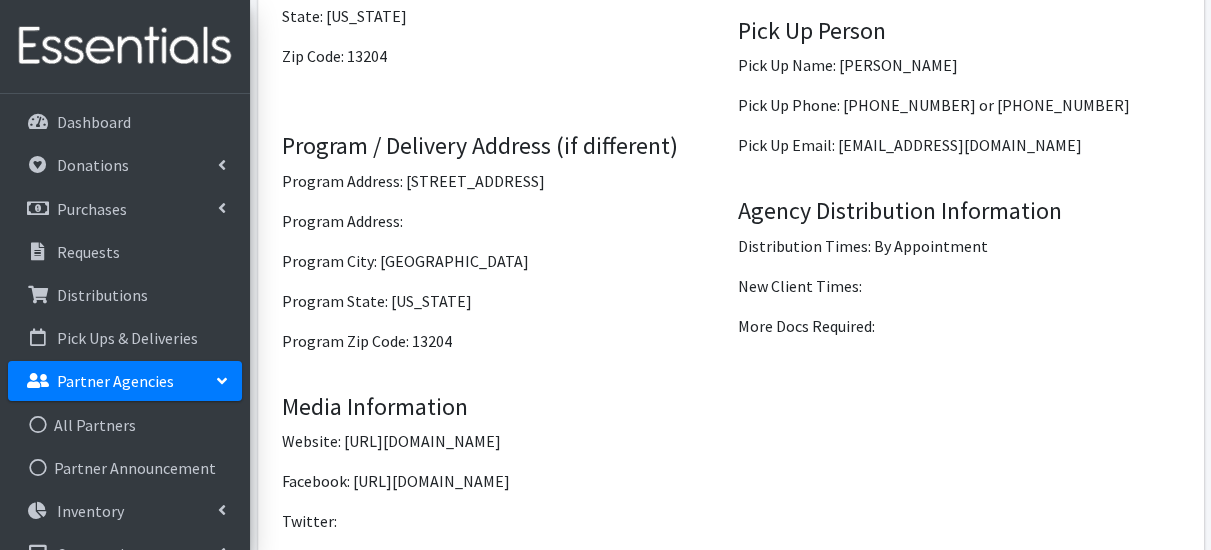 scroll, scrollTop: 1816, scrollLeft: 0, axis: vertical 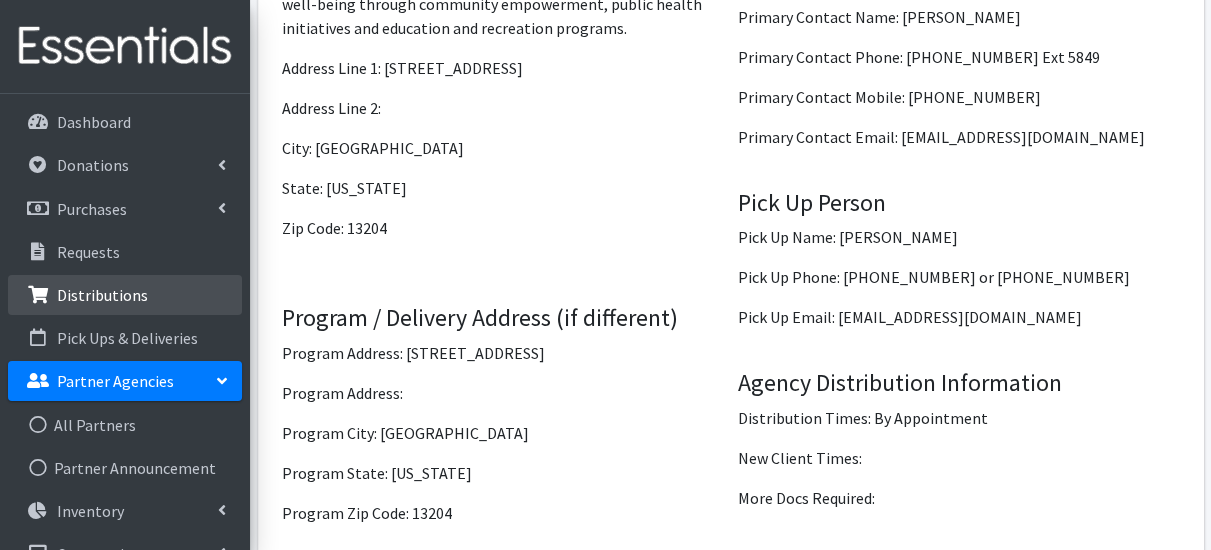 click on "Distributions" at bounding box center (102, 295) 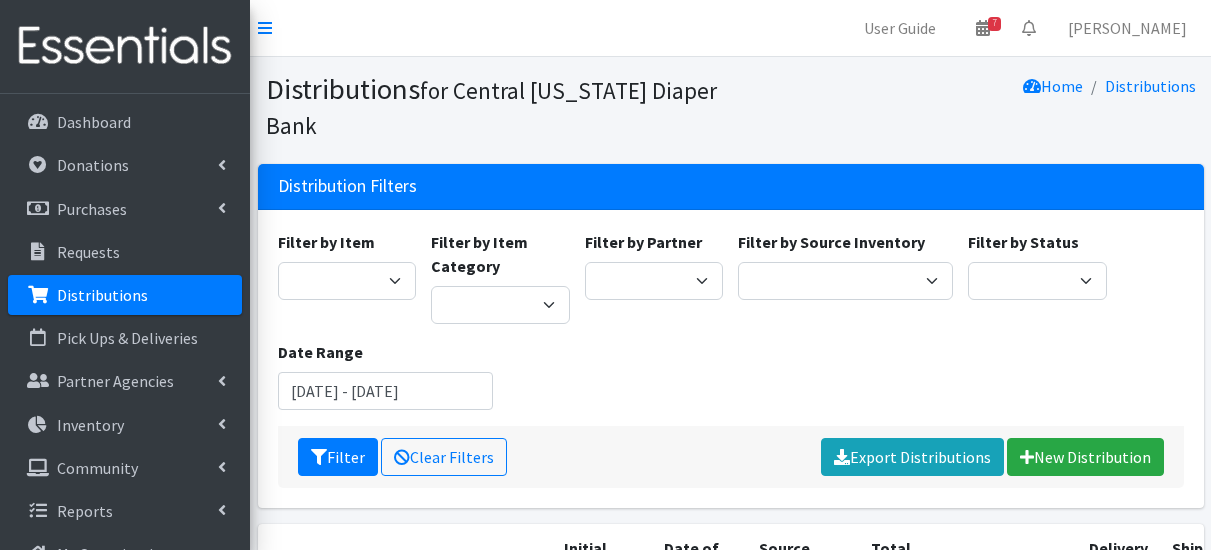 scroll, scrollTop: 0, scrollLeft: 0, axis: both 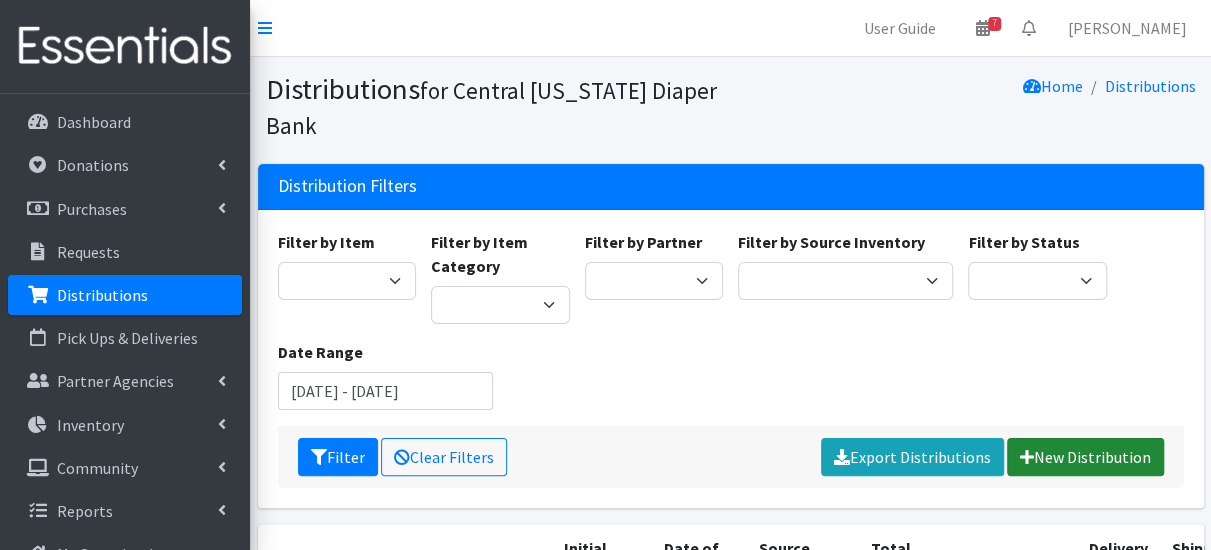click on "New Distribution" at bounding box center [1085, 457] 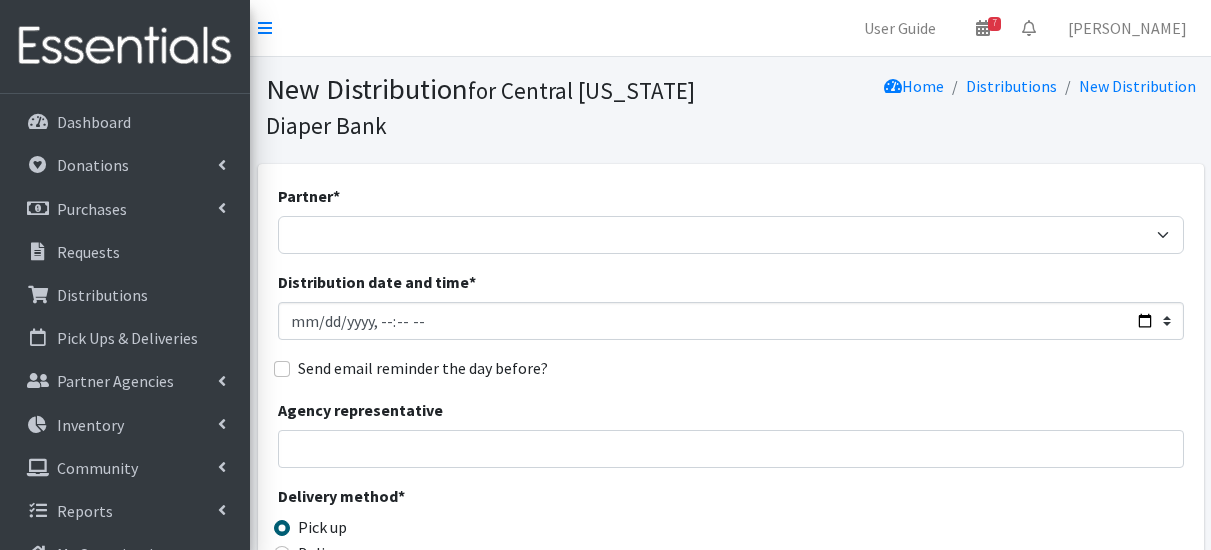 scroll, scrollTop: 0, scrollLeft: 0, axis: both 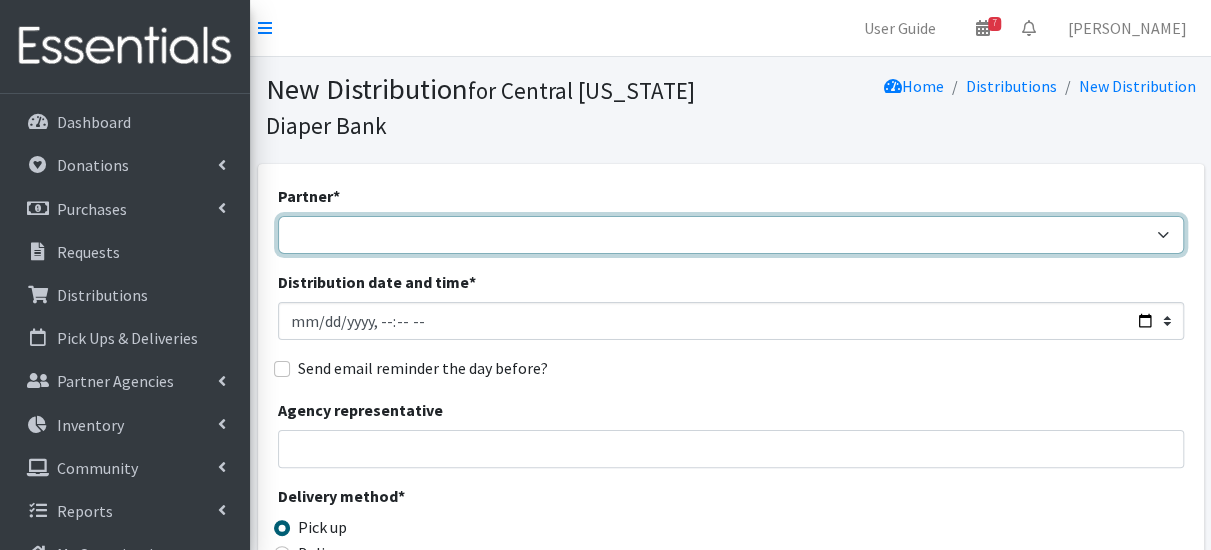 click on "All Saints Church
Baby Momma Association
Bellegrove Missionary Baptist Church Food Pantry
Brown Memorial
CAP Cayuga/Seneca
CAPCO (Cortland County)
CAP of Madison County
Catholic Charities of Onondaga County
CirCare
County West Family Resource Center
Crouse Hospital
Crouse NICU
DeWitt Food Pantry
Dr. Weeks Elementary
Dunbar Association
Epiphany Parish Outreach @ St Joseph the Worker Food Pantry
Food Bank of CNY
Gethsemane UMC
Healthy Families
Help Me Grow
Hillside
Huntington Family Centers
Interfaith Works
Liberty POST
McMahon Ryan Center
Mothers & Children in Crisis
MVCAA
NEHDA, Inc.
New Hope Family Services
NYS Courts 5th Judicial District - Onondaga County
Partners in Learning
PEACE Eastside Family Resource Center
PEACE Westside Family Resource Center
Planned Parenthood CWNY
Ronald McDonald House of CNY
Roxboro Road Elementary (NSCSD)
Salvation Army-Emergency Services
Samaritan Center
Seeds of Encouragement
Solvay CSD" at bounding box center [731, 235] 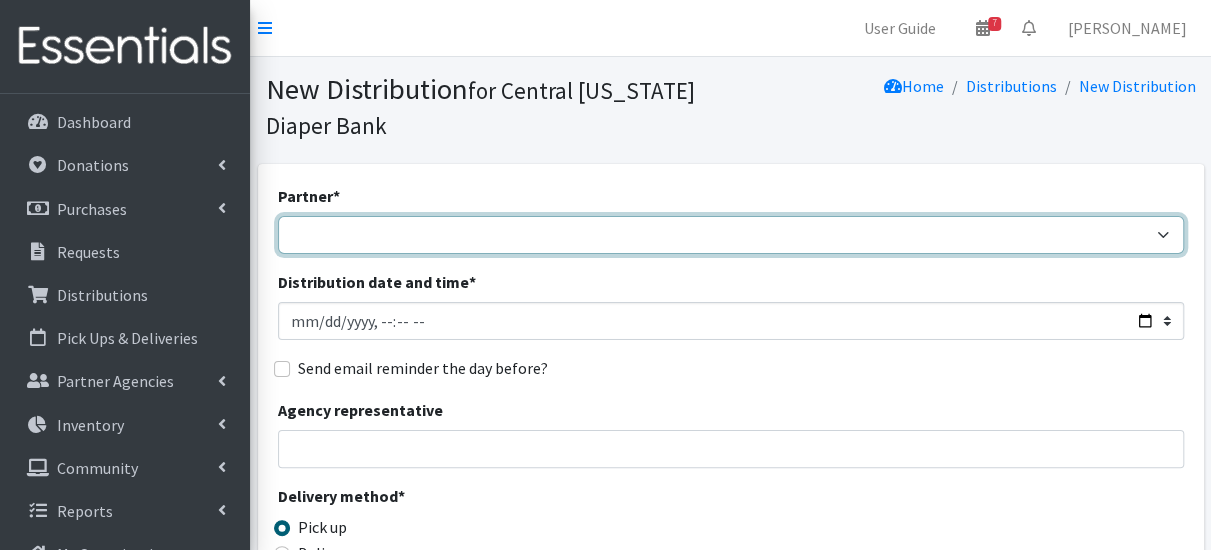 select on "1137" 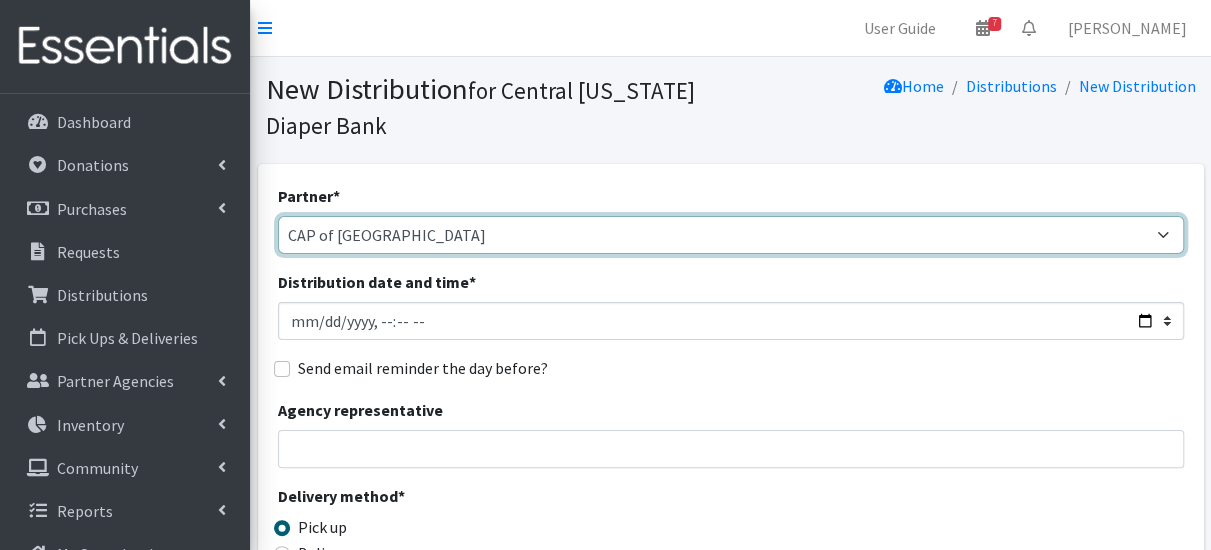 click on "All Saints Church
Baby Momma Association
Bellegrove Missionary Baptist Church Food Pantry
Brown Memorial
CAP Cayuga/Seneca
CAPCO (Cortland County)
CAP of Madison County
Catholic Charities of Onondaga County
CirCare
County West Family Resource Center
Crouse Hospital
Crouse NICU
DeWitt Food Pantry
Dr. Weeks Elementary
Dunbar Association
Epiphany Parish Outreach @ St Joseph the Worker Food Pantry
Food Bank of CNY
Gethsemane UMC
Healthy Families
Help Me Grow
Hillside
Huntington Family Centers
Interfaith Works
Liberty POST
McMahon Ryan Center
Mothers & Children in Crisis
MVCAA
NEHDA, Inc.
New Hope Family Services
NYS Courts 5th Judicial District - Onondaga County
Partners in Learning
PEACE Eastside Family Resource Center
PEACE Westside Family Resource Center
Planned Parenthood CWNY
Ronald McDonald House of CNY
Roxboro Road Elementary (NSCSD)
Salvation Army-Emergency Services
Samaritan Center
Seeds of Encouragement
Solvay CSD" at bounding box center [731, 235] 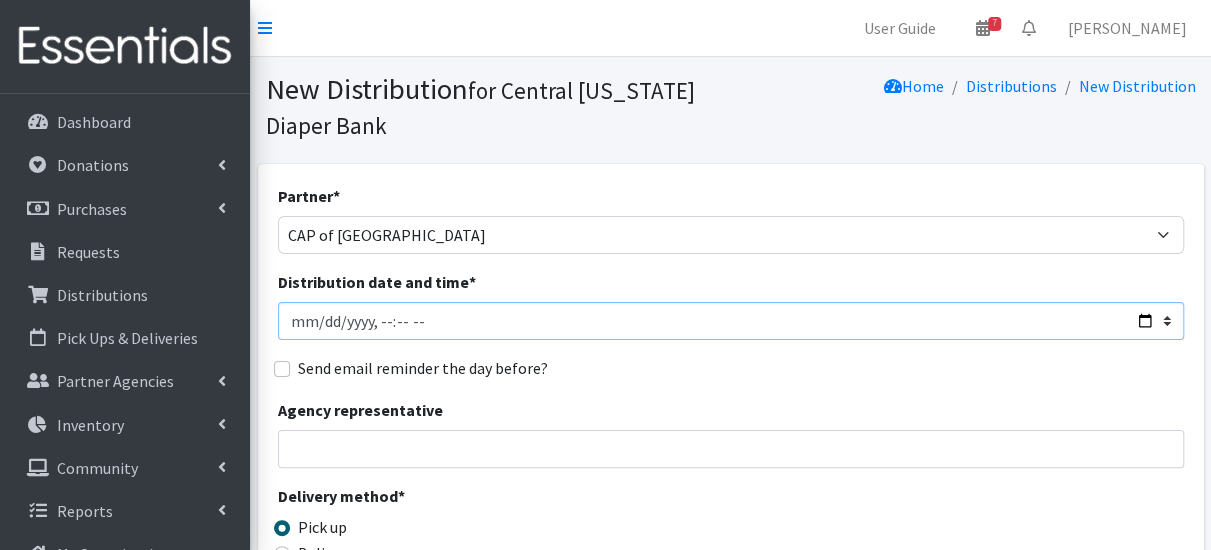 click on "Distribution date and time  *" at bounding box center (731, 321) 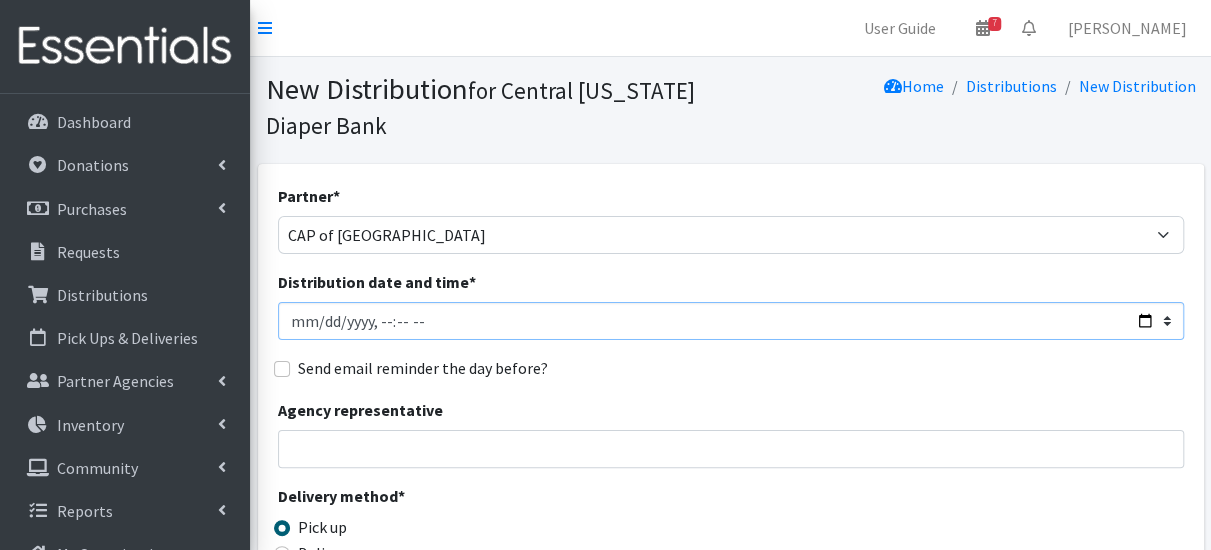 type on "2025-07-24T22:00" 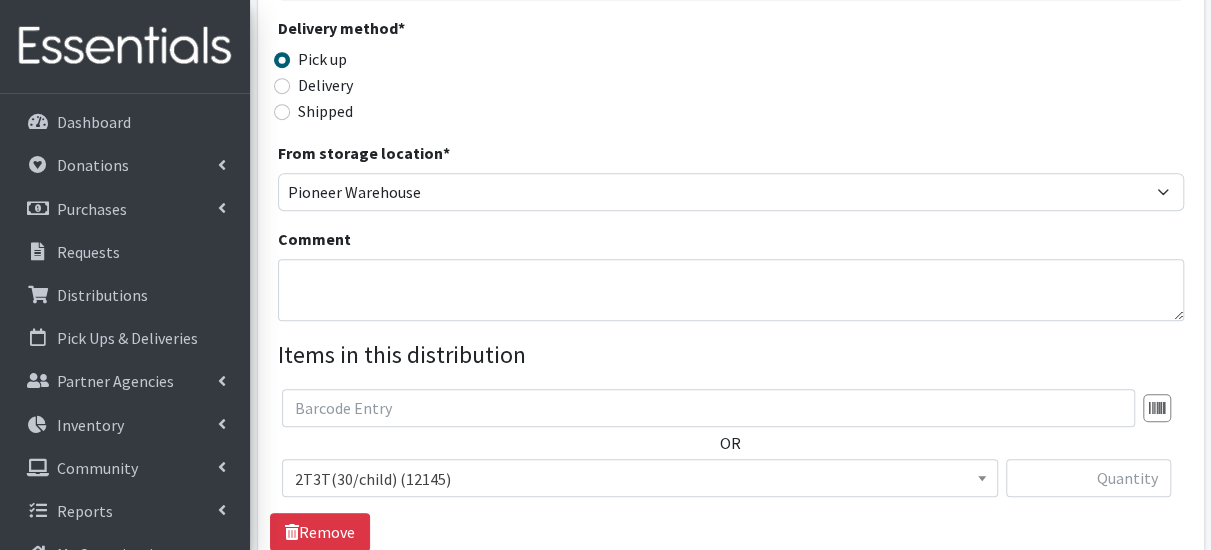 scroll, scrollTop: 500, scrollLeft: 0, axis: vertical 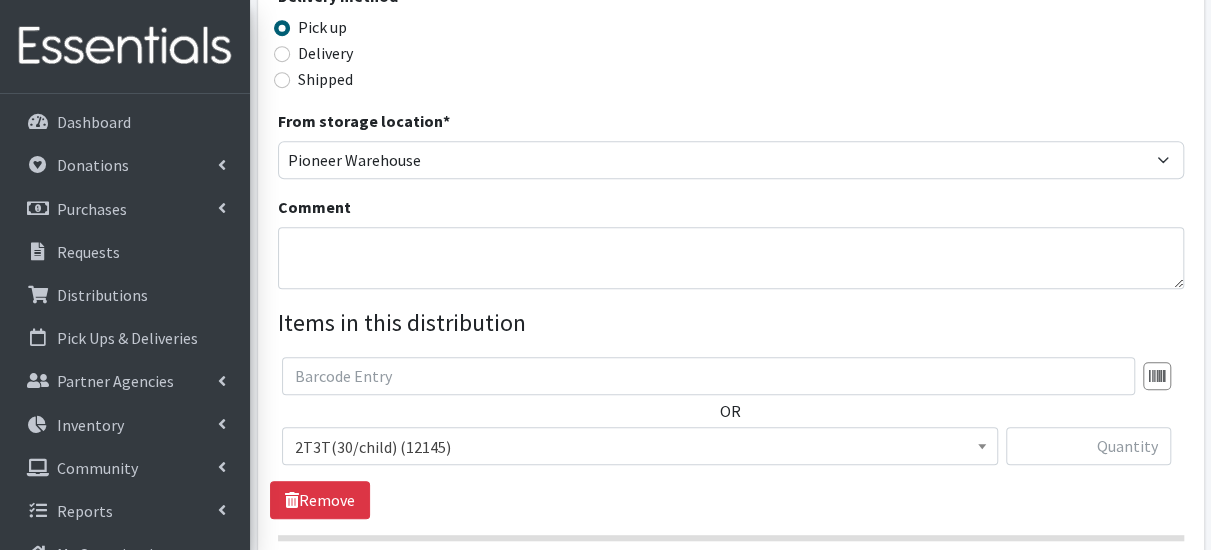click on "2T3T(30/child) (12145)" at bounding box center (640, 447) 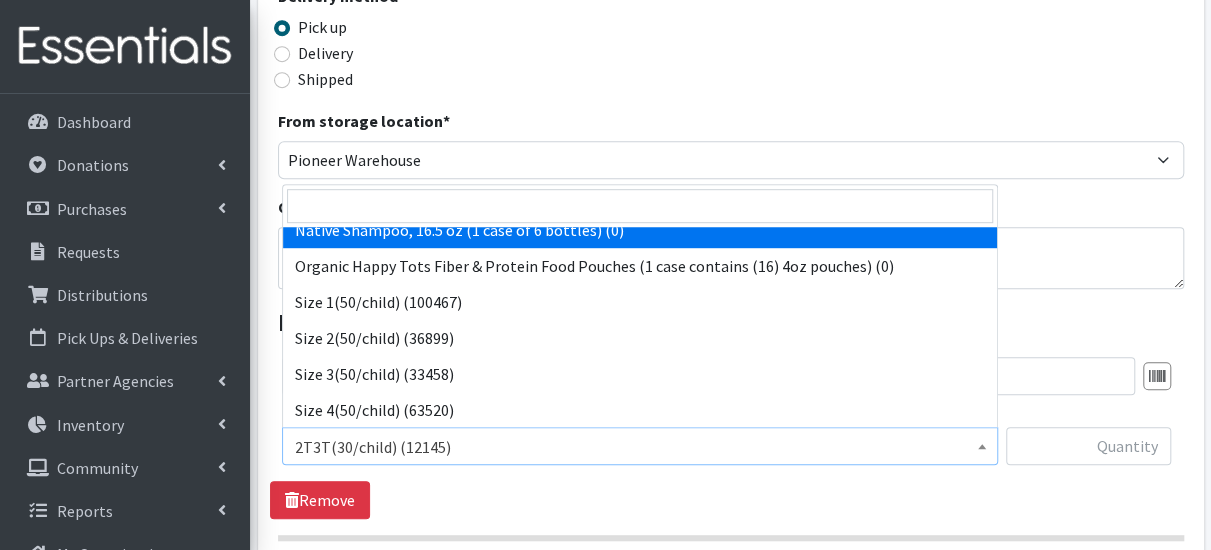 scroll, scrollTop: 1000, scrollLeft: 0, axis: vertical 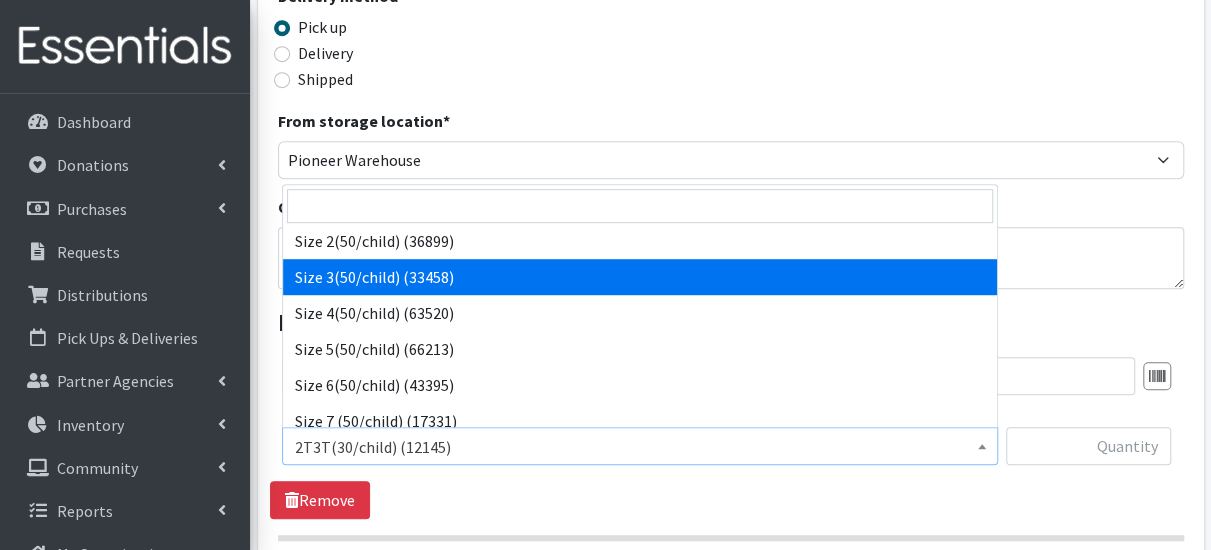 select on "954" 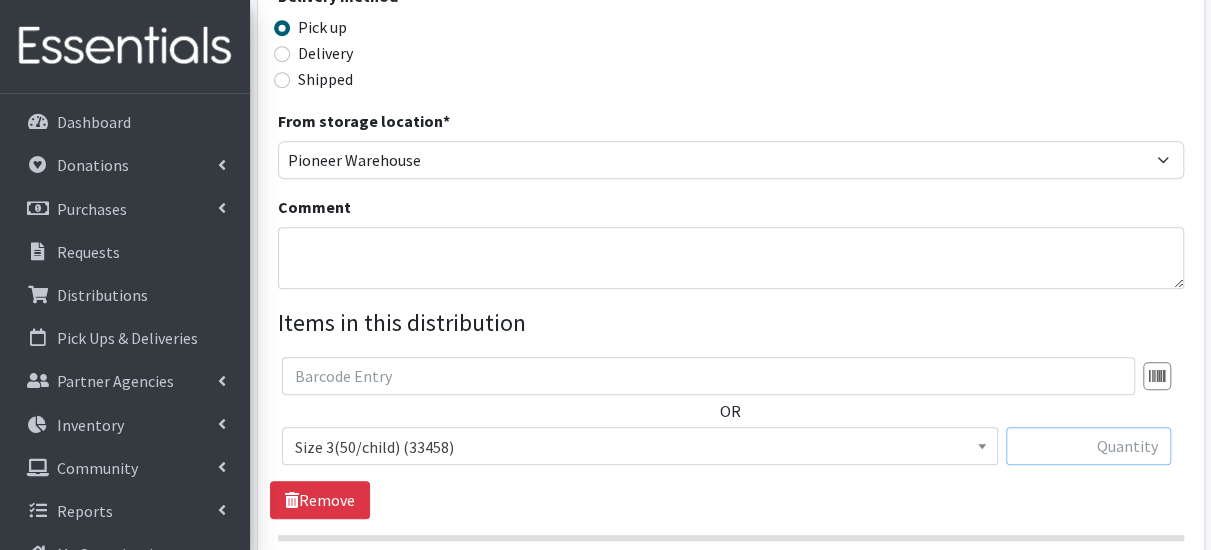 drag, startPoint x: 1055, startPoint y: 445, endPoint x: 1024, endPoint y: 473, distance: 41.773197 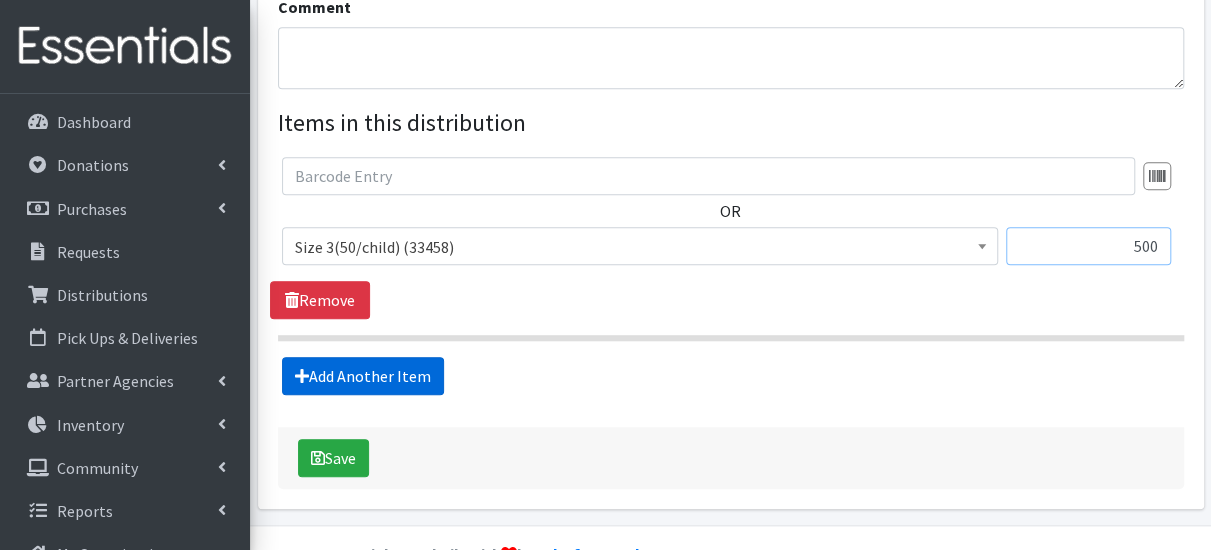 type on "500" 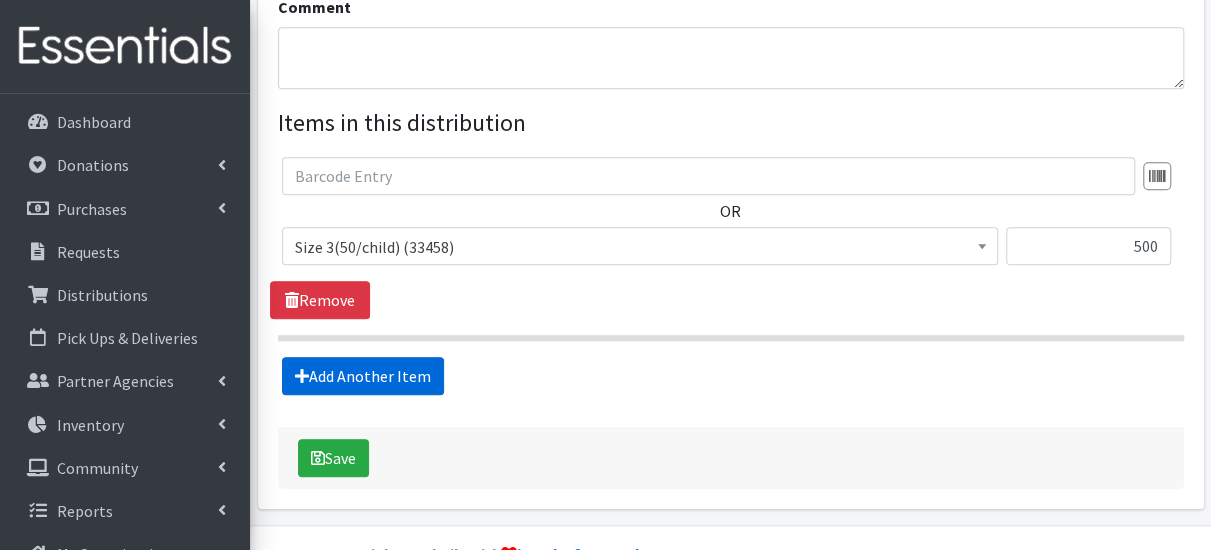 click on "Add Another Item" at bounding box center [363, 376] 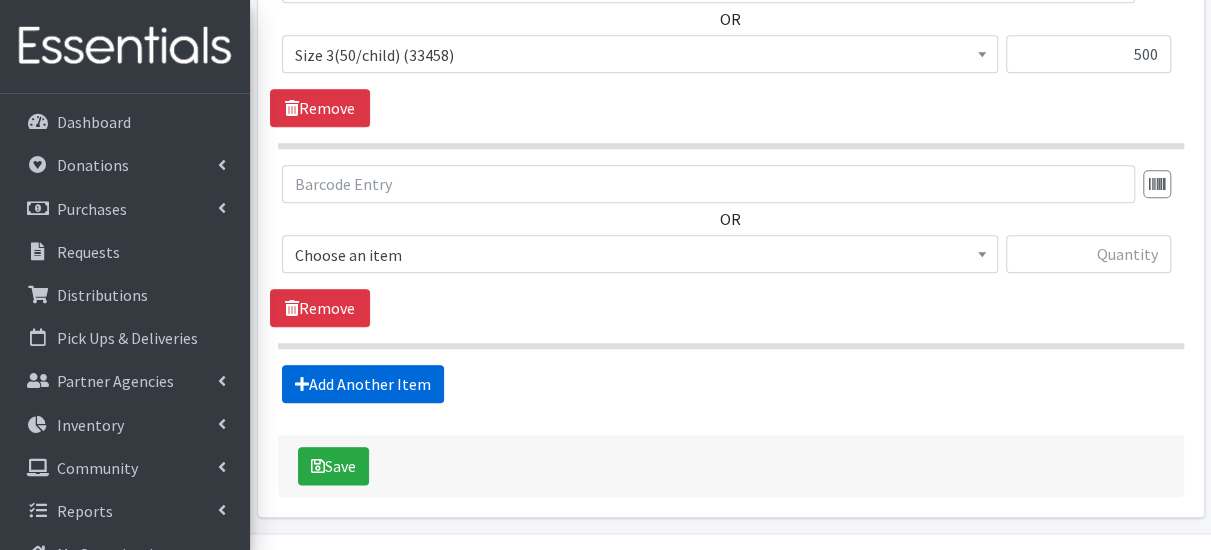 scroll, scrollTop: 946, scrollLeft: 0, axis: vertical 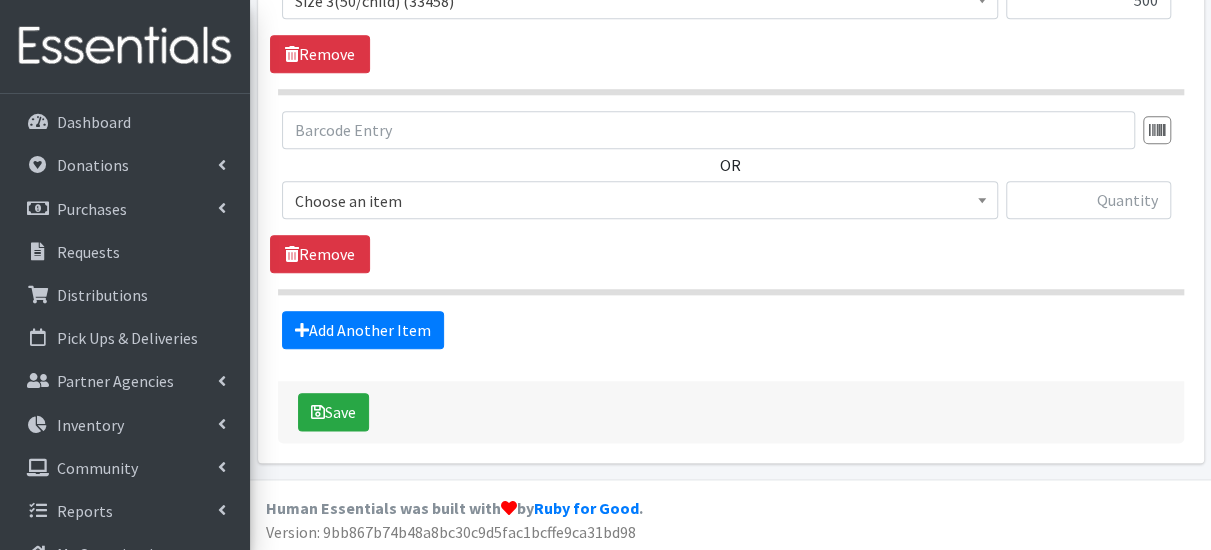 click on "Choose an item" at bounding box center [640, 200] 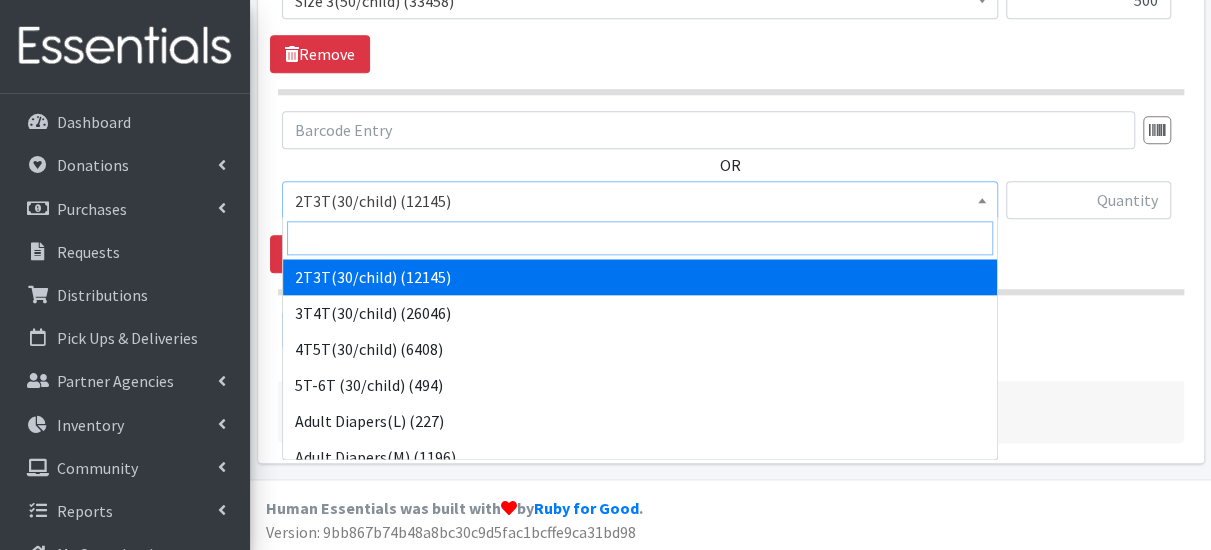click at bounding box center [640, 238] 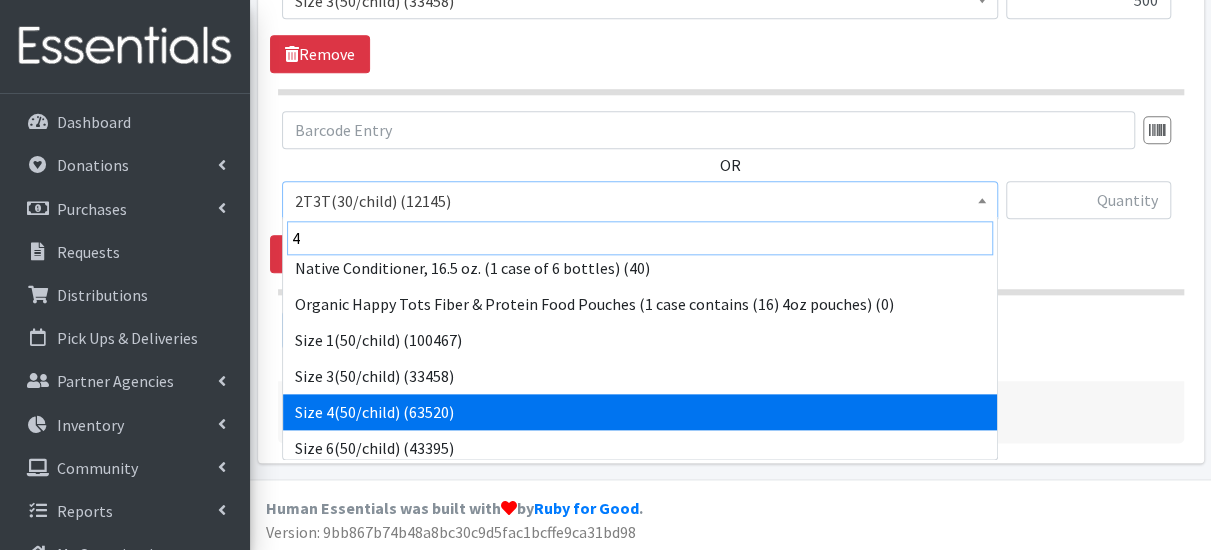scroll, scrollTop: 400, scrollLeft: 0, axis: vertical 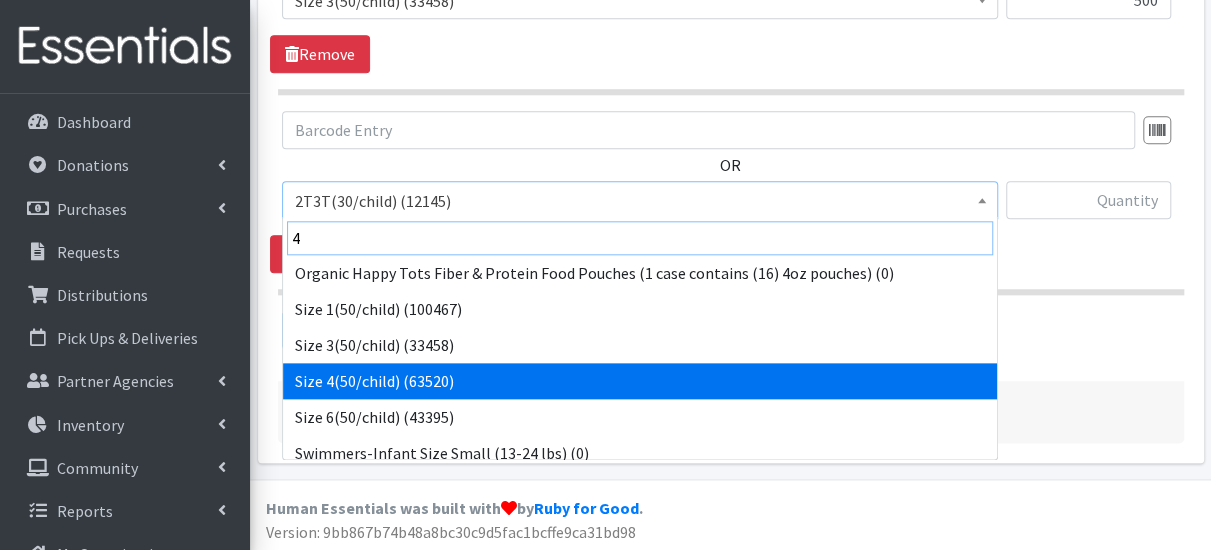 type on "4" 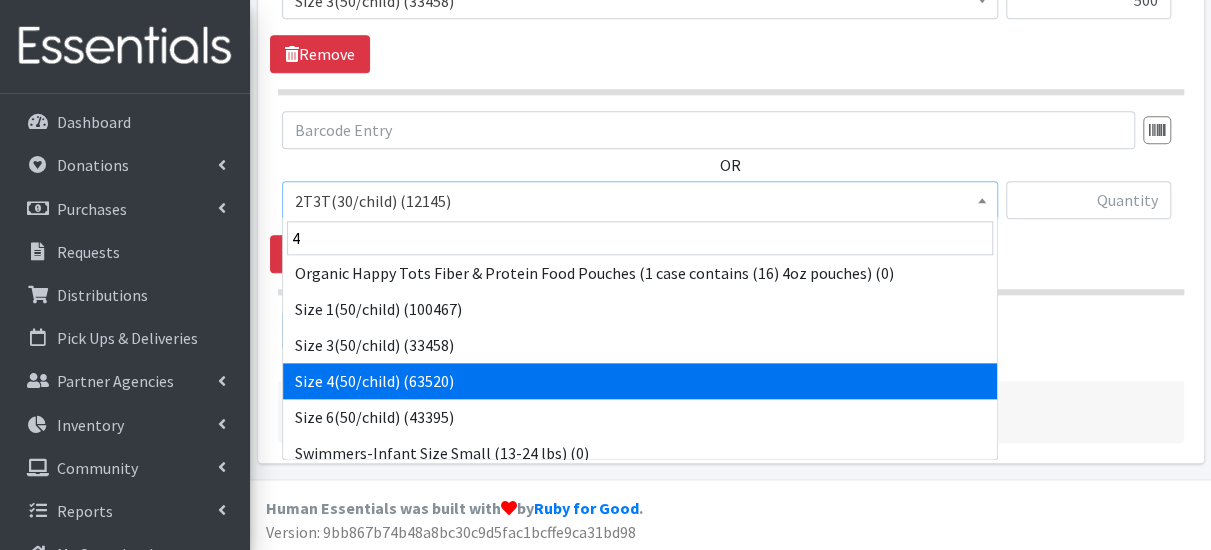 select on "963" 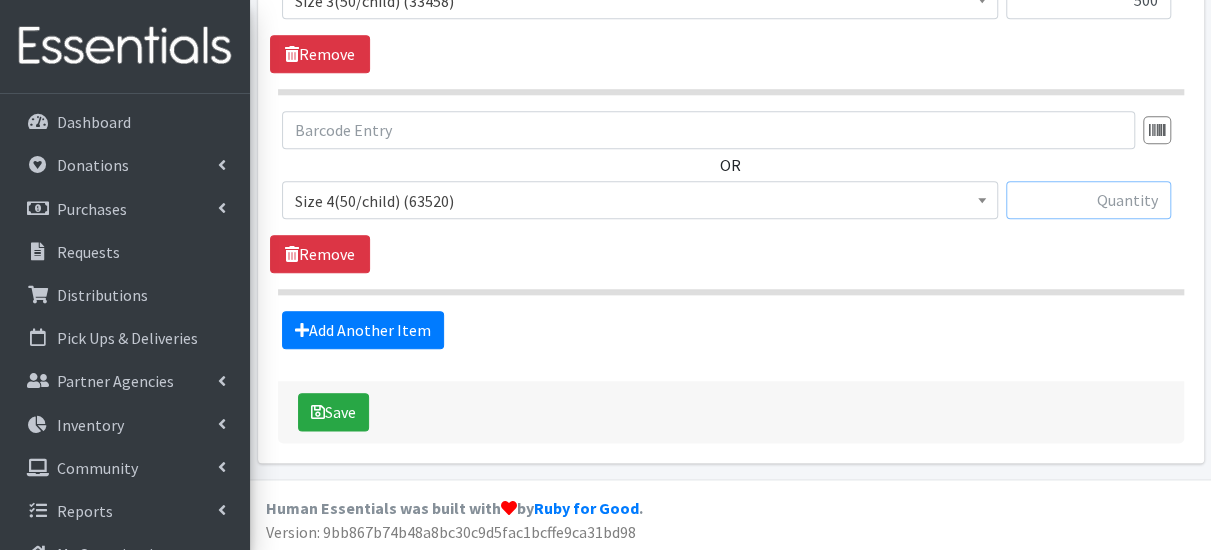 click at bounding box center [1088, 200] 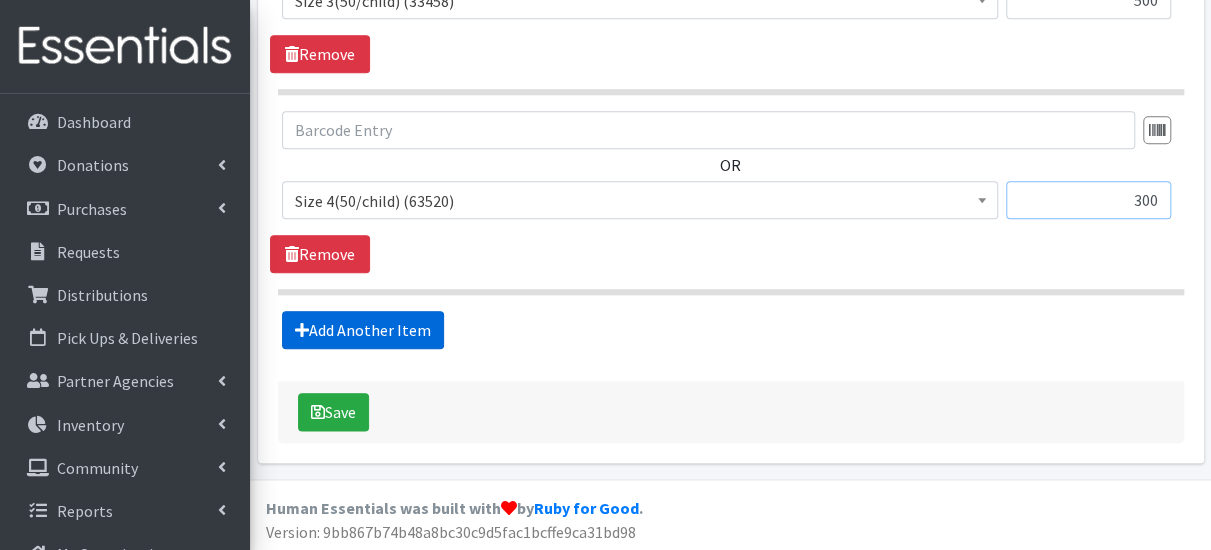 type on "300" 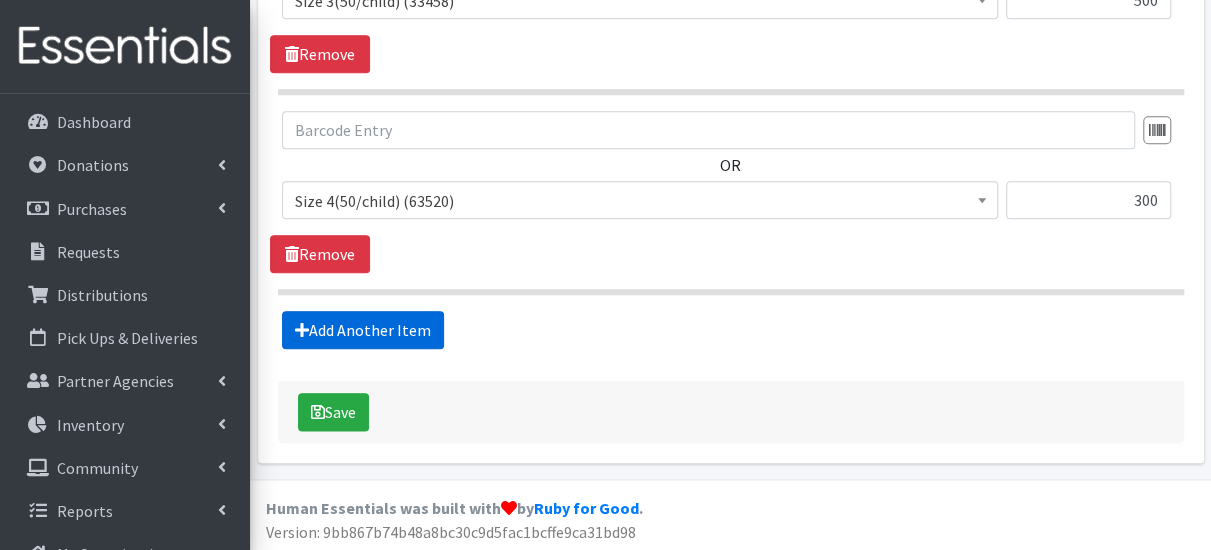 click on "Add Another Item" at bounding box center [363, 330] 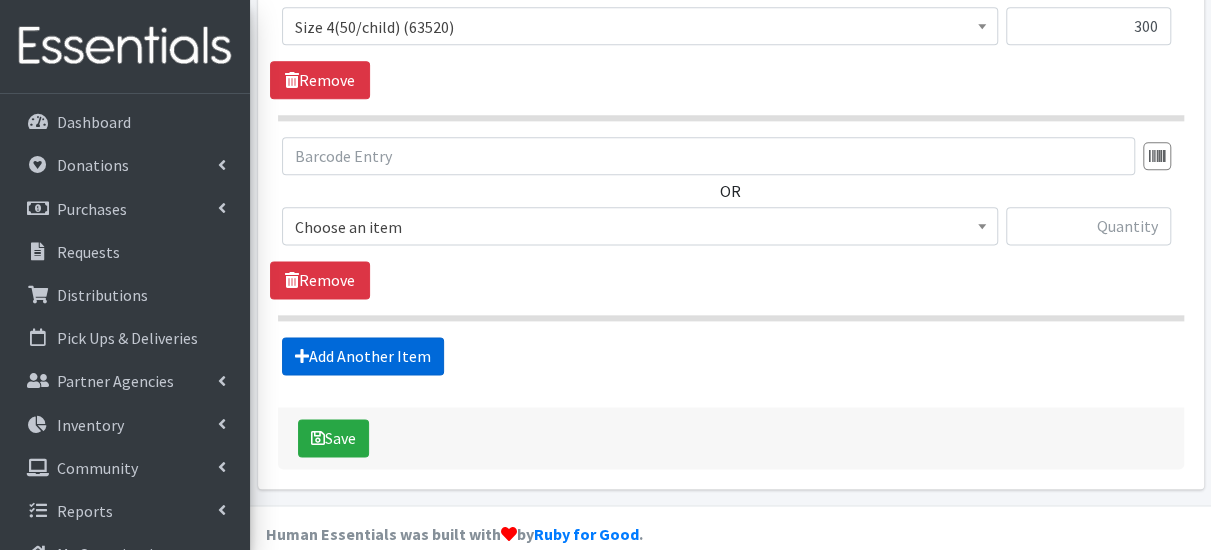 scroll, scrollTop: 1145, scrollLeft: 0, axis: vertical 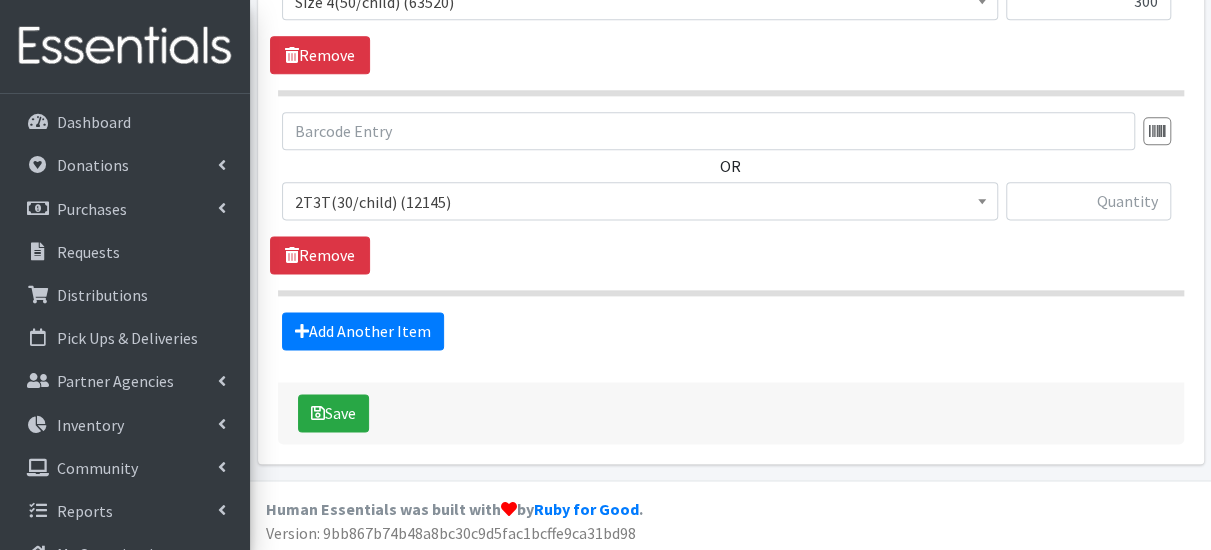 click on "2T3T(30/child) (12145)" at bounding box center (640, 202) 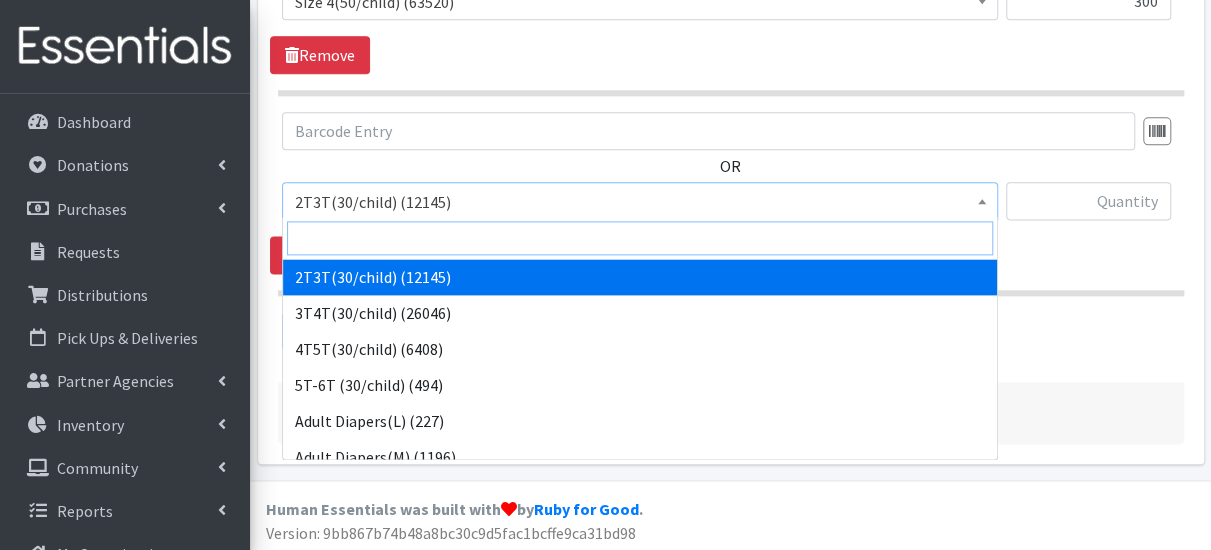 click at bounding box center (640, 238) 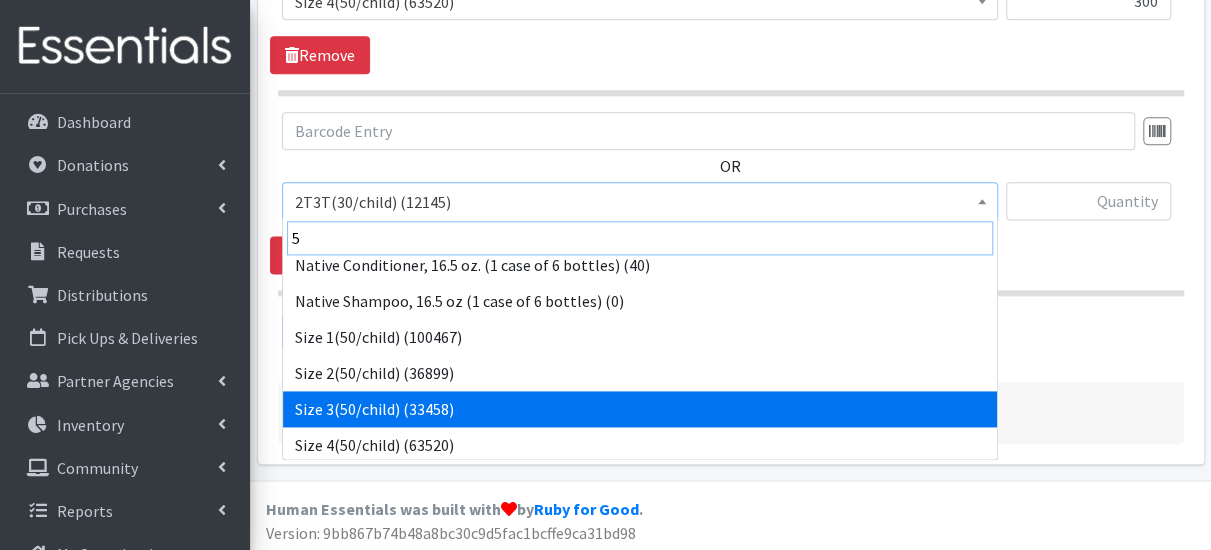 scroll, scrollTop: 400, scrollLeft: 0, axis: vertical 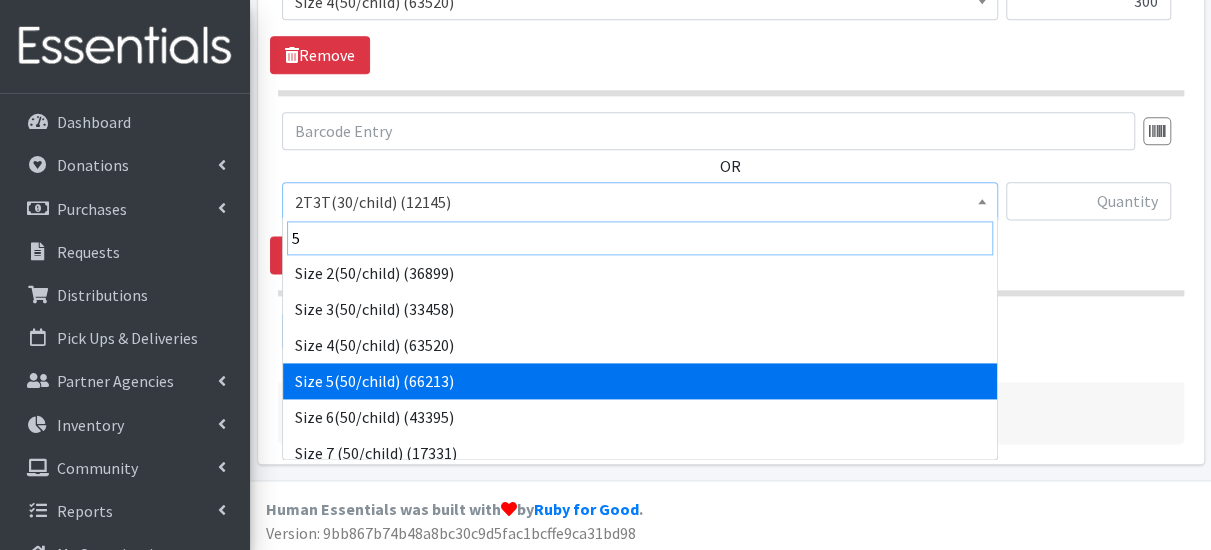 type on "5" 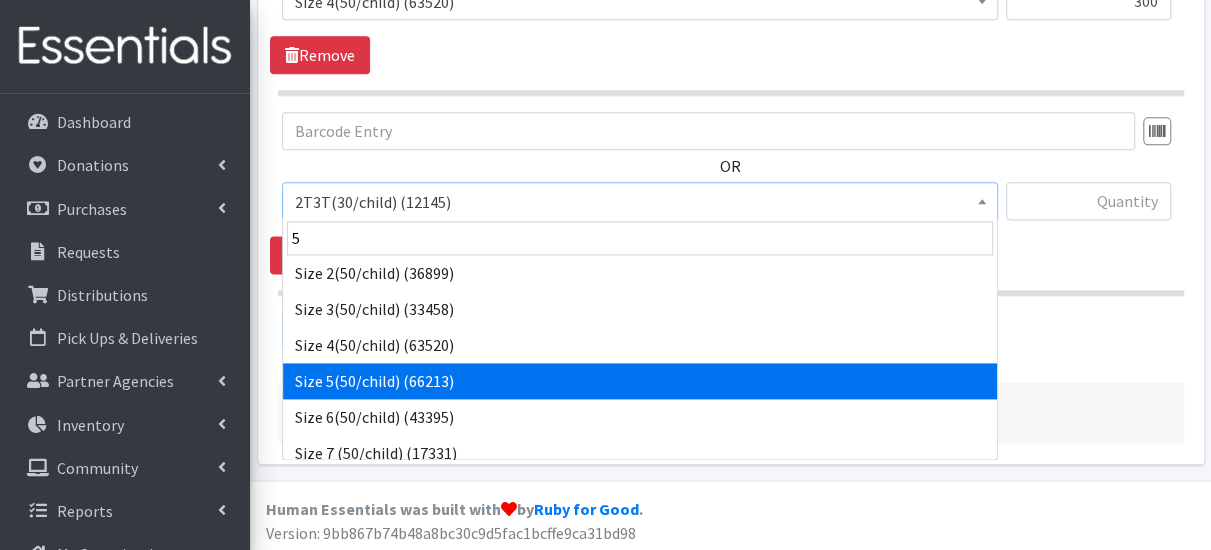 select on "964" 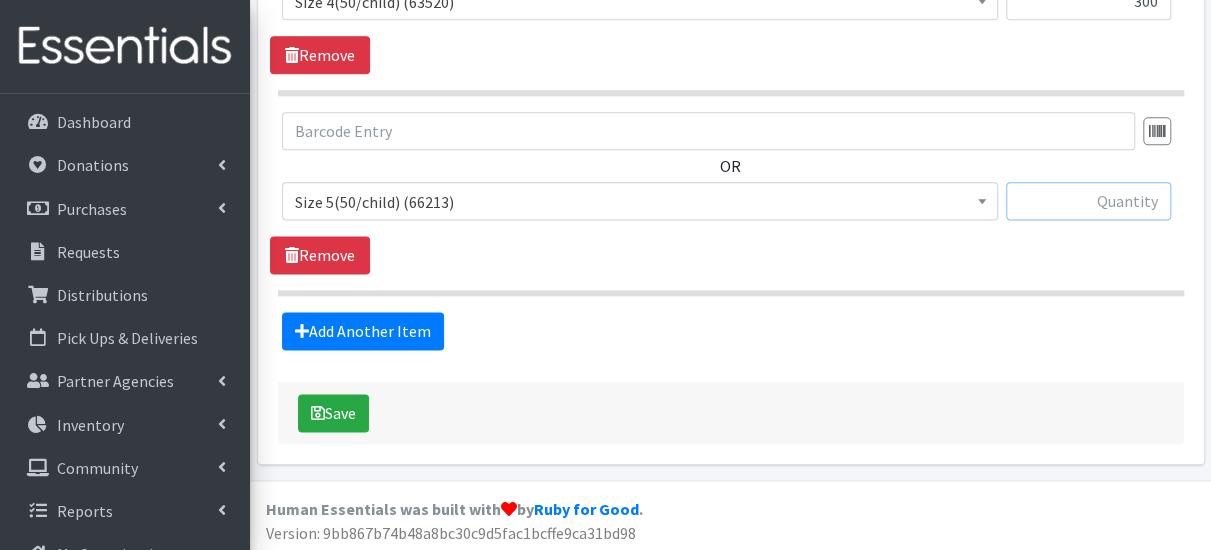 click at bounding box center (1088, 201) 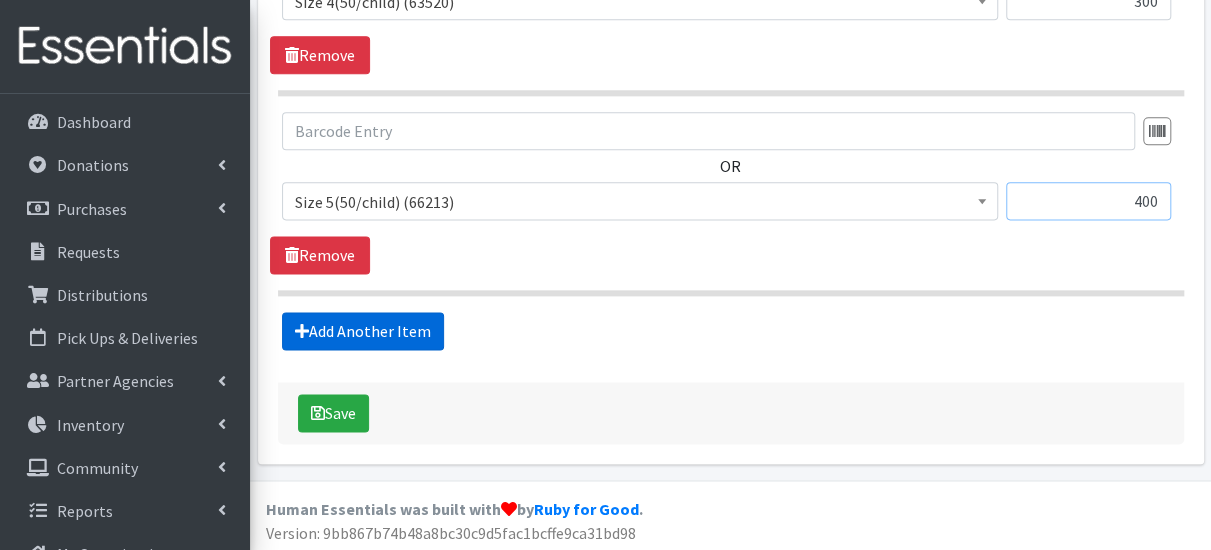 type on "400" 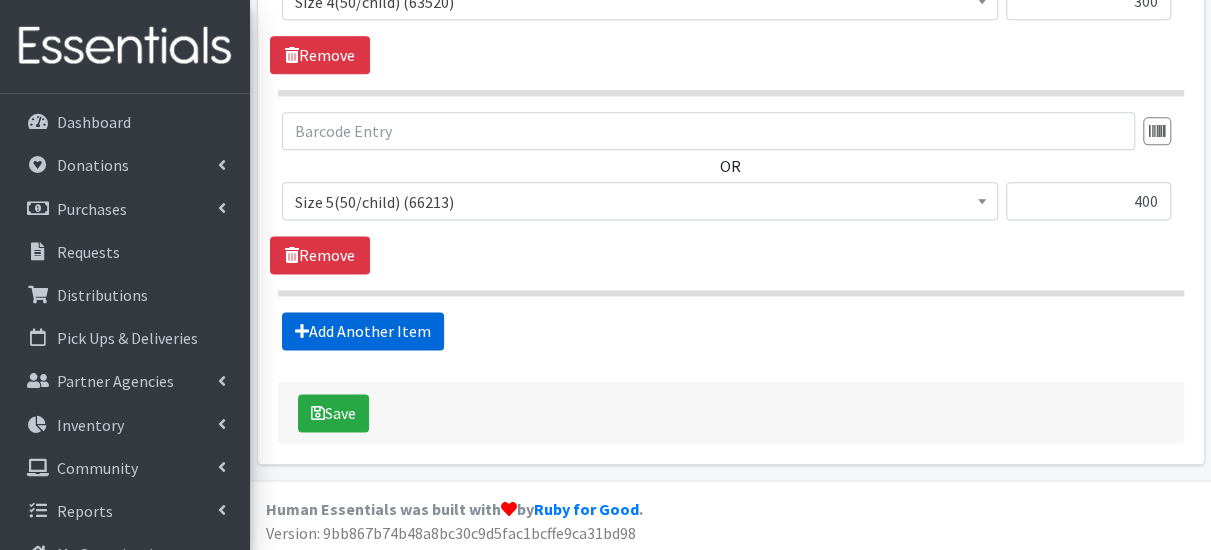 click on "Add Another Item" at bounding box center [363, 331] 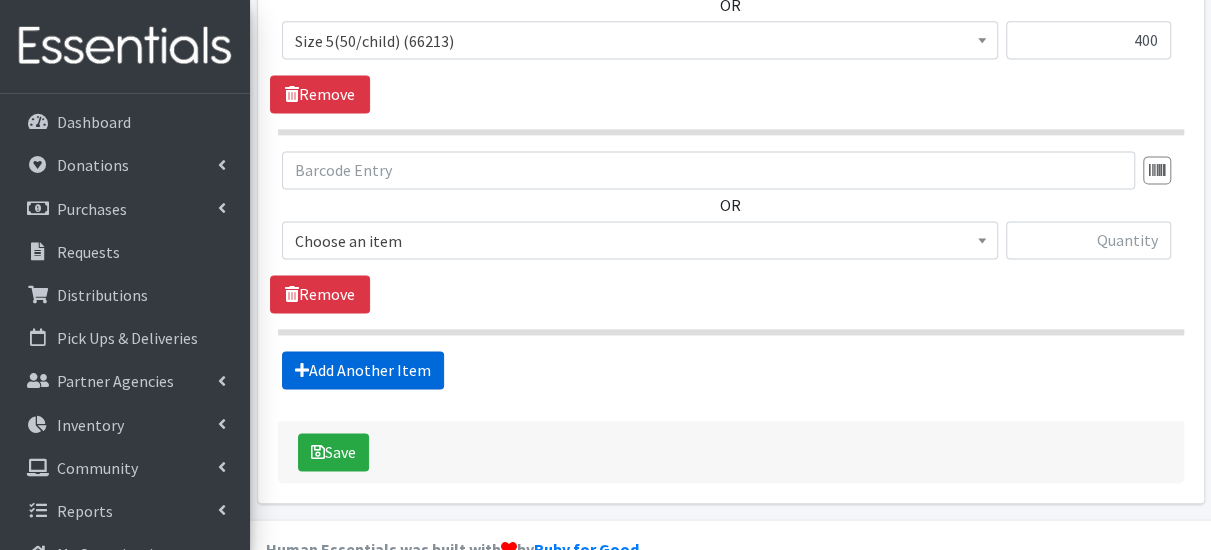 scroll, scrollTop: 1344, scrollLeft: 0, axis: vertical 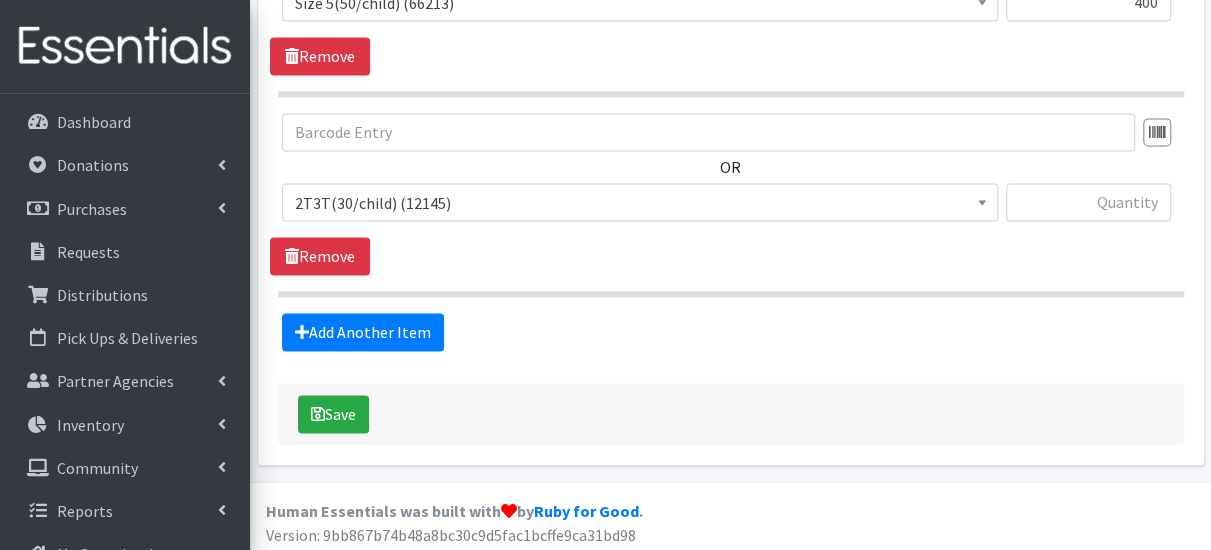 click on "2T3T(30/child) (12145)" at bounding box center (640, 203) 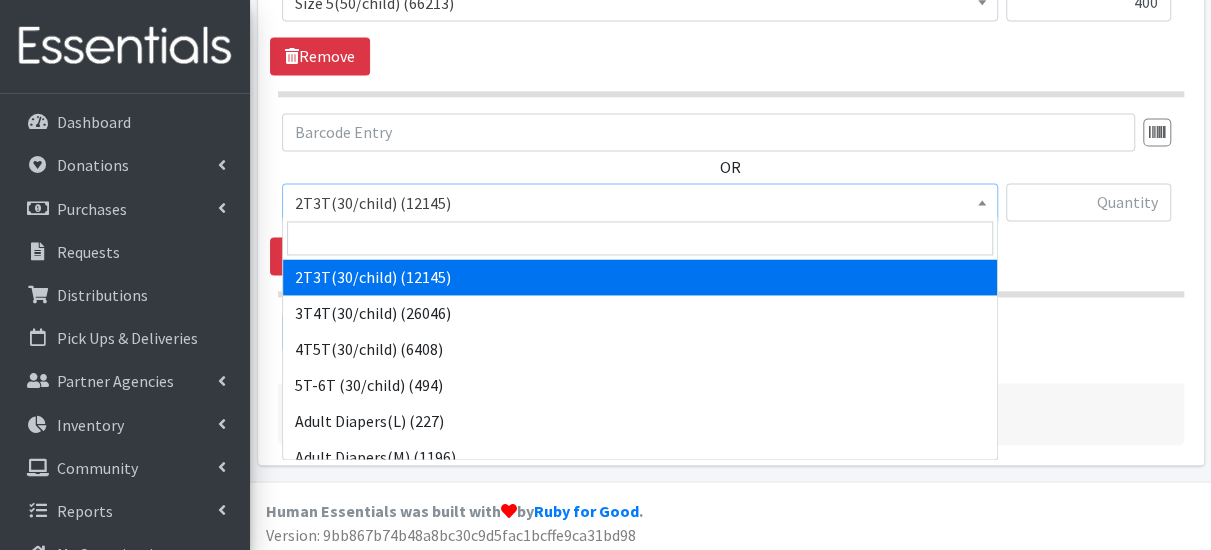 click at bounding box center [640, 238] 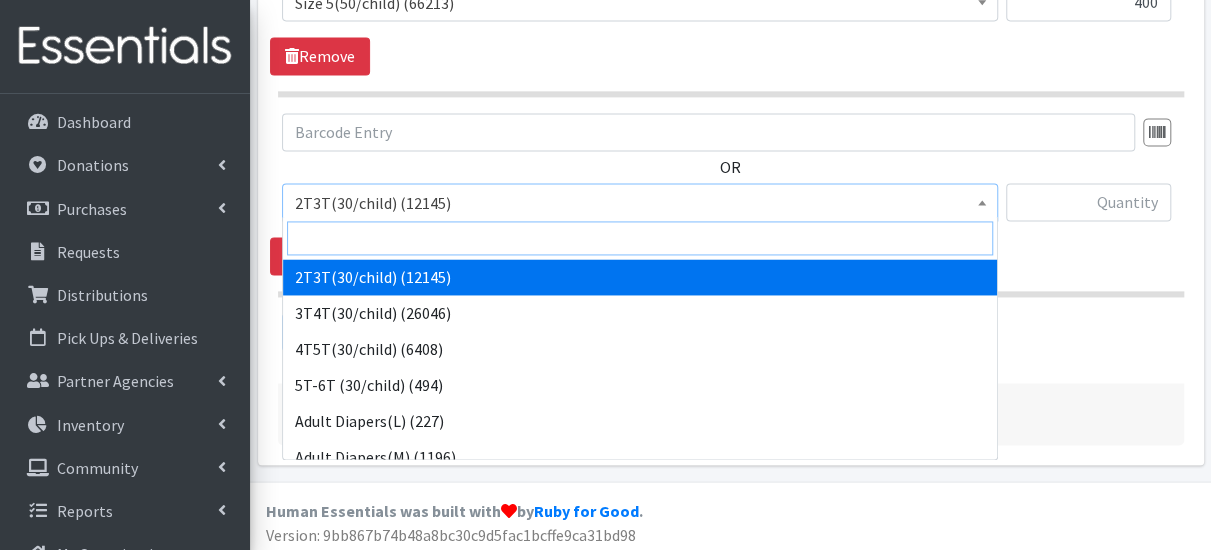 click at bounding box center (640, 238) 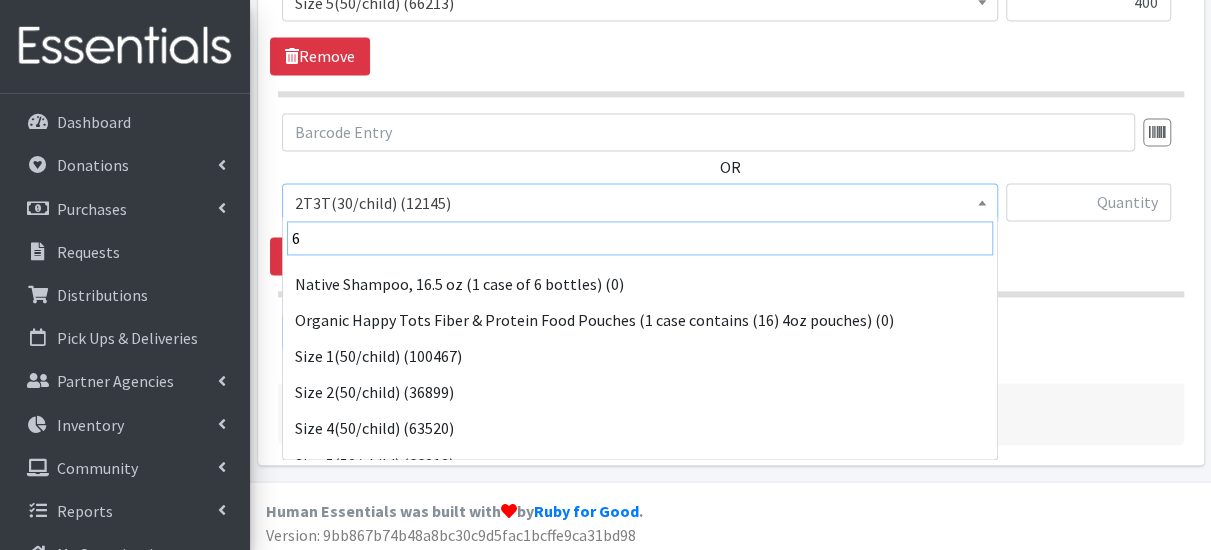 scroll, scrollTop: 600, scrollLeft: 0, axis: vertical 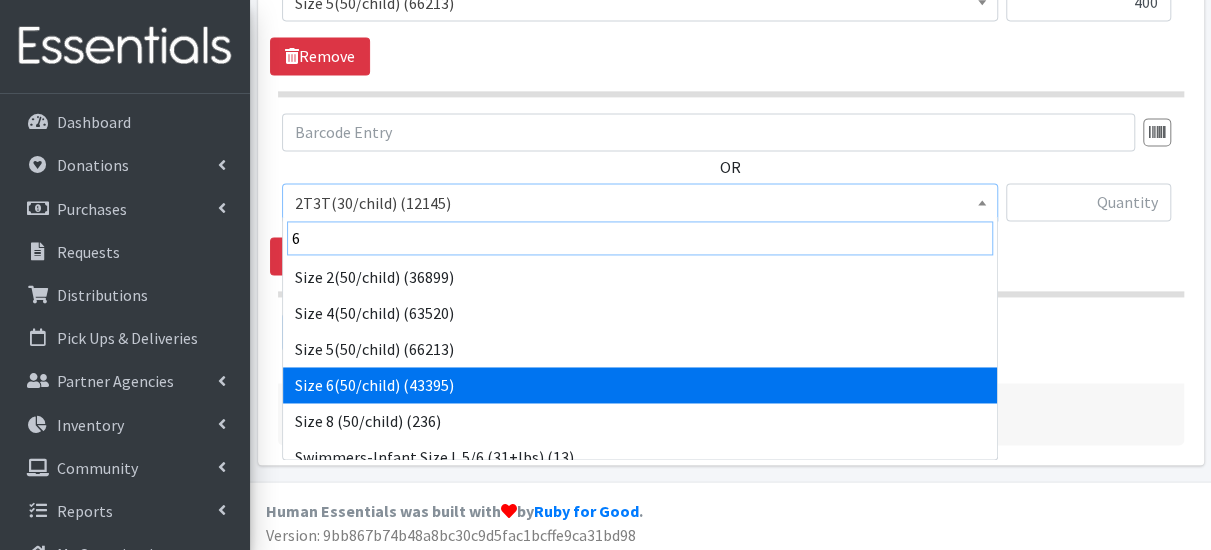 type on "6" 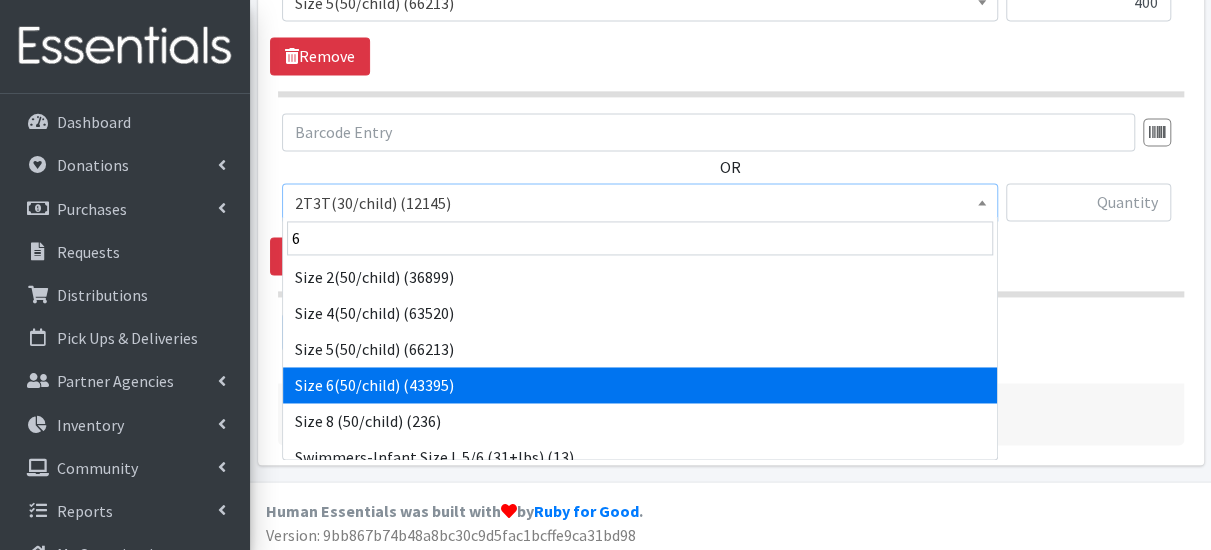 select on "966" 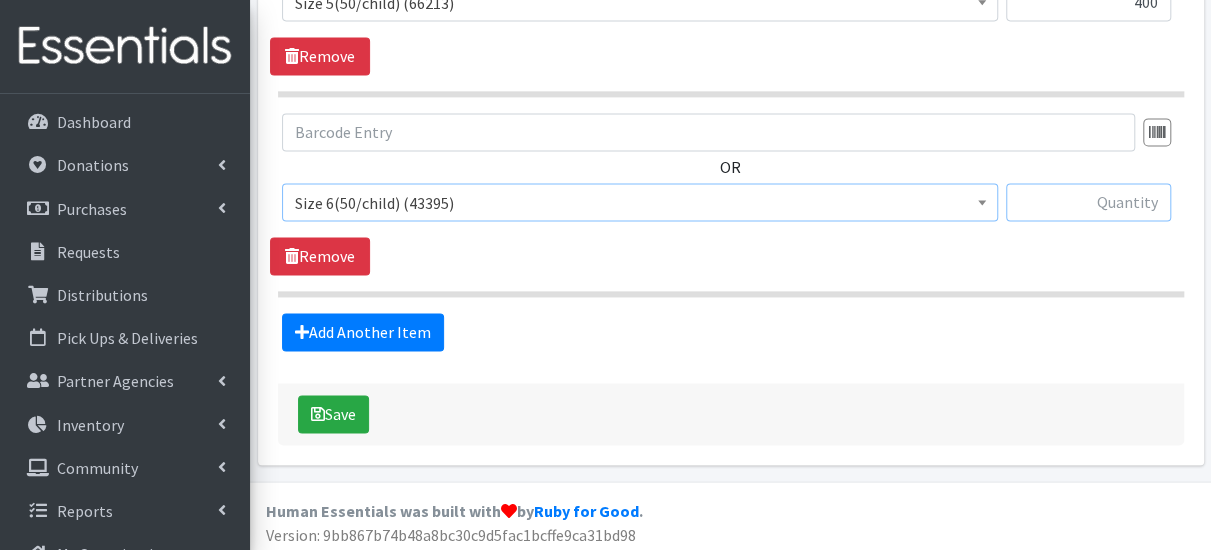 click at bounding box center (1088, 202) 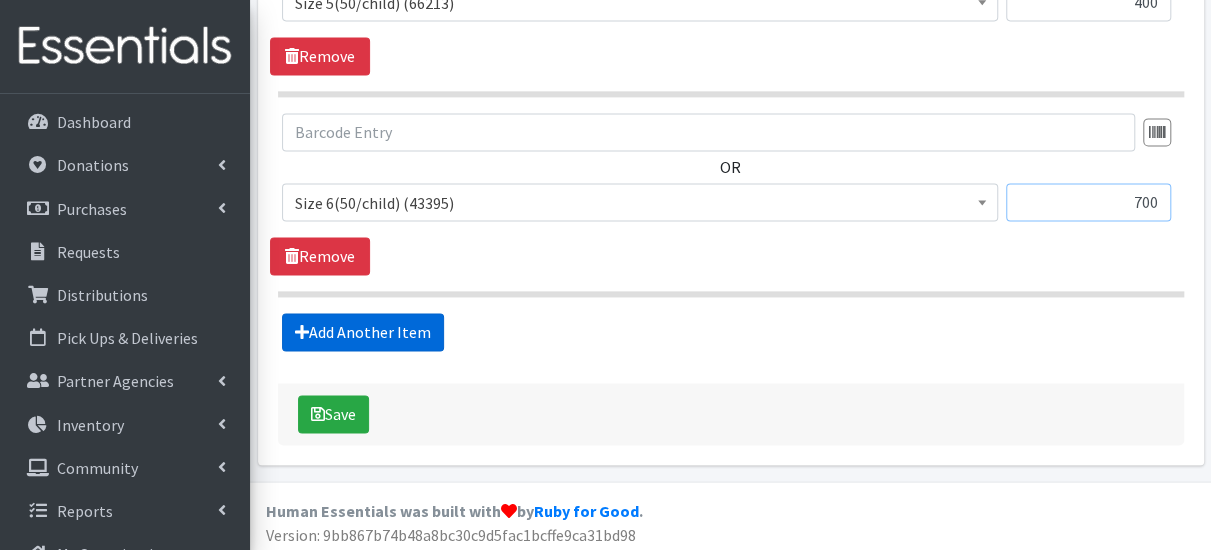 type on "700" 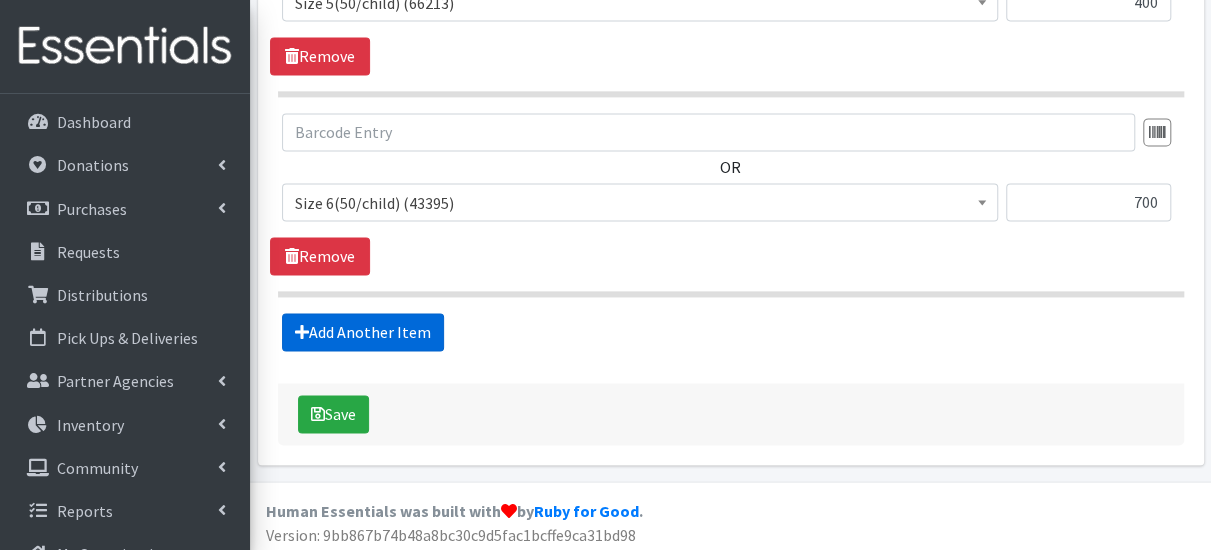 click on "Add Another Item" at bounding box center (363, 332) 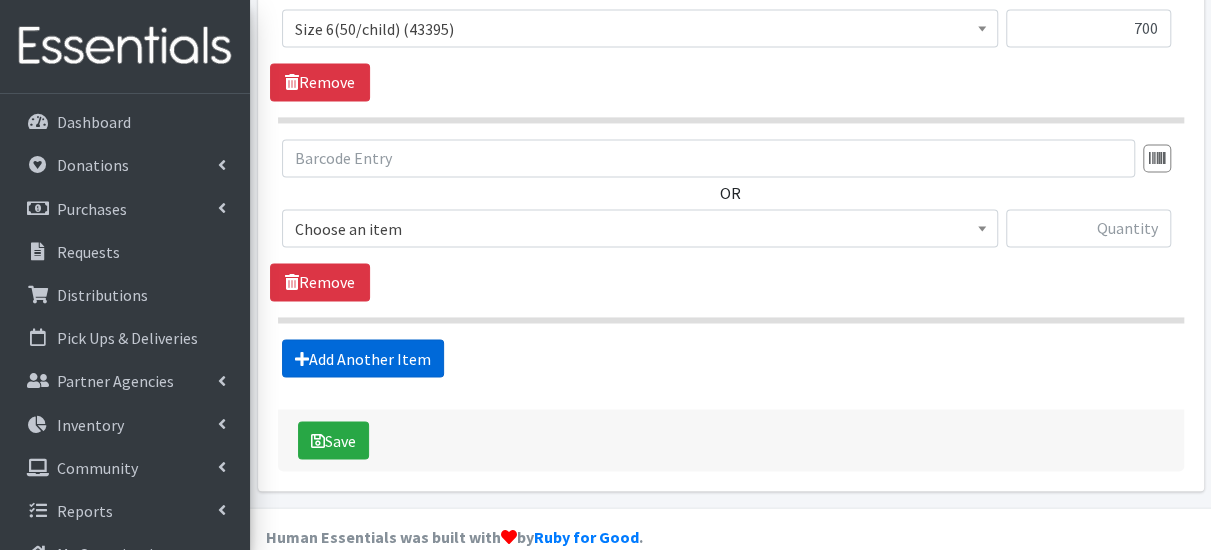 scroll, scrollTop: 1543, scrollLeft: 0, axis: vertical 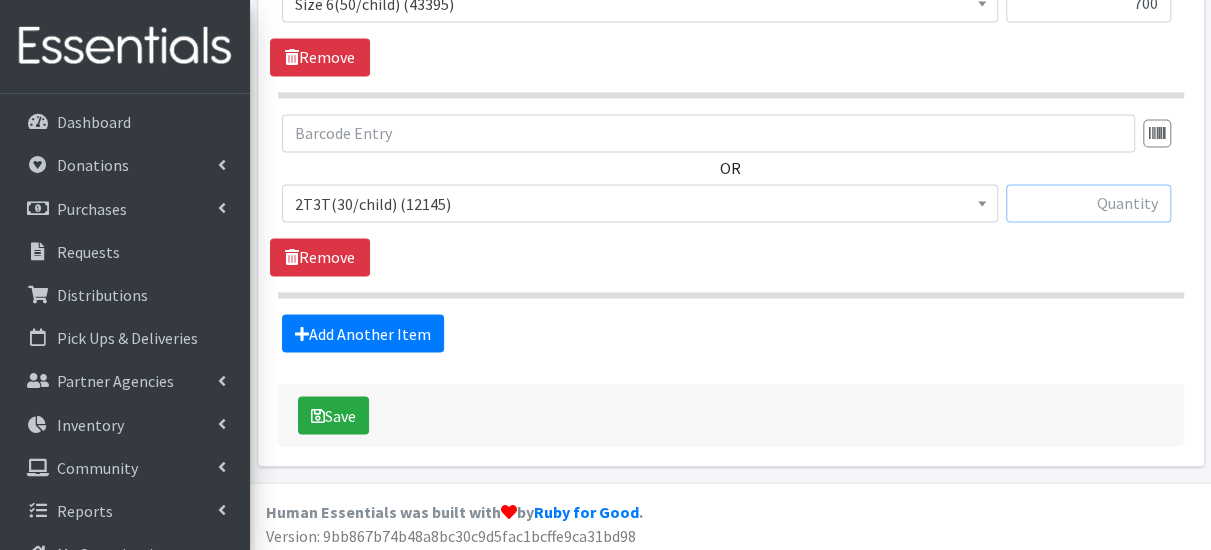 click at bounding box center (1088, 203) 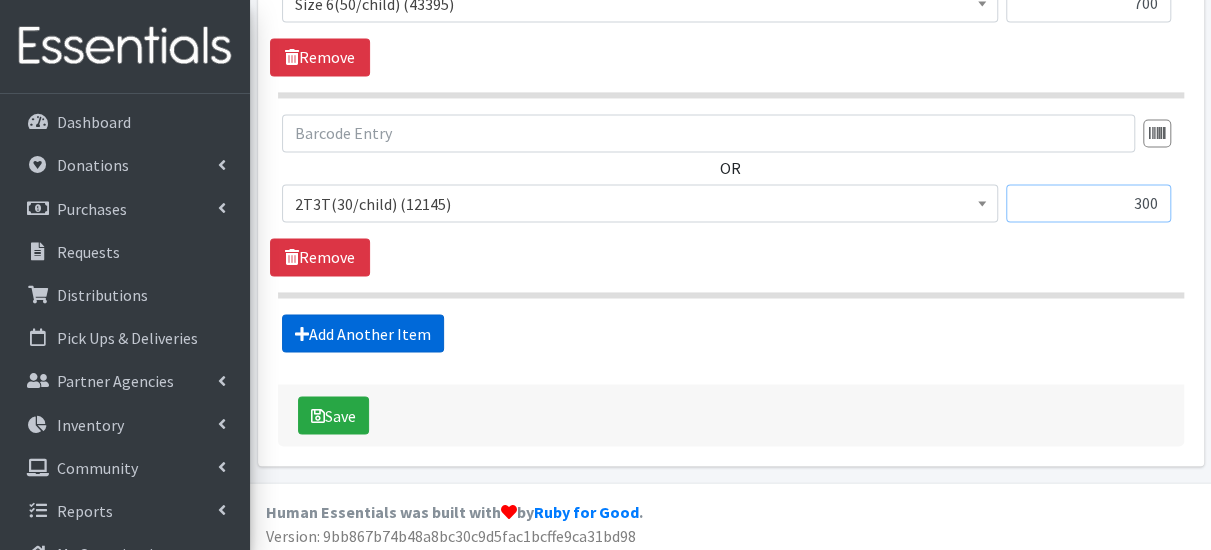 type on "300" 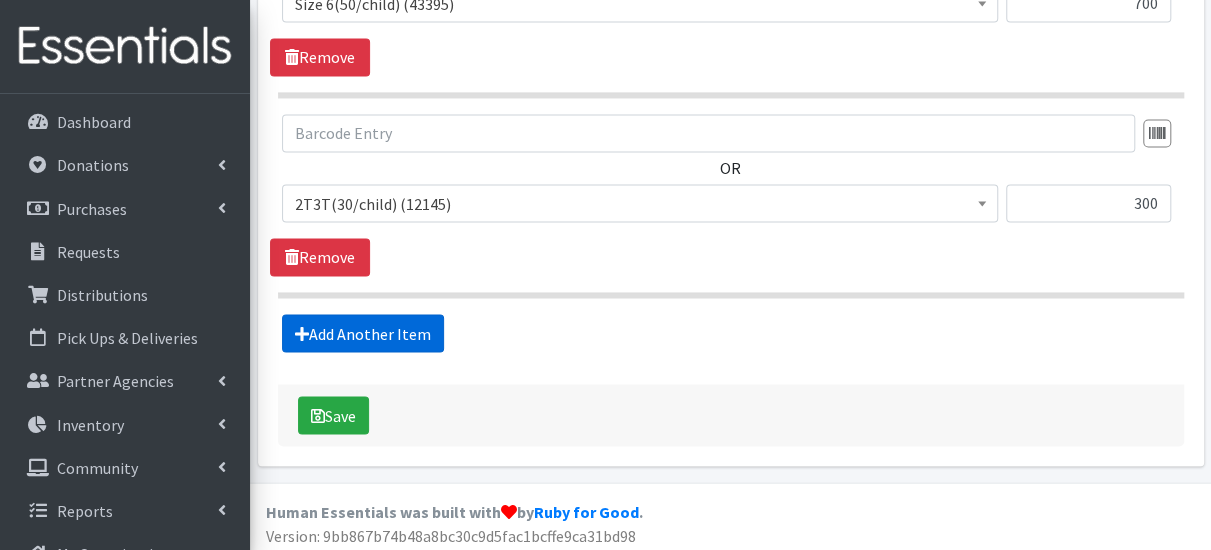 click on "Add Another Item" at bounding box center (363, 333) 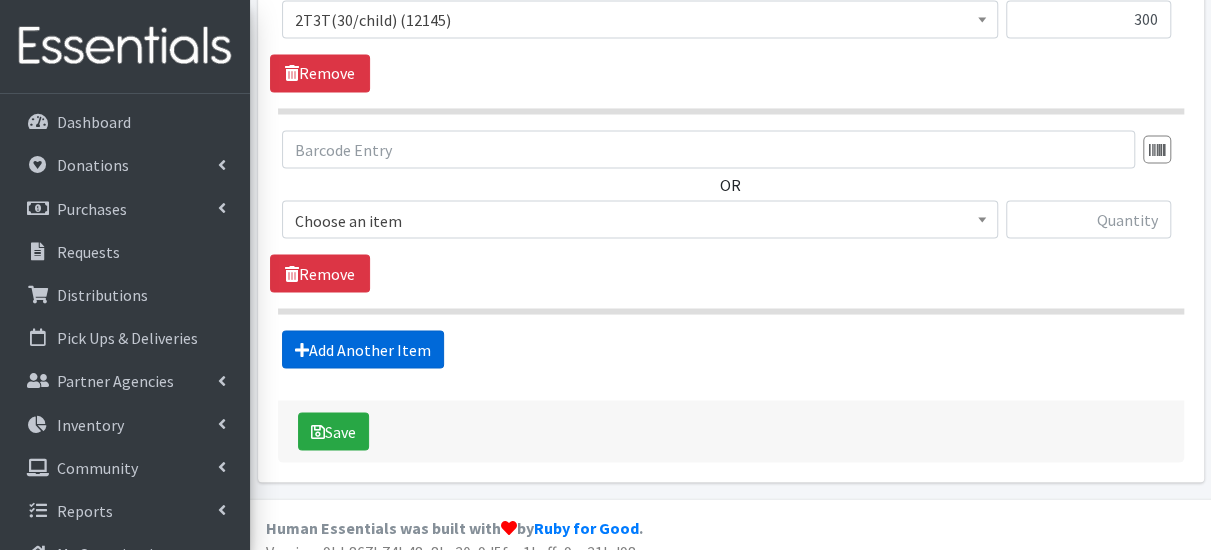 scroll, scrollTop: 1742, scrollLeft: 0, axis: vertical 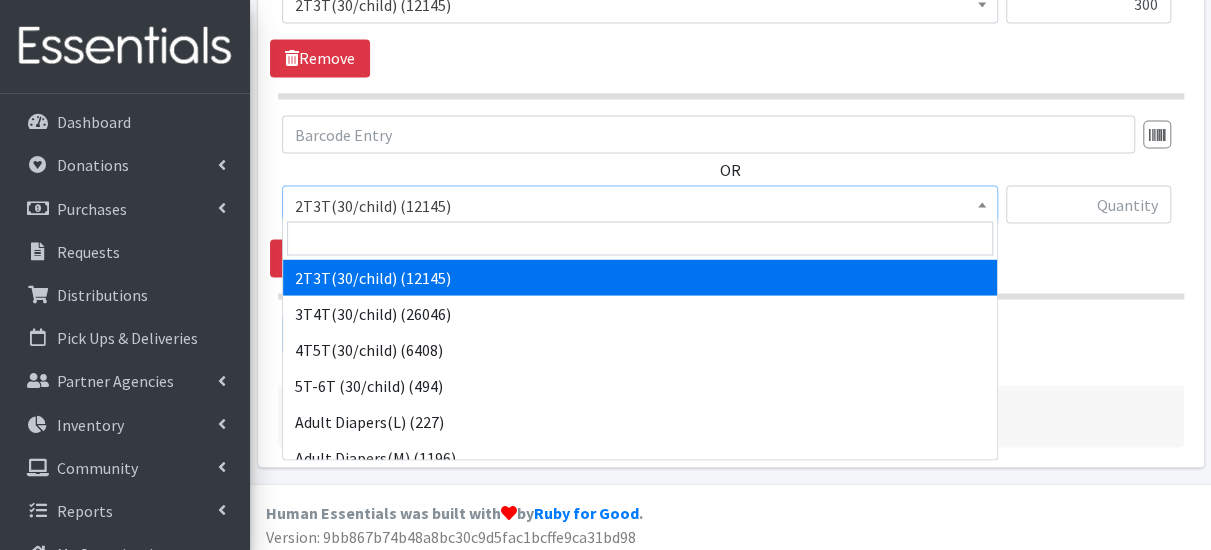 click on "2T3T(30/child) (12145)" at bounding box center (640, 205) 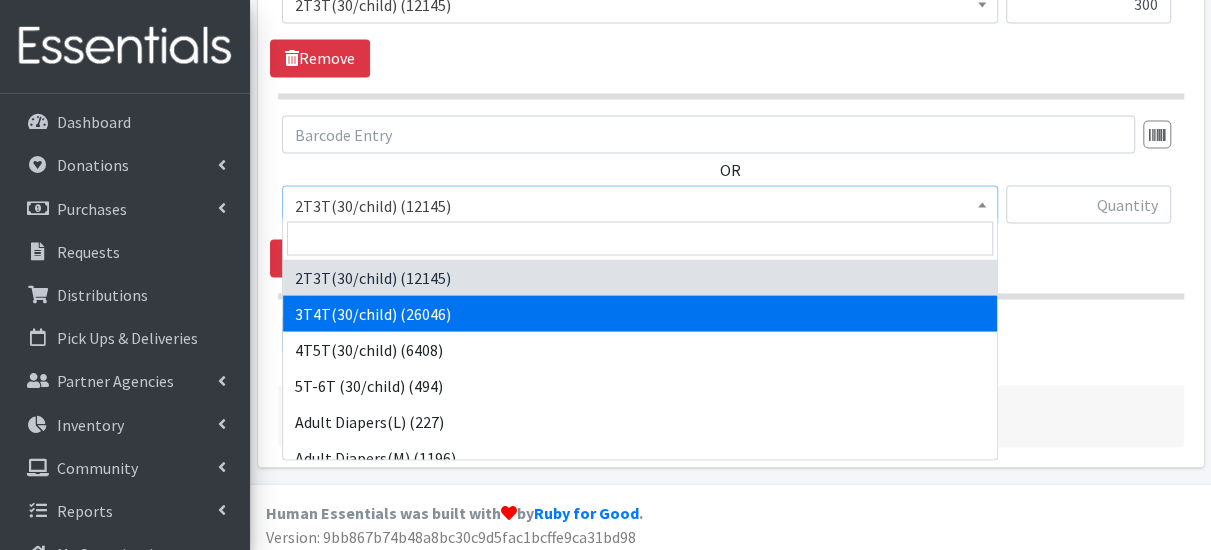 select on "941" 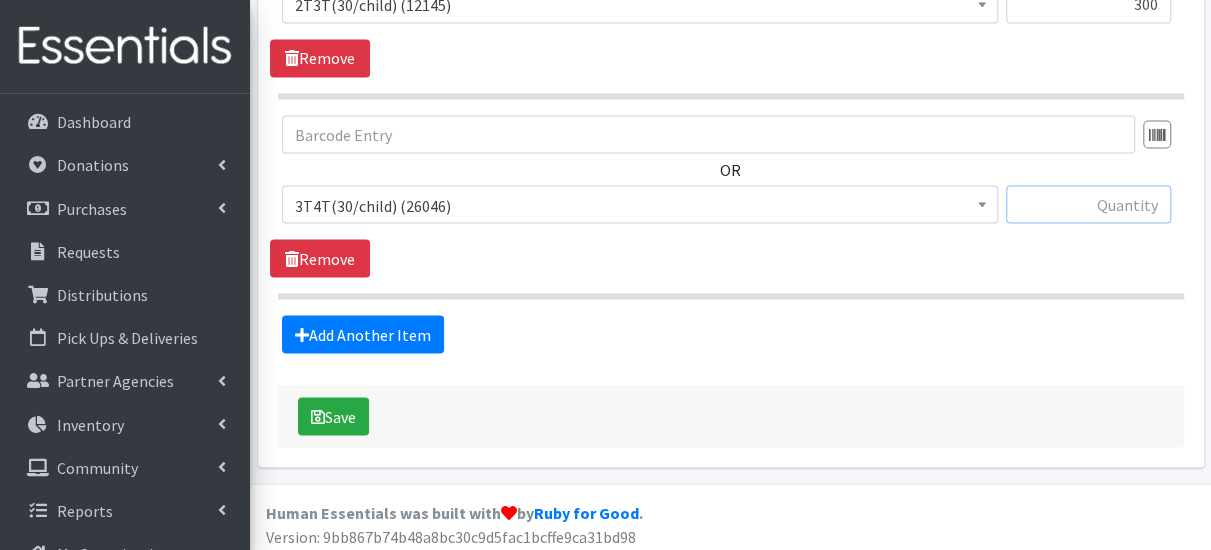 click at bounding box center [1088, 204] 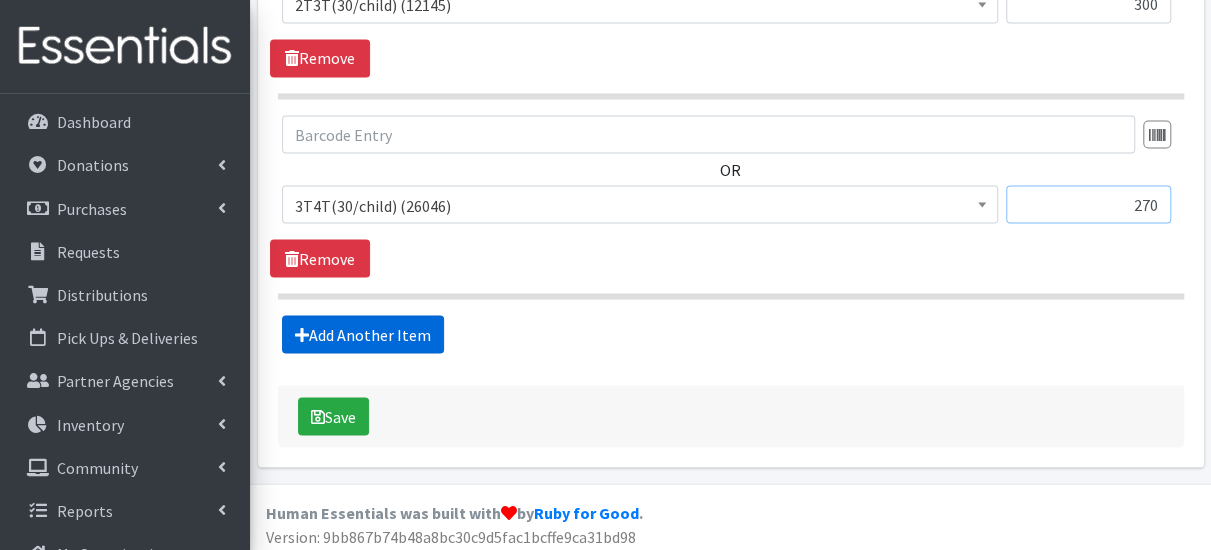 type on "270" 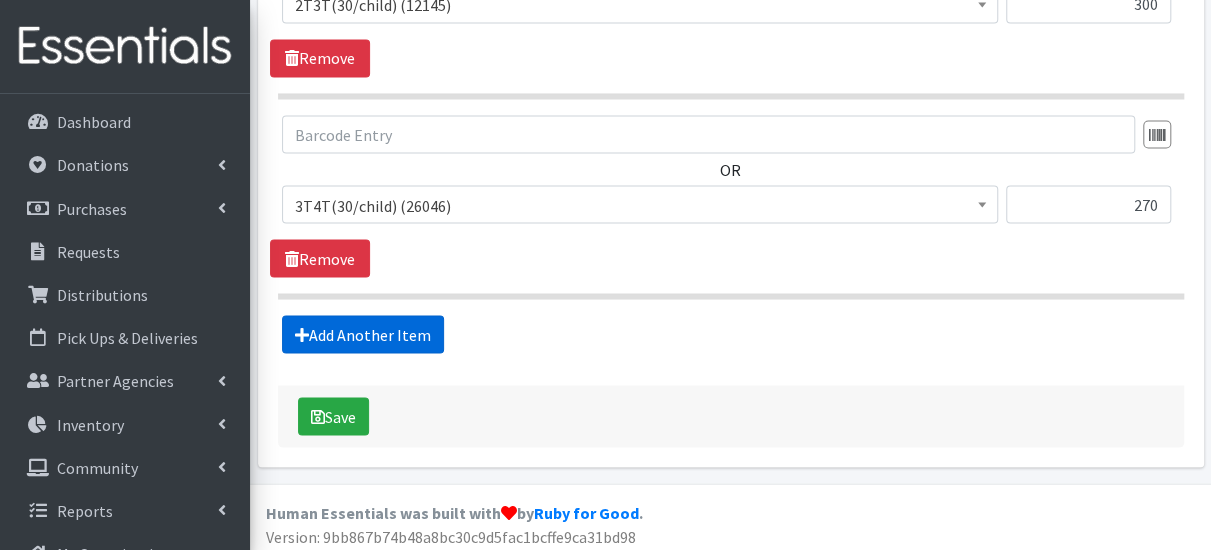 click on "Add Another Item" at bounding box center (363, 334) 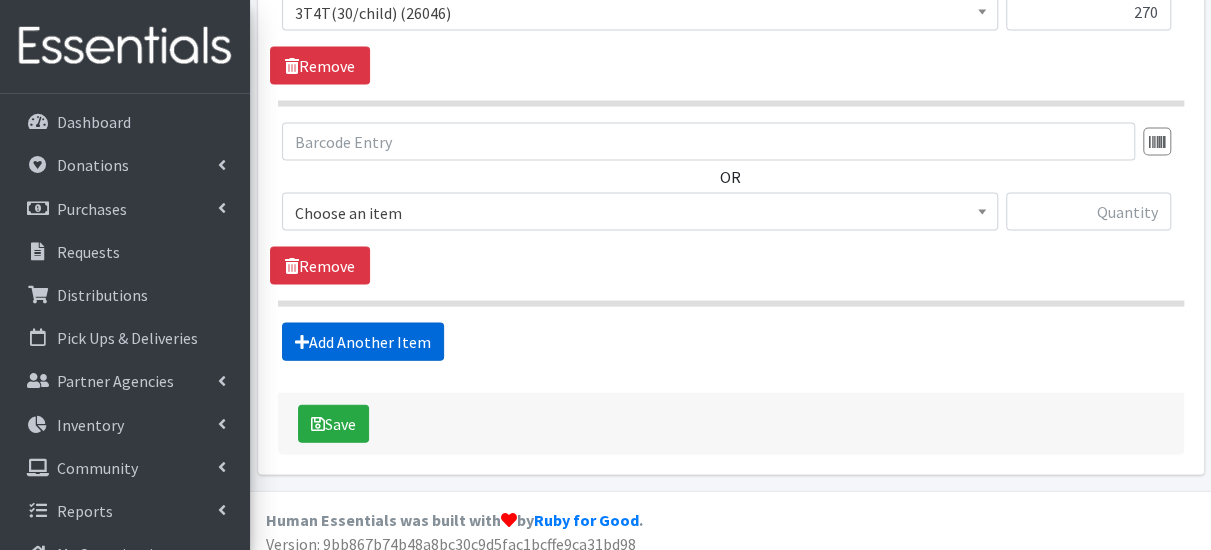 scroll, scrollTop: 1941, scrollLeft: 0, axis: vertical 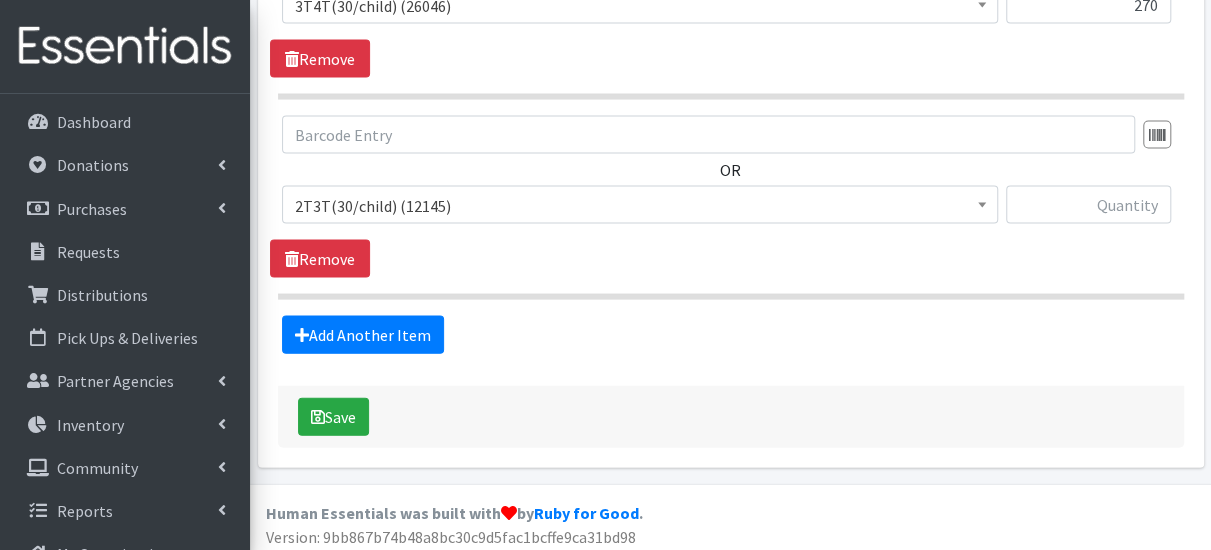 click on "2T3T(30/child) (12145)" at bounding box center (640, 206) 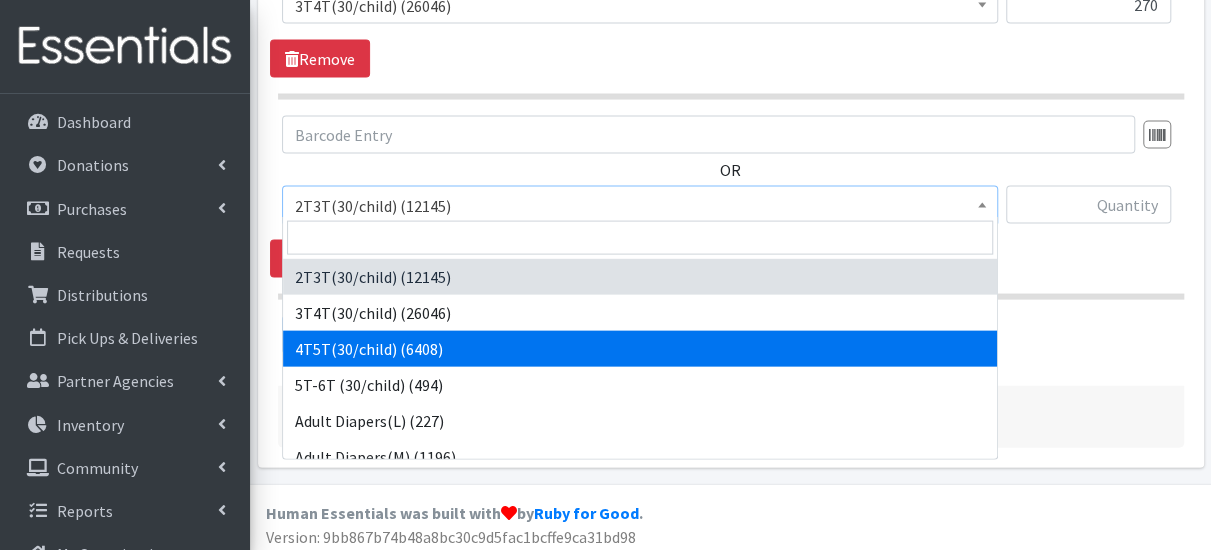 select on "953" 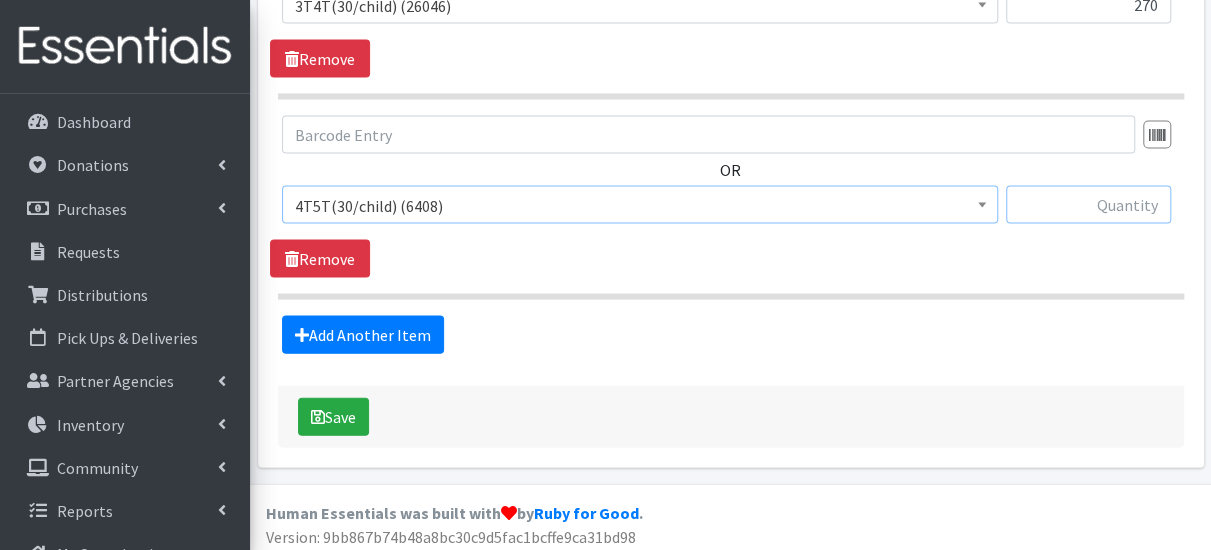 click at bounding box center (1088, 205) 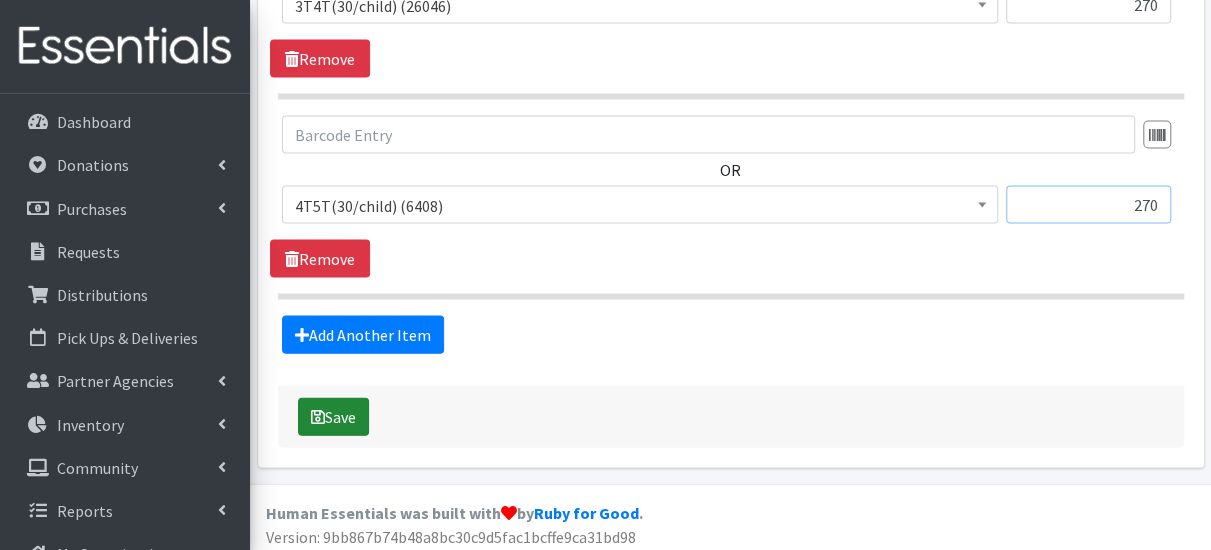 type on "270" 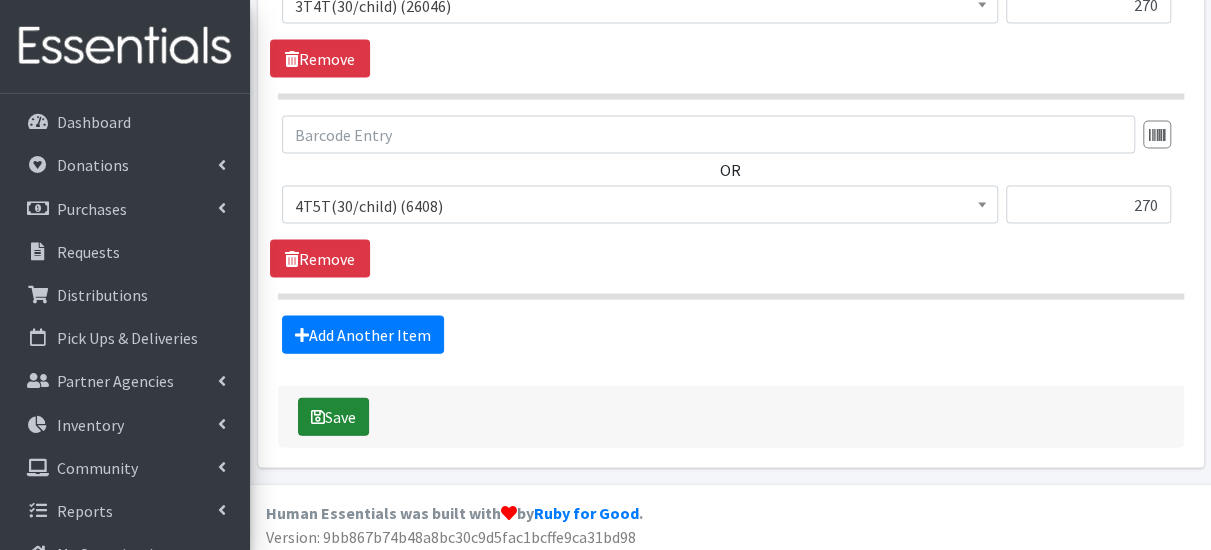 click on "Save" at bounding box center (333, 417) 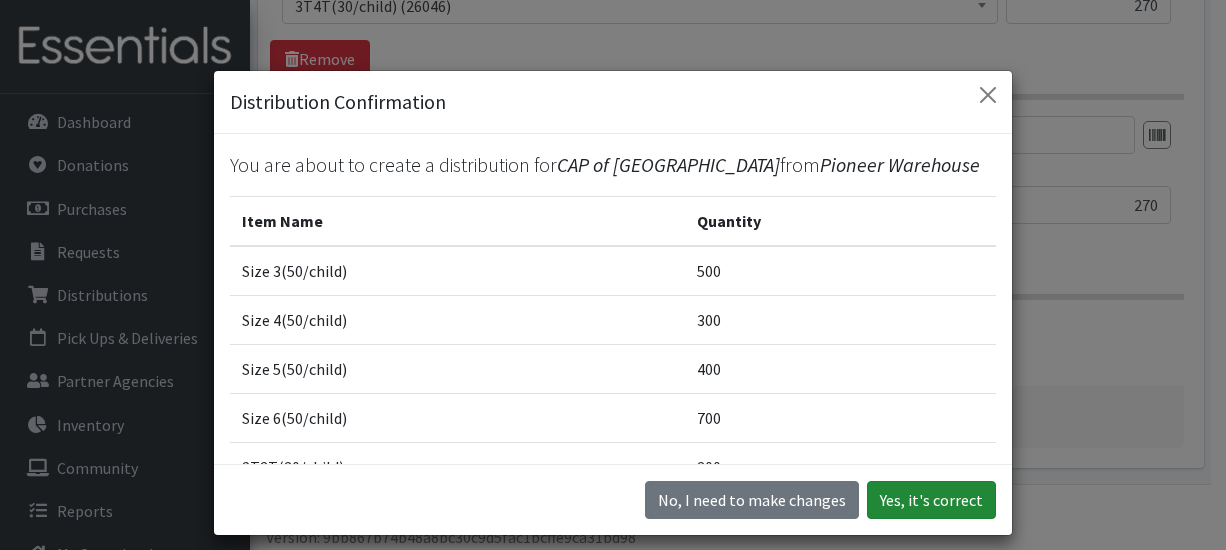 click on "Yes, it's correct" at bounding box center [931, 500] 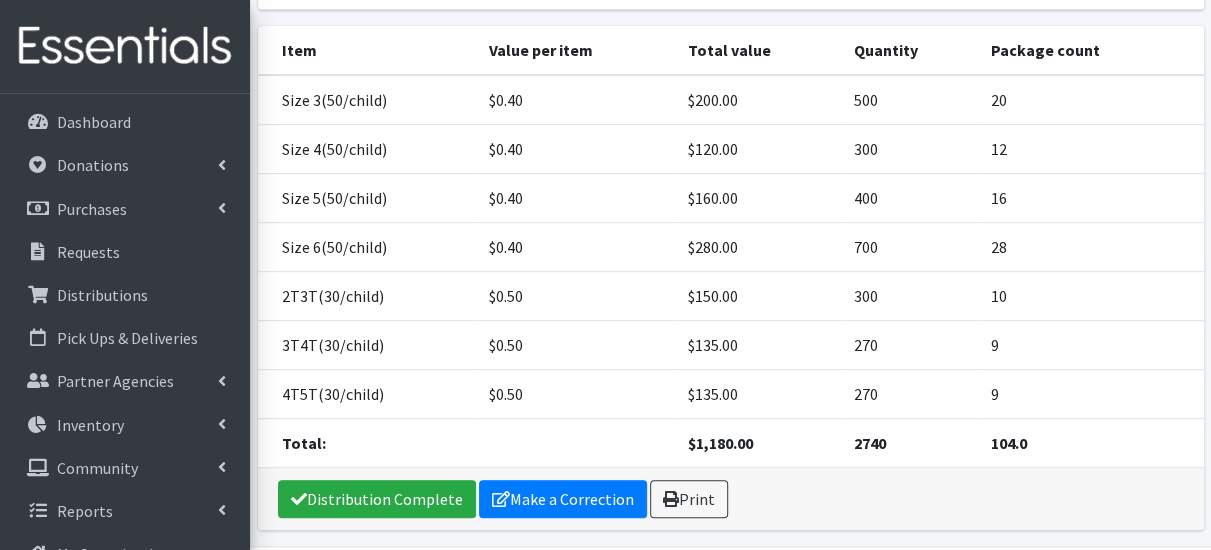 scroll, scrollTop: 386, scrollLeft: 0, axis: vertical 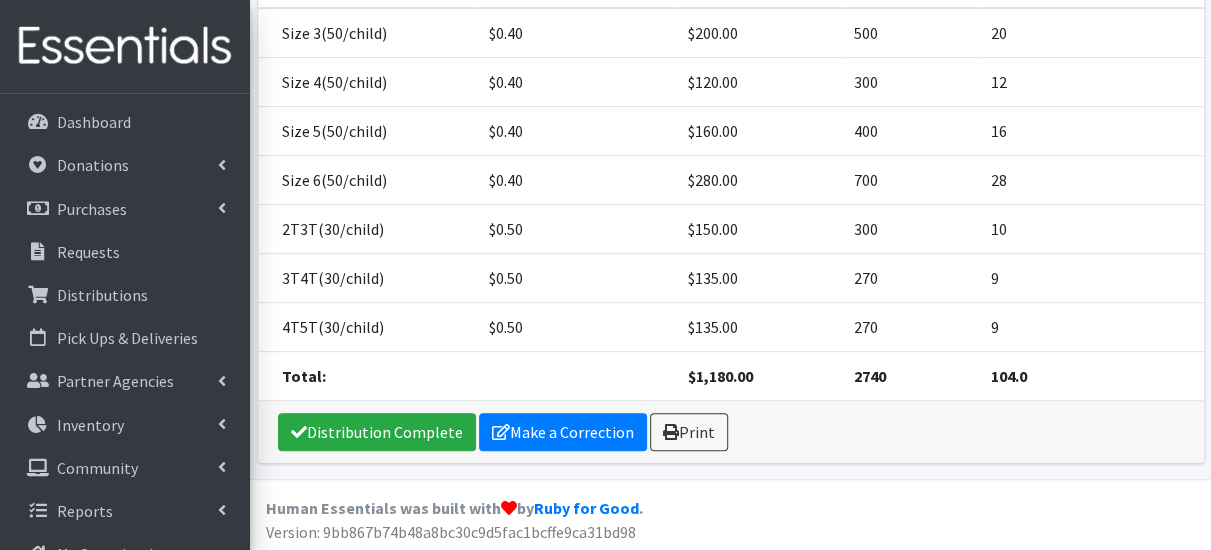 click on "300" at bounding box center [910, 82] 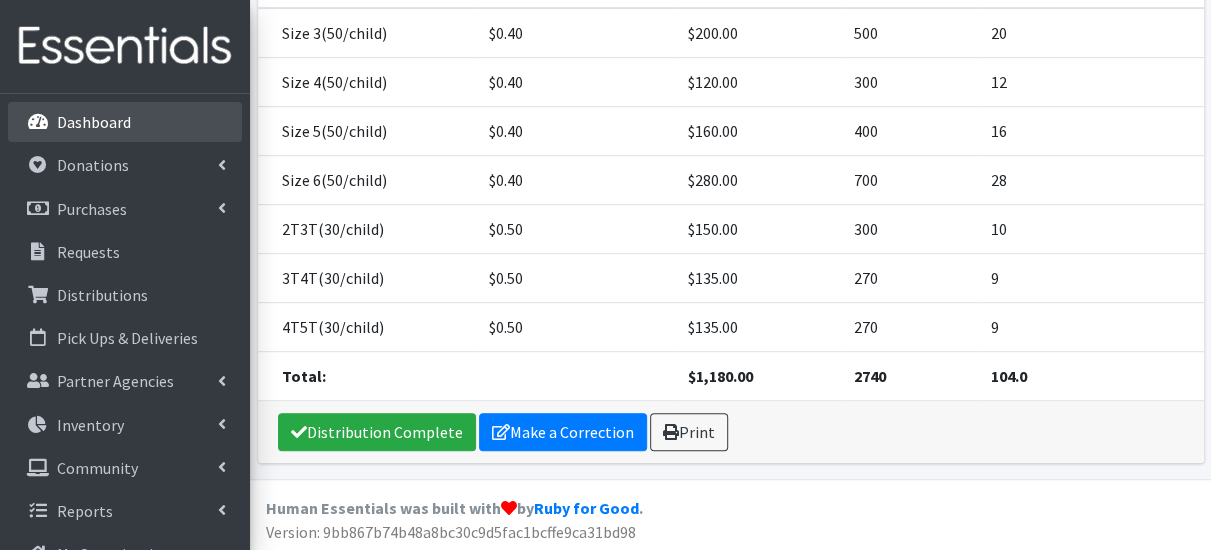 click on "Dashboard" at bounding box center (125, 122) 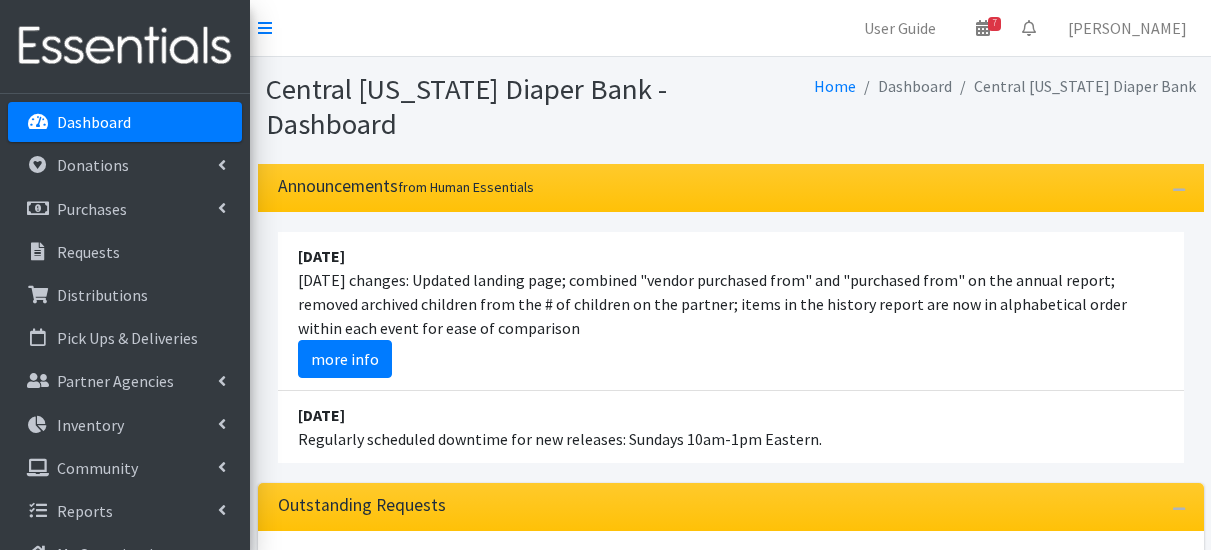 scroll, scrollTop: 0, scrollLeft: 0, axis: both 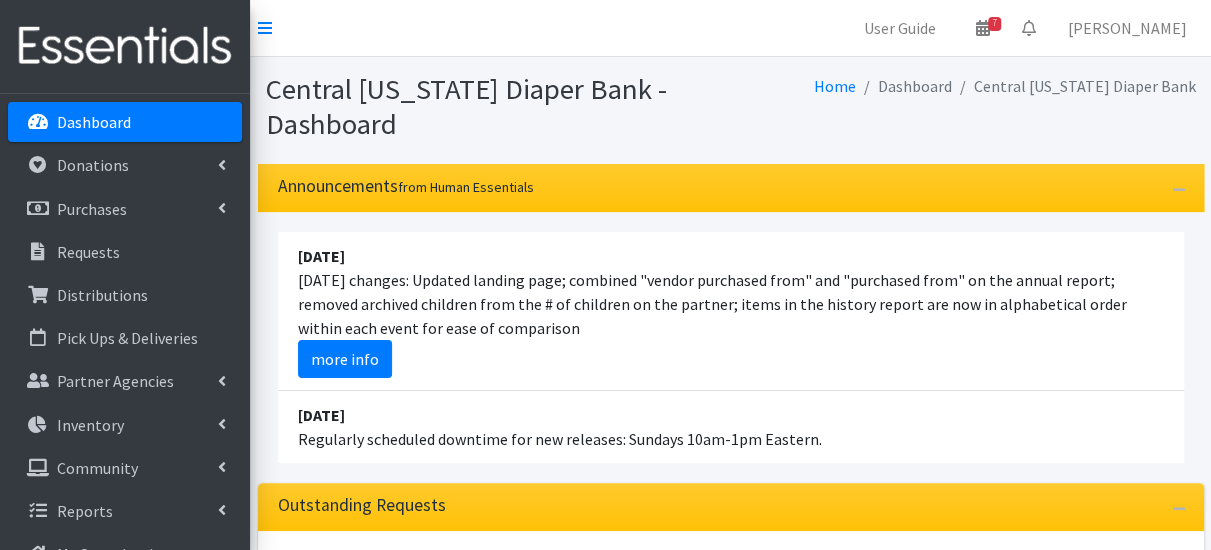 click on "Dashboard" at bounding box center (125, 122) 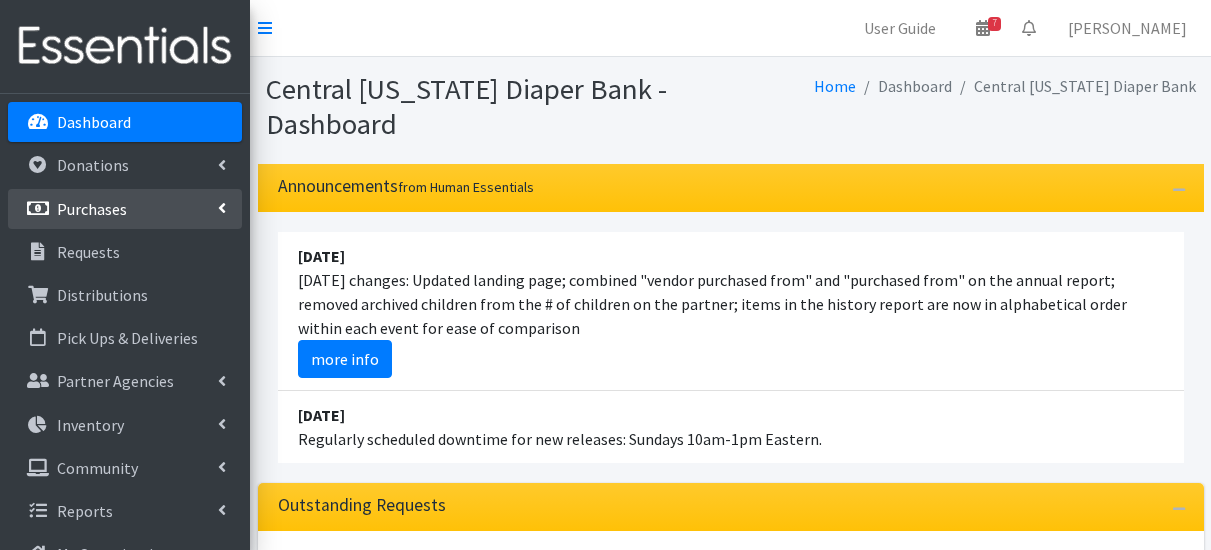 scroll, scrollTop: 0, scrollLeft: 0, axis: both 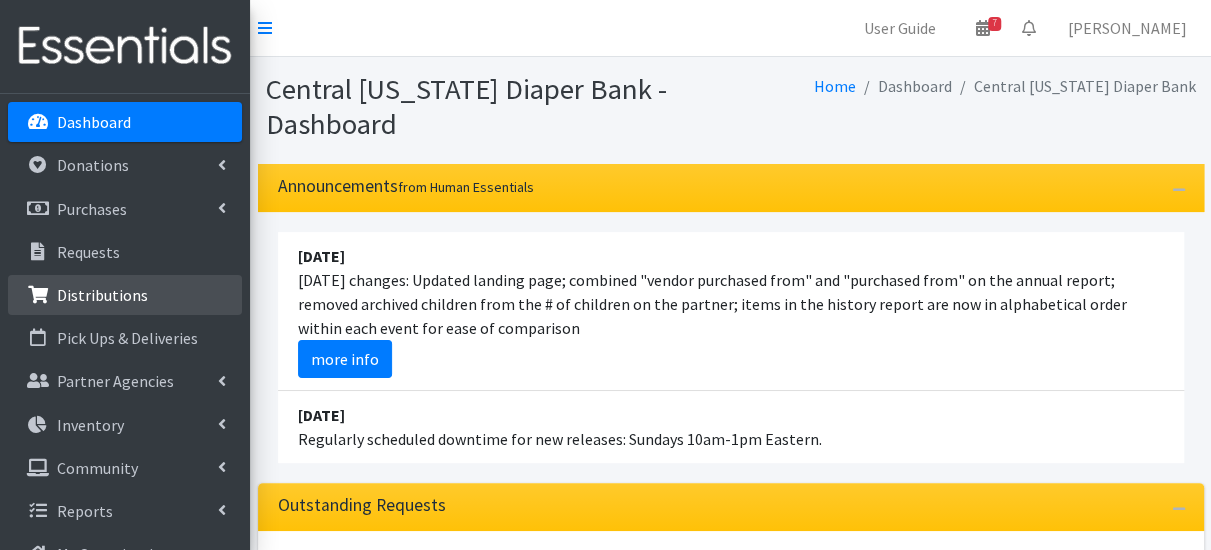 click on "Distributions" at bounding box center (102, 295) 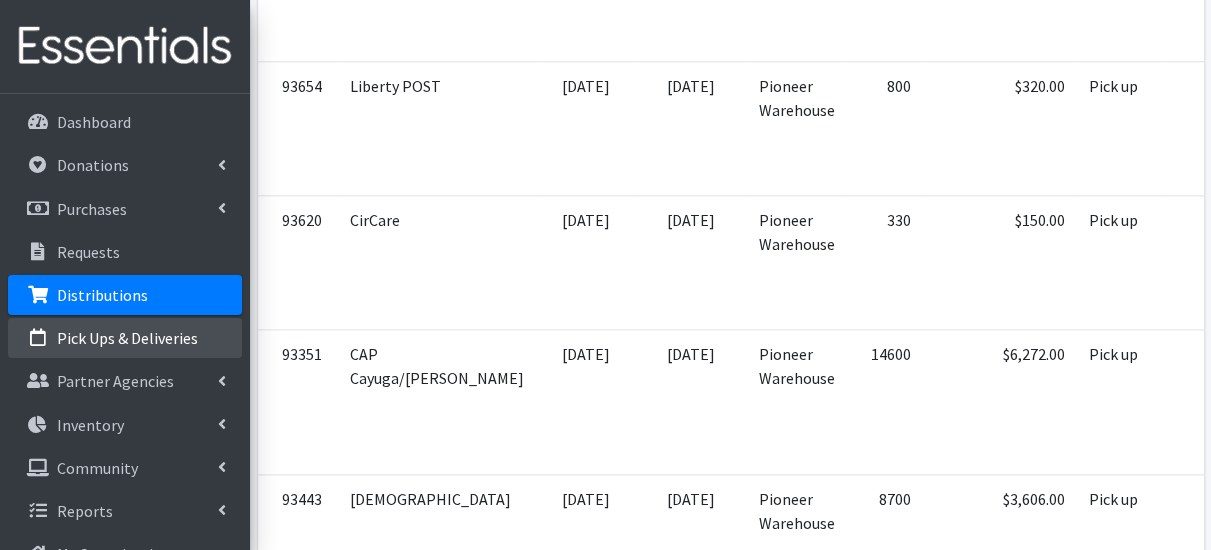scroll, scrollTop: 1200, scrollLeft: 0, axis: vertical 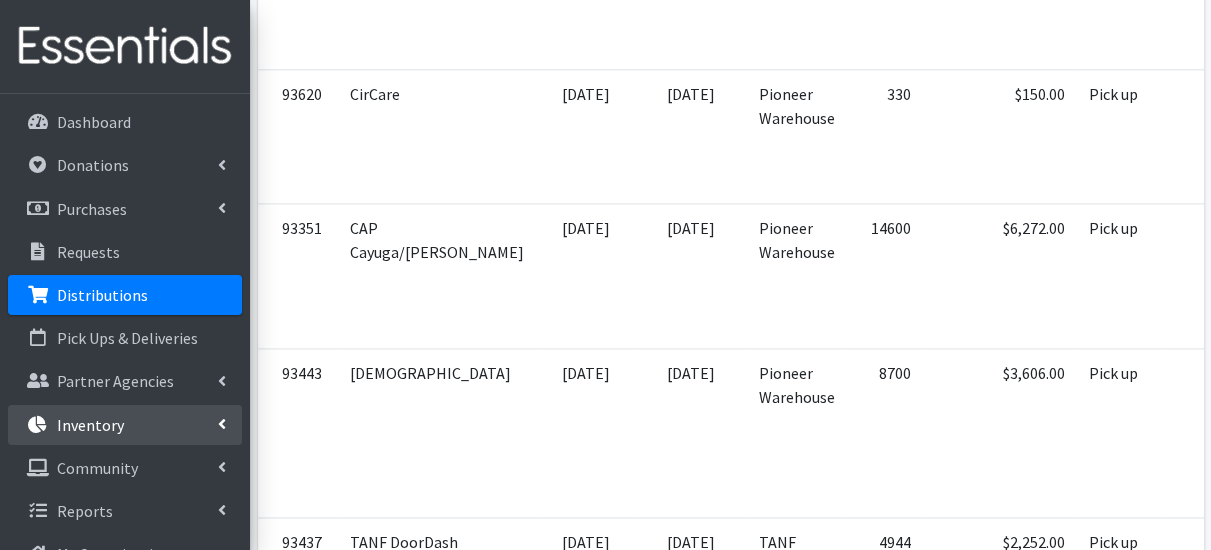 click on "Inventory" at bounding box center [125, 425] 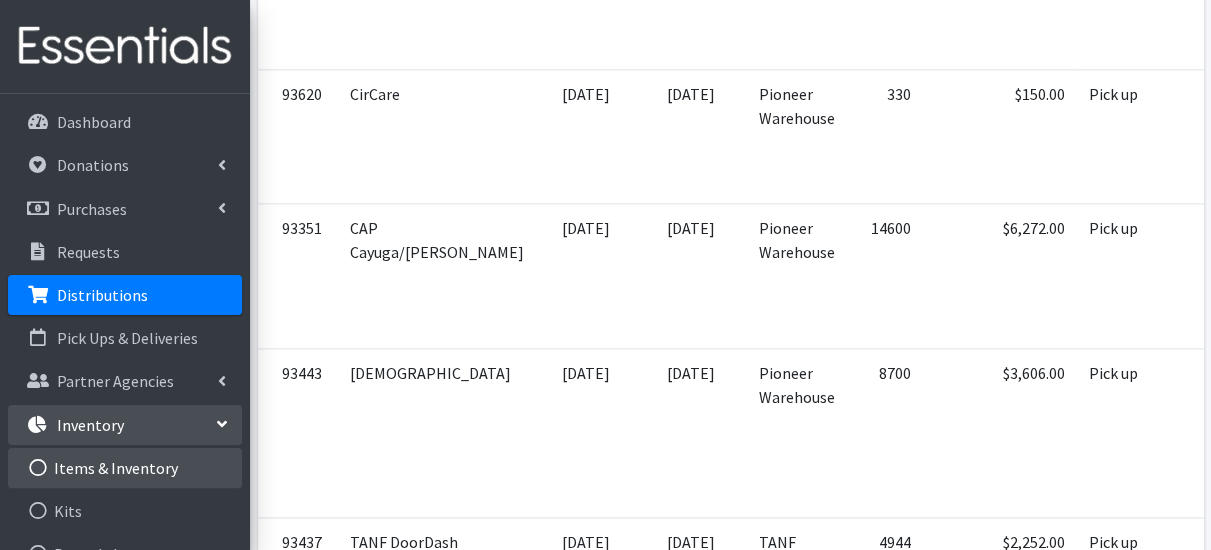 click on "Items & Inventory" at bounding box center (125, 468) 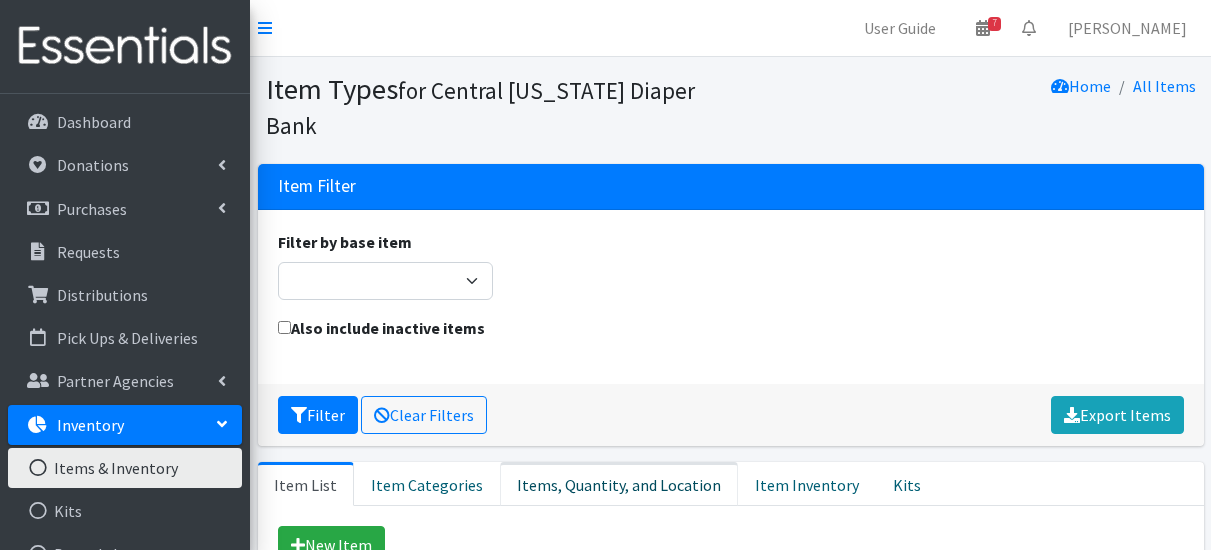 scroll, scrollTop: 0, scrollLeft: 0, axis: both 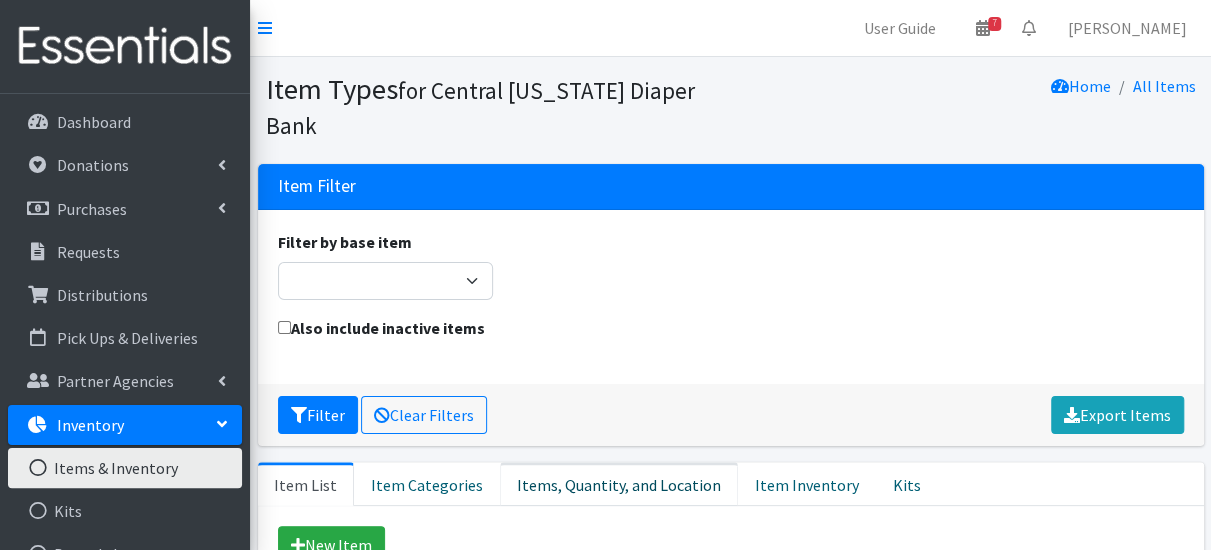click on "Items,
Quantity, and Location" at bounding box center [619, 484] 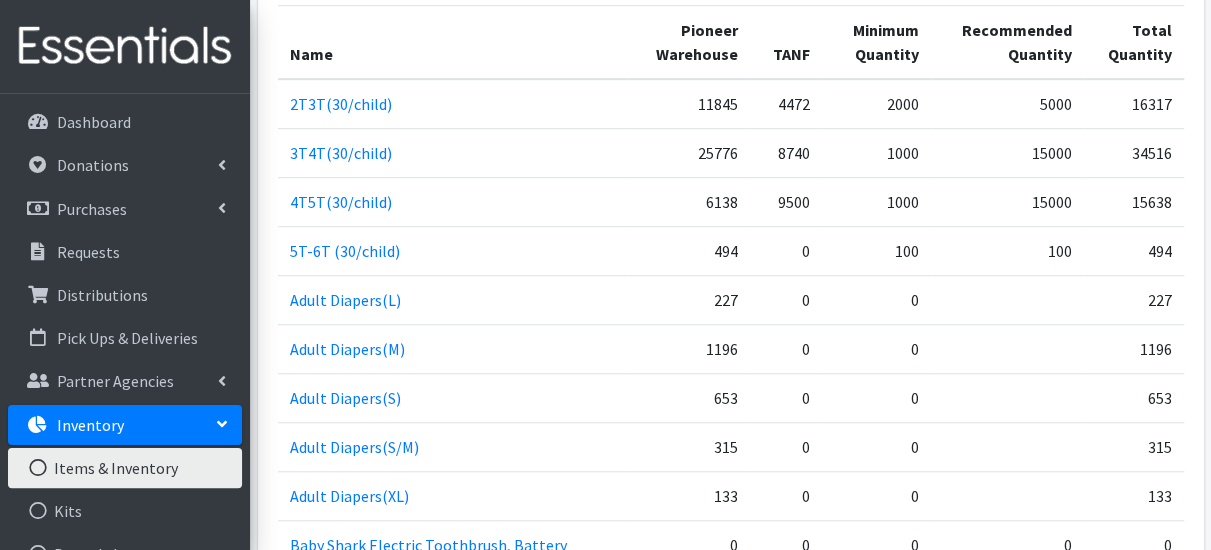 scroll, scrollTop: 500, scrollLeft: 0, axis: vertical 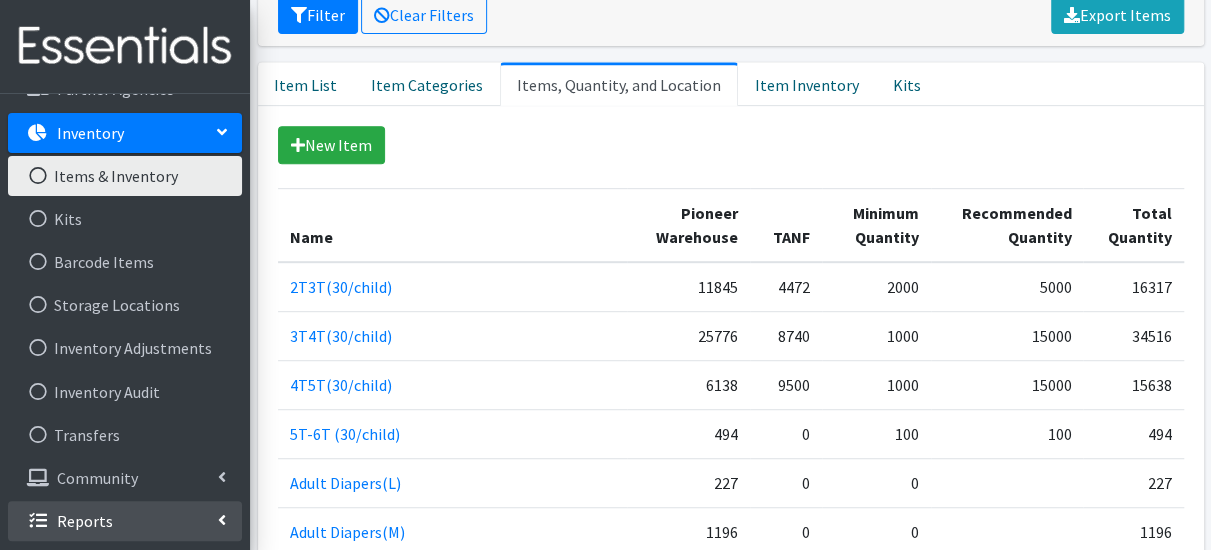 click on "Reports" at bounding box center [125, 521] 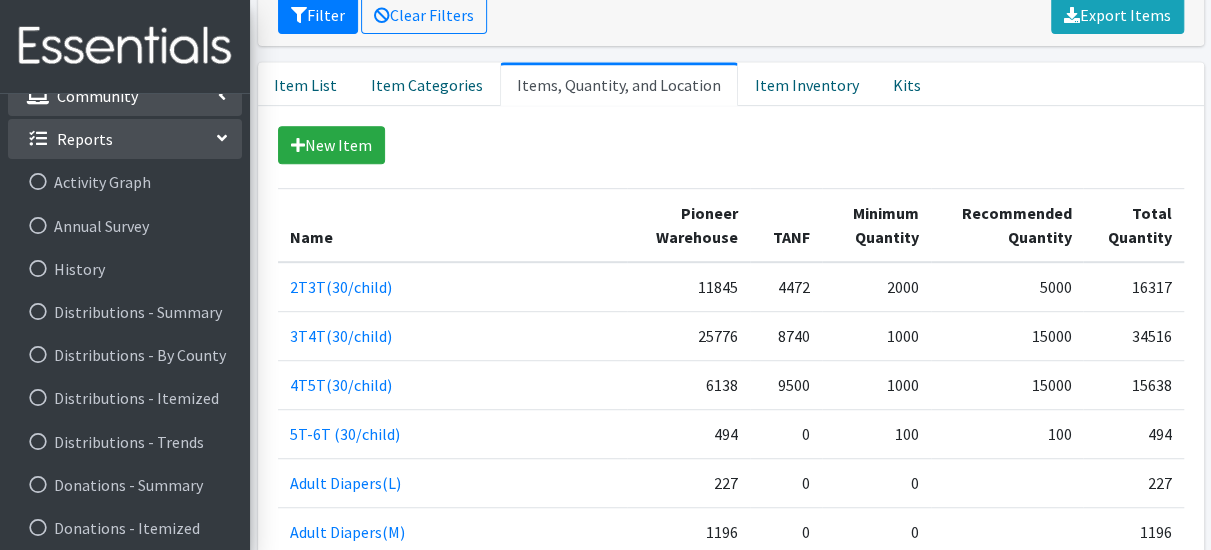 scroll, scrollTop: 692, scrollLeft: 0, axis: vertical 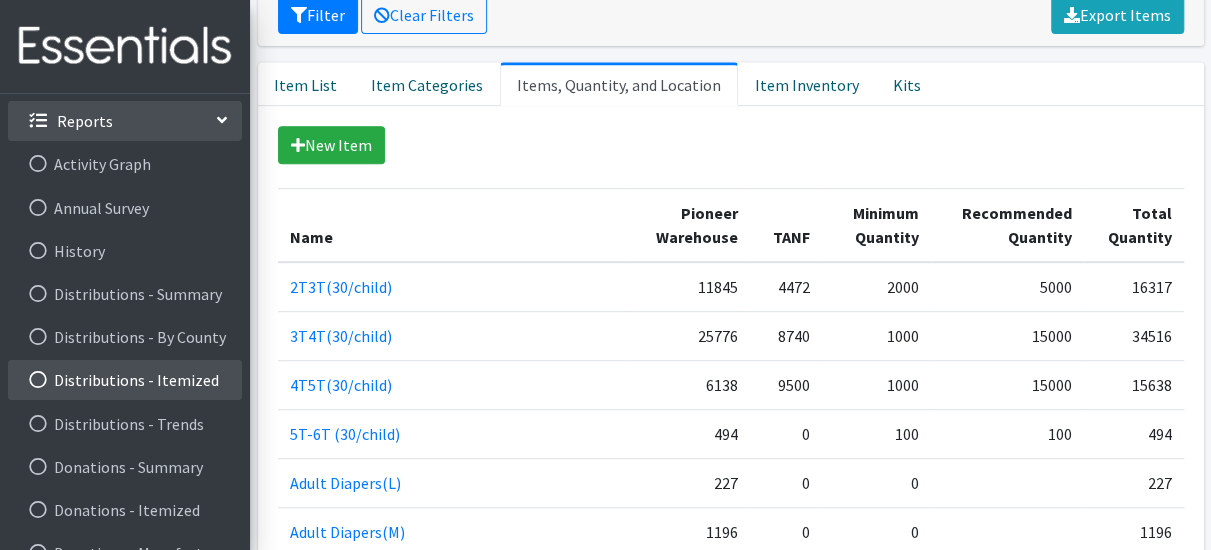 click on "Distributions - Itemized" at bounding box center (125, 380) 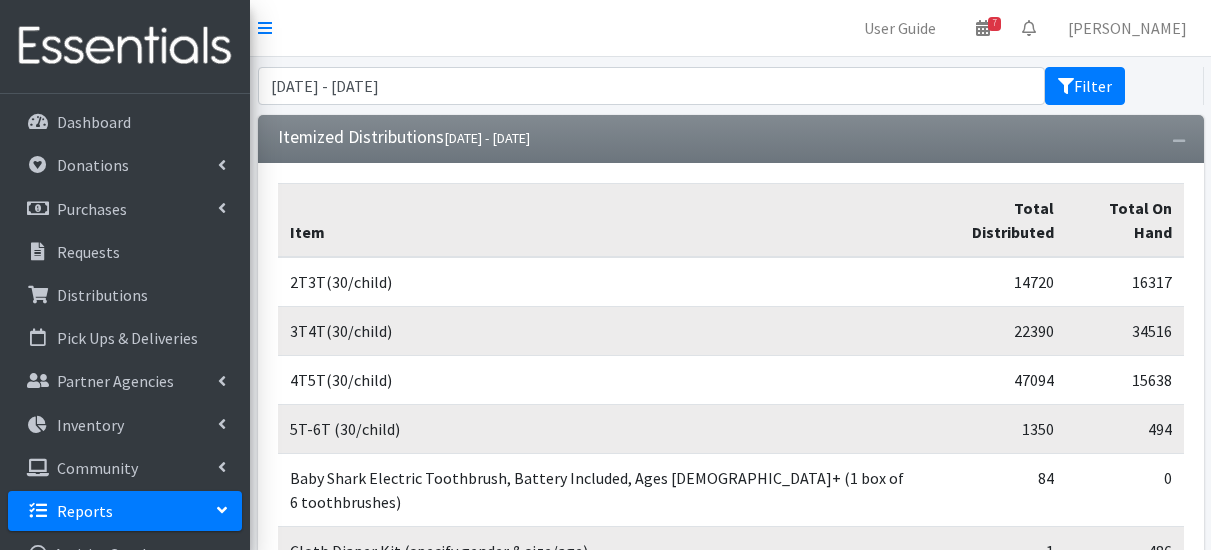 scroll, scrollTop: 0, scrollLeft: 0, axis: both 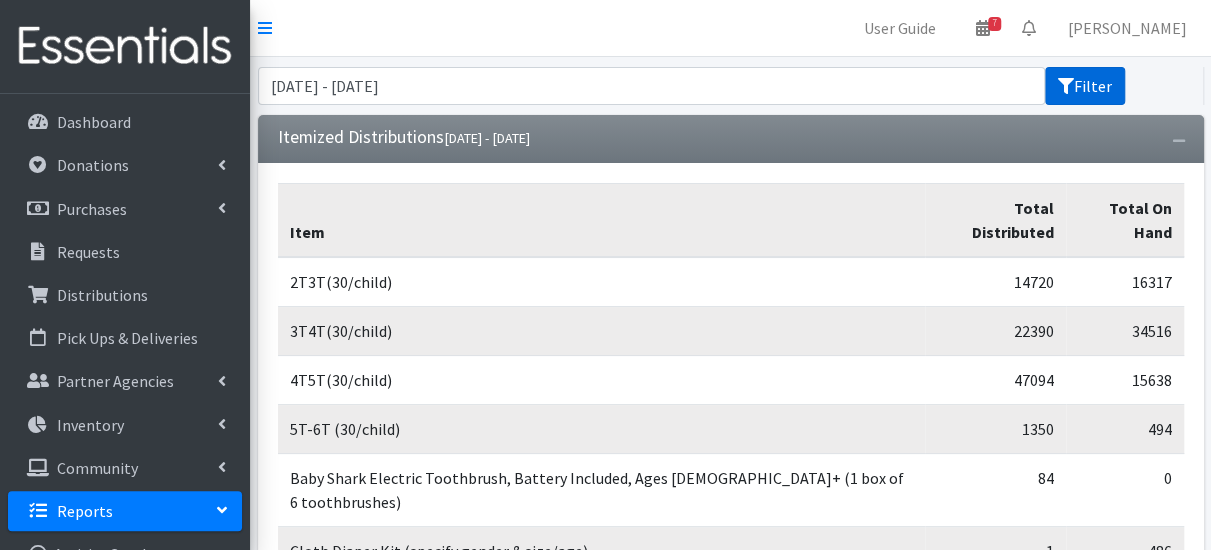 click on "Filter" at bounding box center (1085, 86) 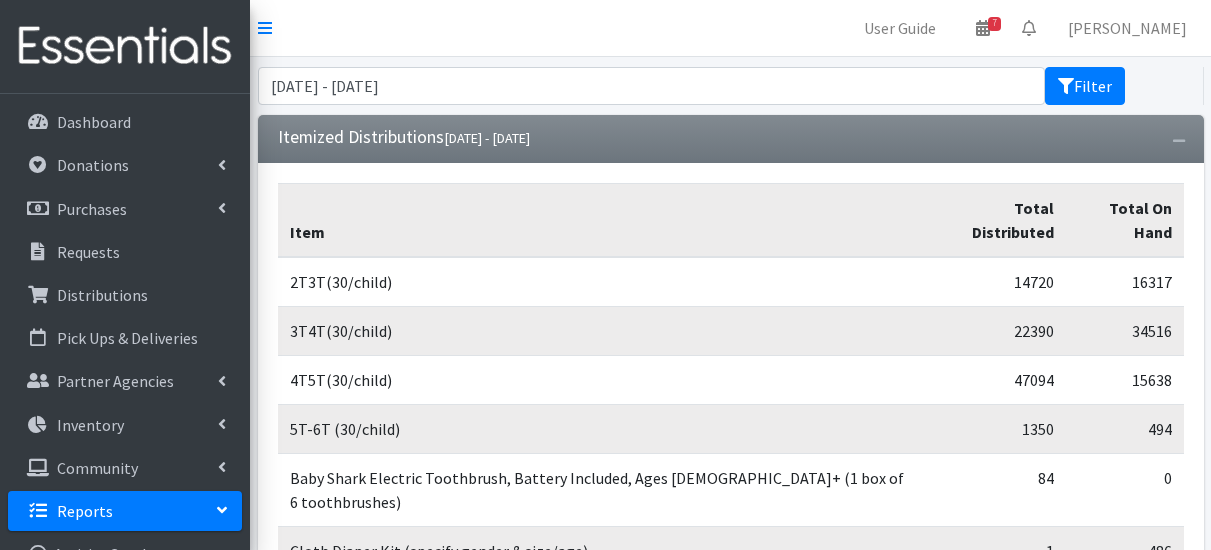 scroll, scrollTop: 0, scrollLeft: 0, axis: both 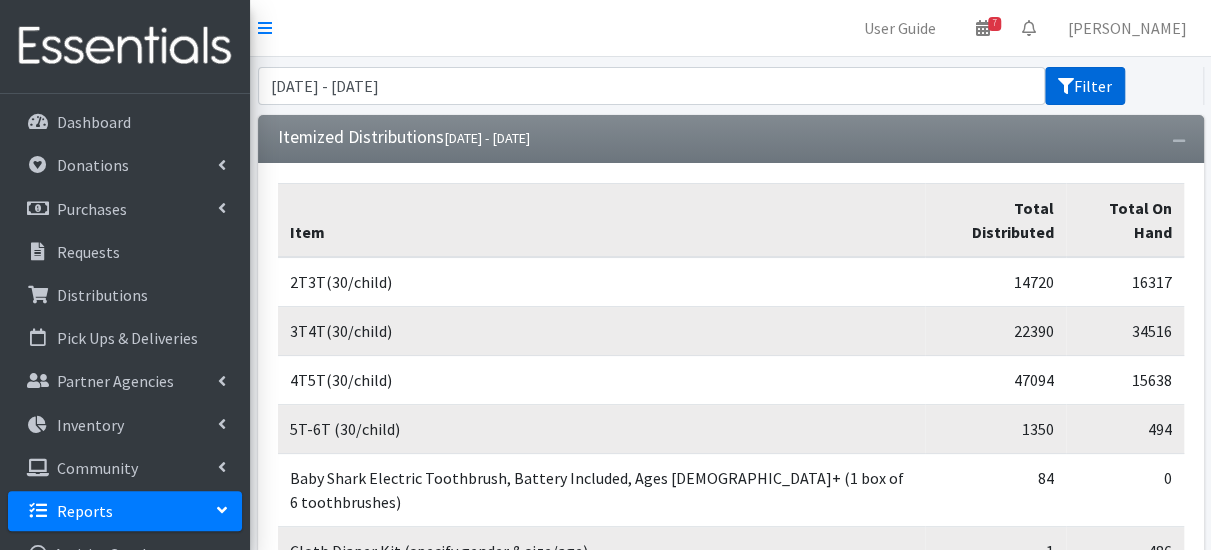 click on "Filter" at bounding box center [1085, 86] 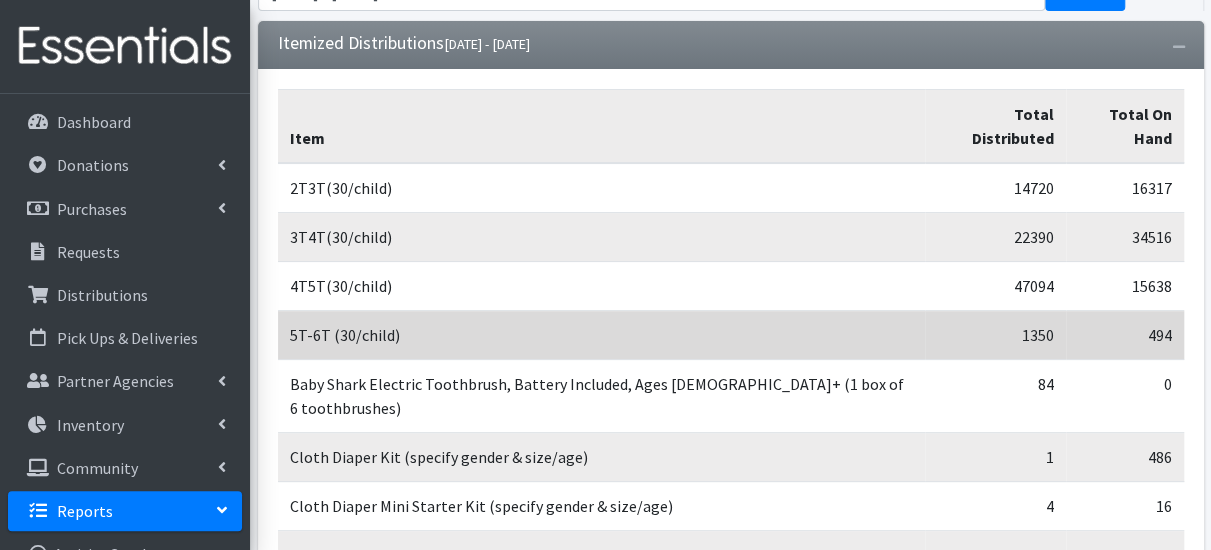 scroll, scrollTop: 0, scrollLeft: 0, axis: both 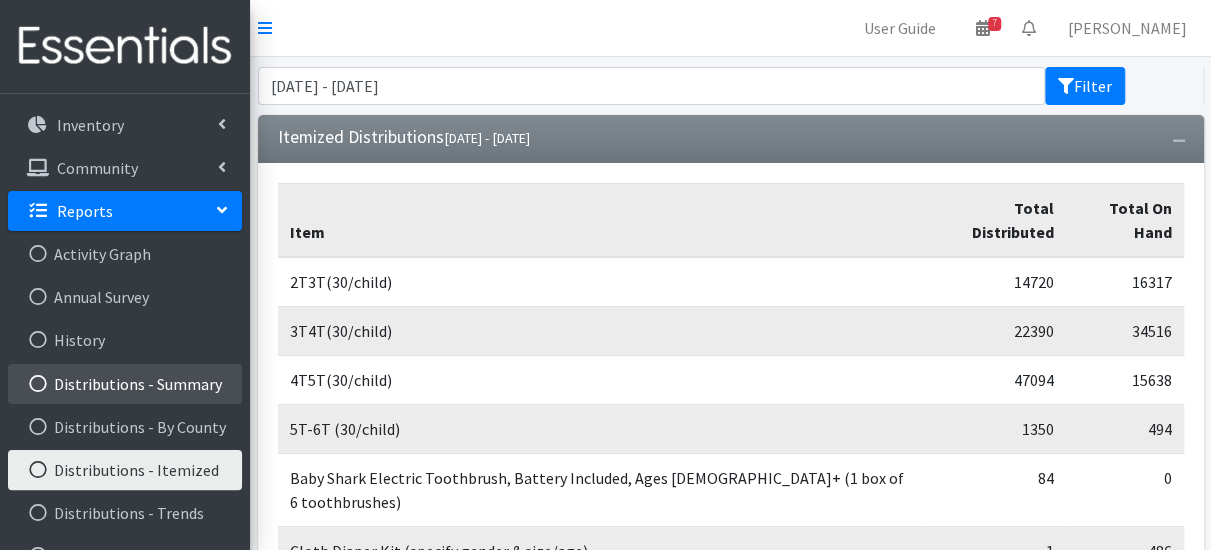 click on "Distributions - Summary" at bounding box center [125, 384] 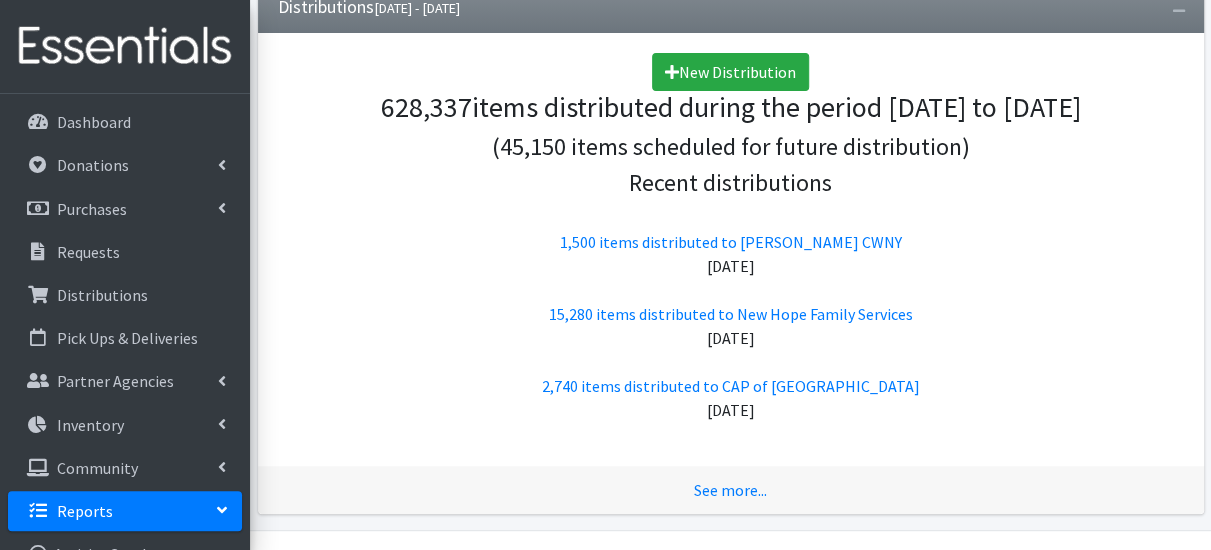 scroll, scrollTop: 184, scrollLeft: 0, axis: vertical 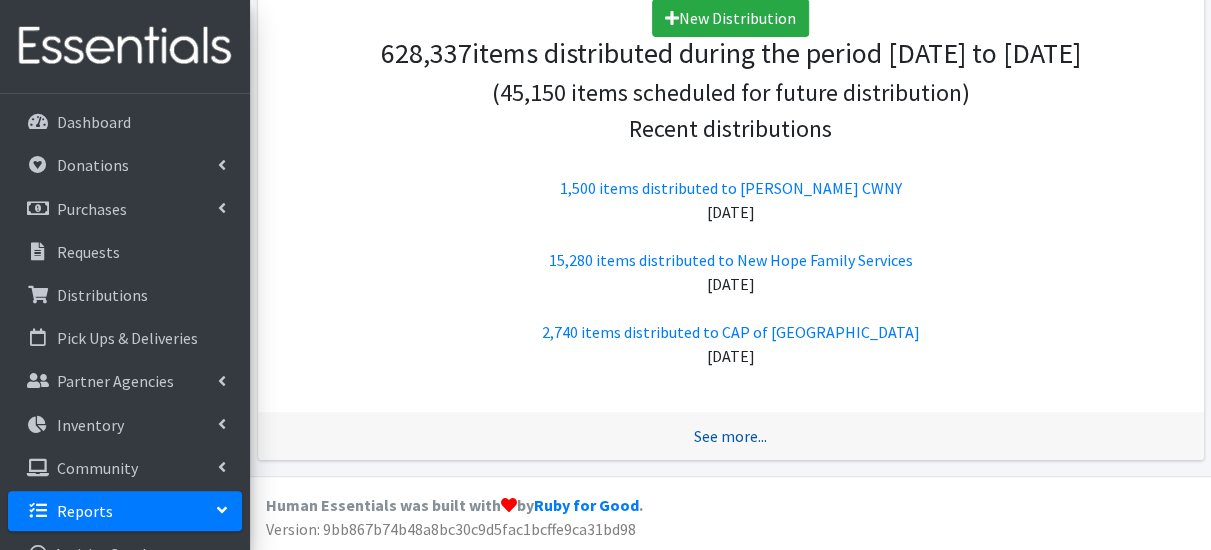 click on "See more..." at bounding box center (730, 436) 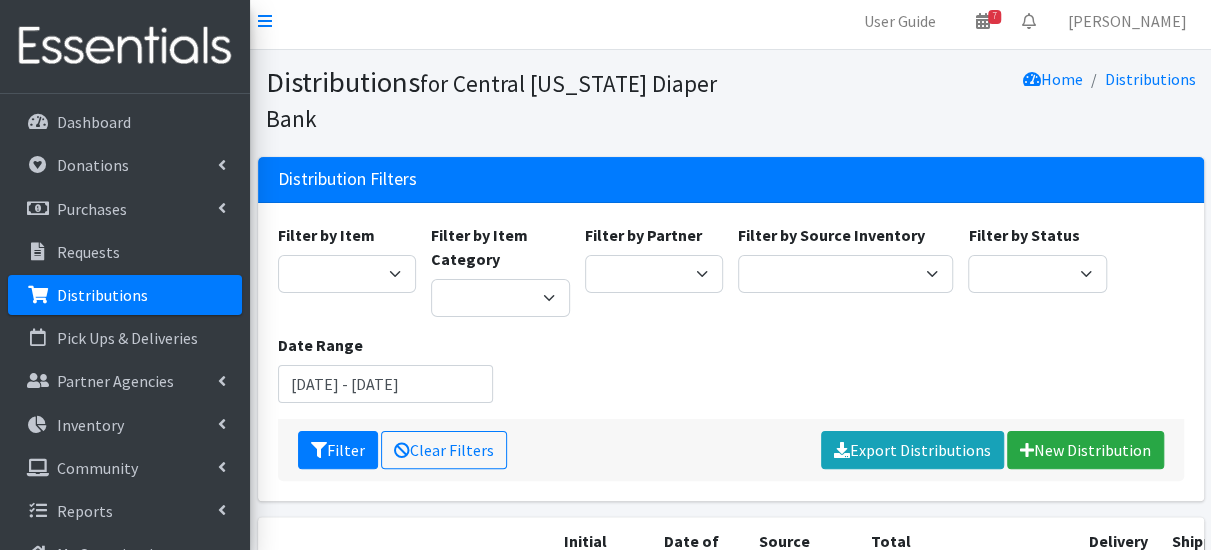 scroll, scrollTop: 0, scrollLeft: 0, axis: both 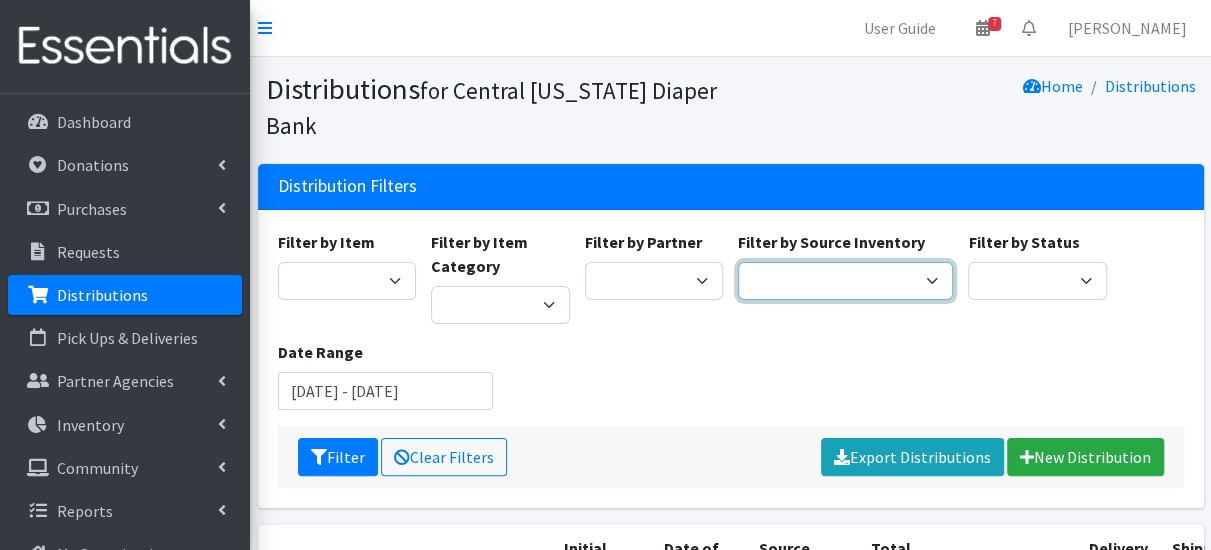 click on "Pioneer Warehouse
TANF" at bounding box center [845, 281] 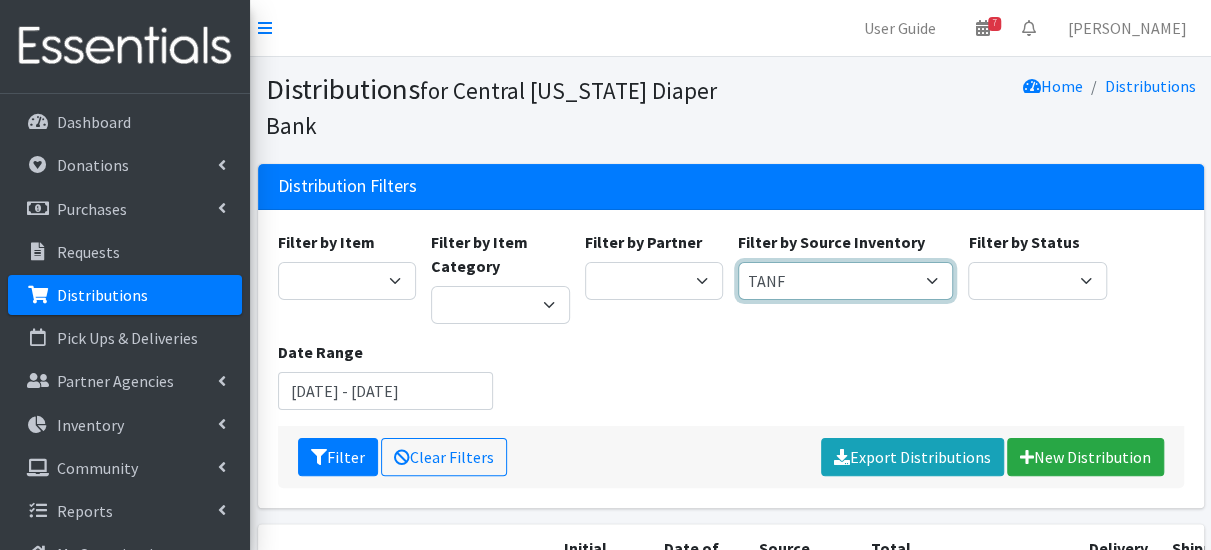 click on "Pioneer Warehouse
TANF" at bounding box center (845, 281) 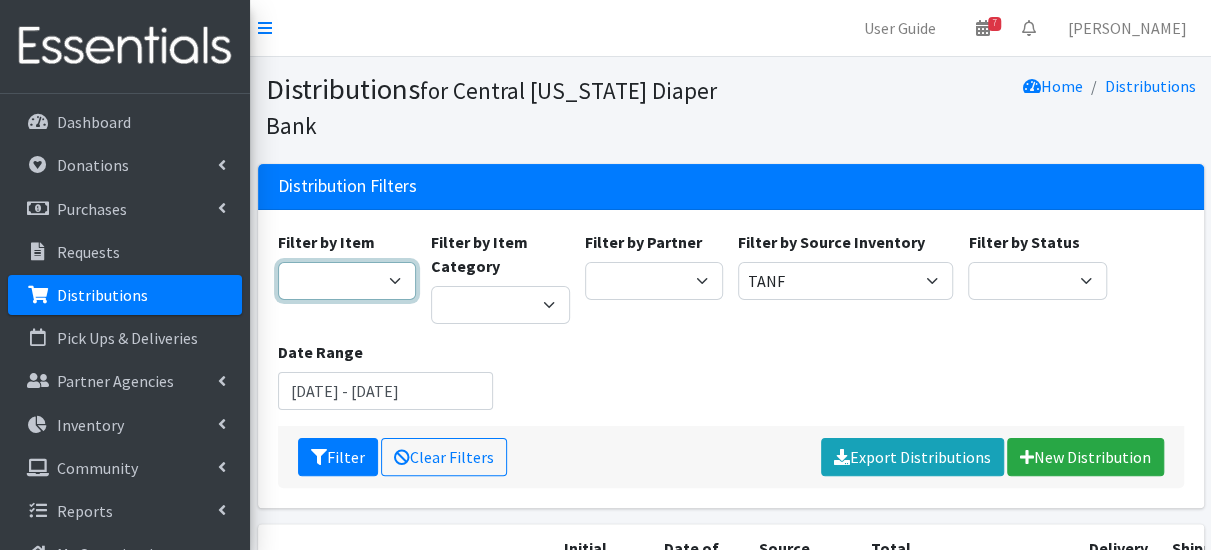 click on "2 Pack Crib Sheet for Girls
2T3T(30/child)
3T4T(30/child)
4T5T(30/child)
5T-6T (30/child)
Adult Booster Pads
Adult Diapers(L)
Adult Diapers(M)
Adult Diapers(S)
Adult Diapers(S) -Box of 80
Adult Diapers(S/M)
Adult Diapers(XL)
Adult Diapers(XXL)-Box of 48
Baby Bib
Baby Food
Baby Lotion/Shampoo/Body Wash
Baby Shampoo, 12 oz.
Baby Shampoo 32oz bottle
Baby Shark Electric Toothbrush, Battery Included, Ages 3+ (1 box of 6 toothbrushes)
Baby Wash/ Bubble Bath, 25oz.
Baby Wipes - 1 Pack of 80 wipes
Body Lotion 16oz., Paraben & Fragrance Free (1 case of 12)
CeraVe Baby Healing Ointment, 3oz.
Children's Books
Children's Coat 1 box of  (12 coats total: 4 - 2T, 4 - 3T, 3 - 4T)
Children's Coat 1 box of  (12 count: 2 of size 8, 4 of size 10/12, 4 of size 14, 2 of size 16)
Children's Coat 1 box of  (24 count: 8 of 2T, 8 of 3T, 8 of 4T)
Children's Coat 1 box of  (Includes 2 of 2T, 2 of 3T, 2 of 4T= 6 coats total per box)
Children's Coats - Girls Coats Size 4" at bounding box center [347, 281] 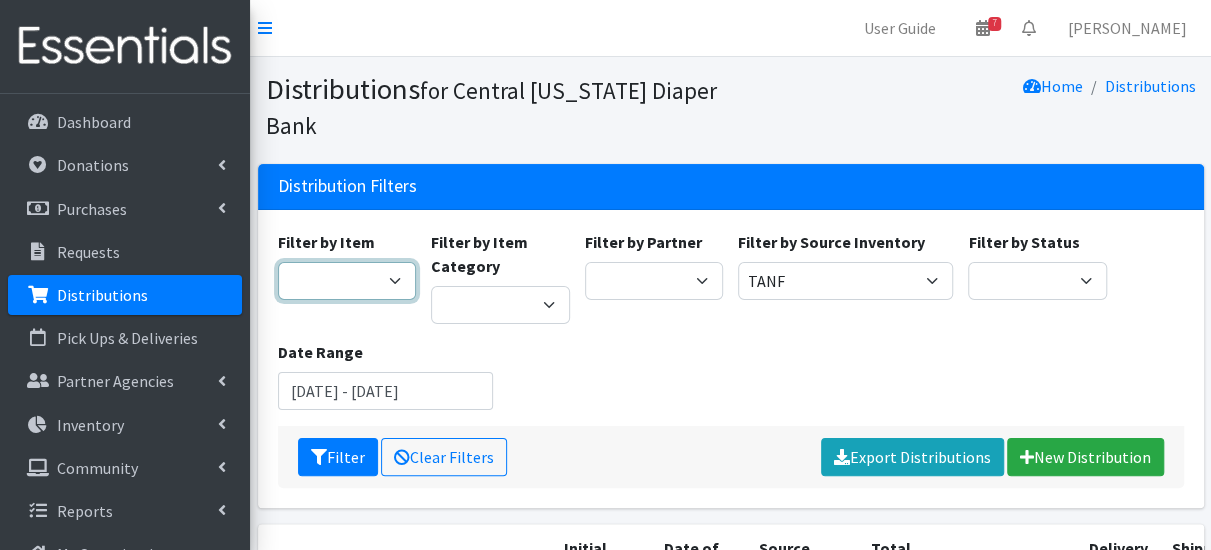 select on "939" 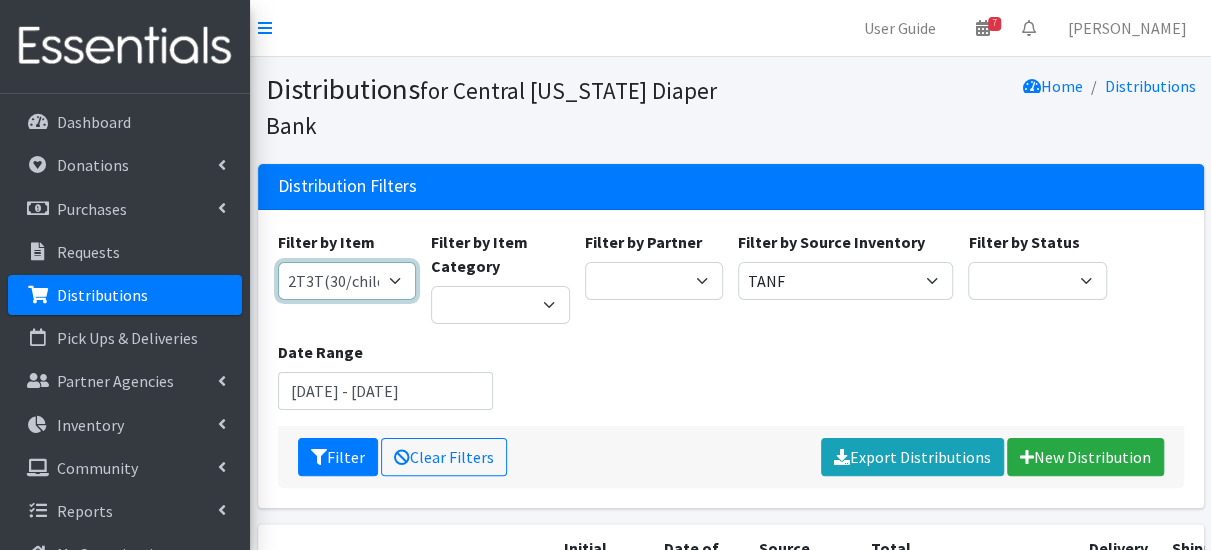 click on "2 Pack Crib Sheet for Girls
2T3T(30/child)
3T4T(30/child)
4T5T(30/child)
5T-6T (30/child)
Adult Booster Pads
Adult Diapers(L)
Adult Diapers(M)
Adult Diapers(S)
Adult Diapers(S) -Box of 80
Adult Diapers(S/M)
Adult Diapers(XL)
Adult Diapers(XXL)-Box of 48
Baby Bib
Baby Food
Baby Lotion/Shampoo/Body Wash
Baby Shampoo, 12 oz.
Baby Shampoo 32oz bottle
Baby Shark Electric Toothbrush, Battery Included, Ages 3+ (1 box of 6 toothbrushes)
Baby Wash/ Bubble Bath, 25oz.
Baby Wipes - 1 Pack of 80 wipes
Body Lotion 16oz., Paraben & Fragrance Free (1 case of 12)
CeraVe Baby Healing Ointment, 3oz.
Children's Books
Children's Coat 1 box of  (12 coats total: 4 - 2T, 4 - 3T, 3 - 4T)
Children's Coat 1 box of  (12 count: 2 of size 8, 4 of size 10/12, 4 of size 14, 2 of size 16)
Children's Coat 1 box of  (24 count: 8 of 2T, 8 of 3T, 8 of 4T)
Children's Coat 1 box of  (Includes 2 of 2T, 2 of 3T, 2 of 4T= 6 coats total per box)
Children's Coats - Girls Coats Size 4" at bounding box center [347, 281] 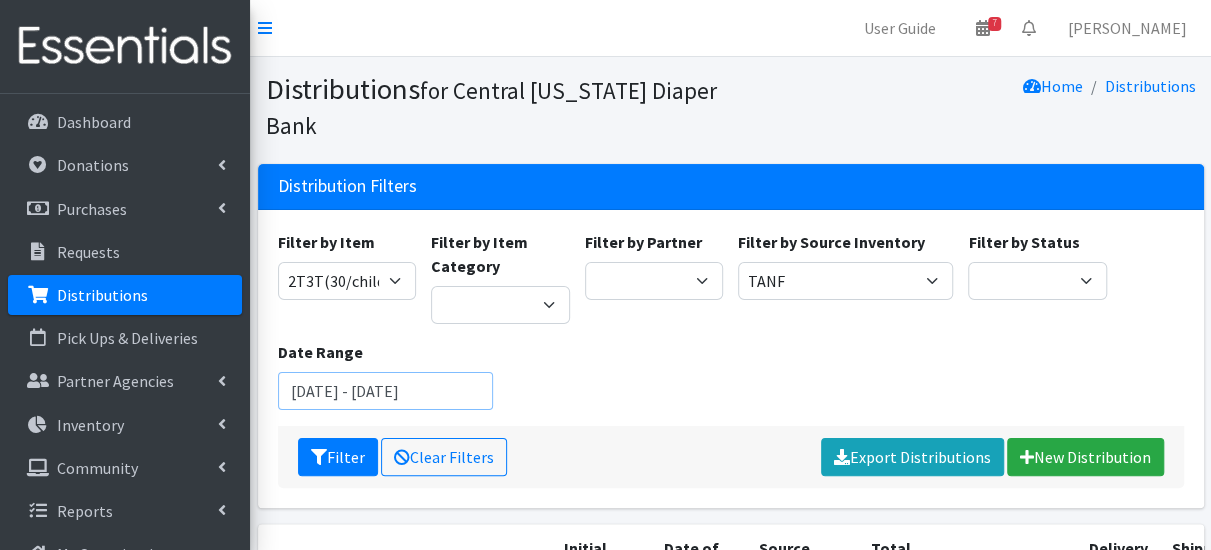 drag, startPoint x: 293, startPoint y: 391, endPoint x: 502, endPoint y: 407, distance: 209.61154 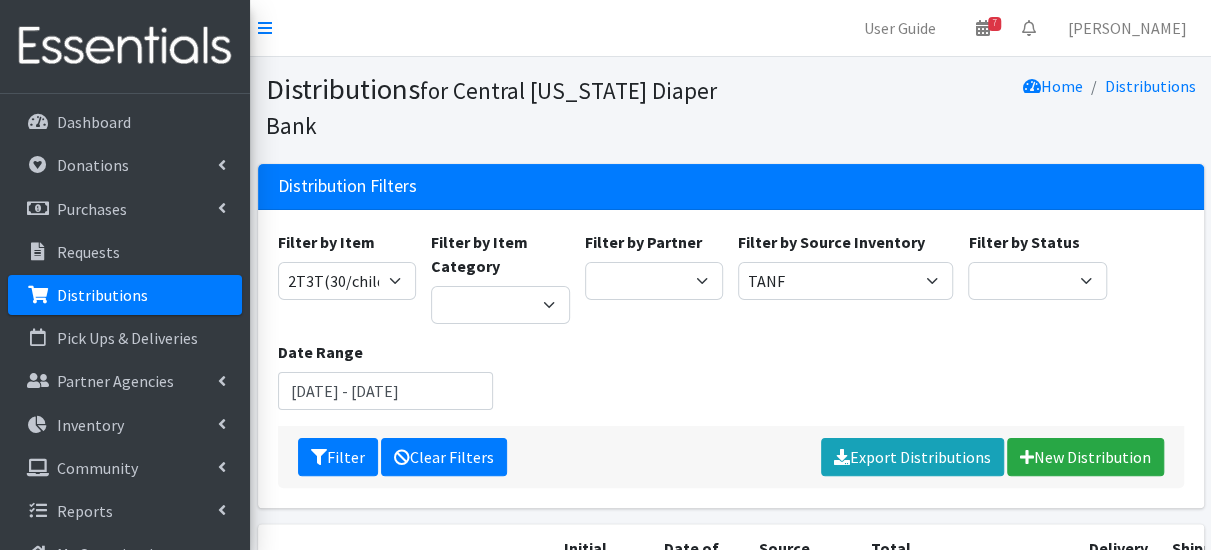 click on "Clear Filters" at bounding box center (444, 457) 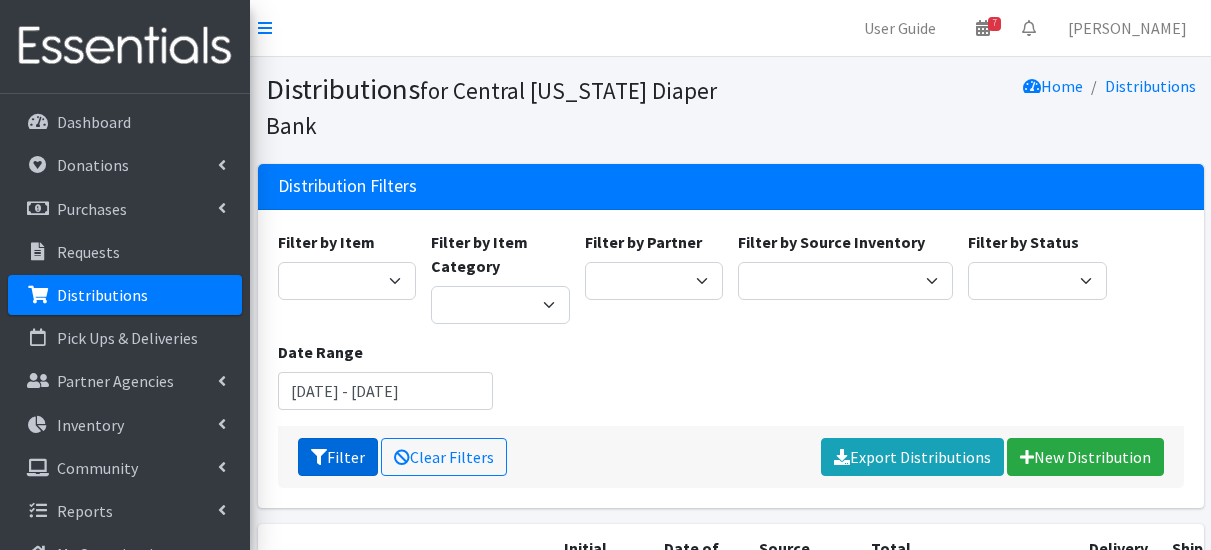scroll, scrollTop: 0, scrollLeft: 0, axis: both 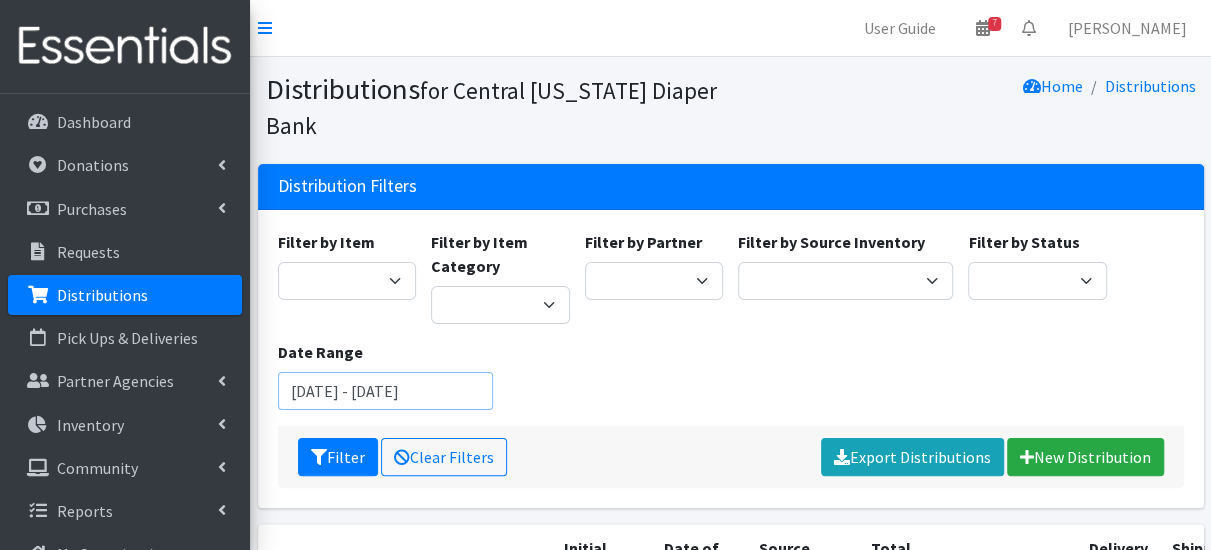 click on "[DATE] - [DATE]" at bounding box center (385, 391) 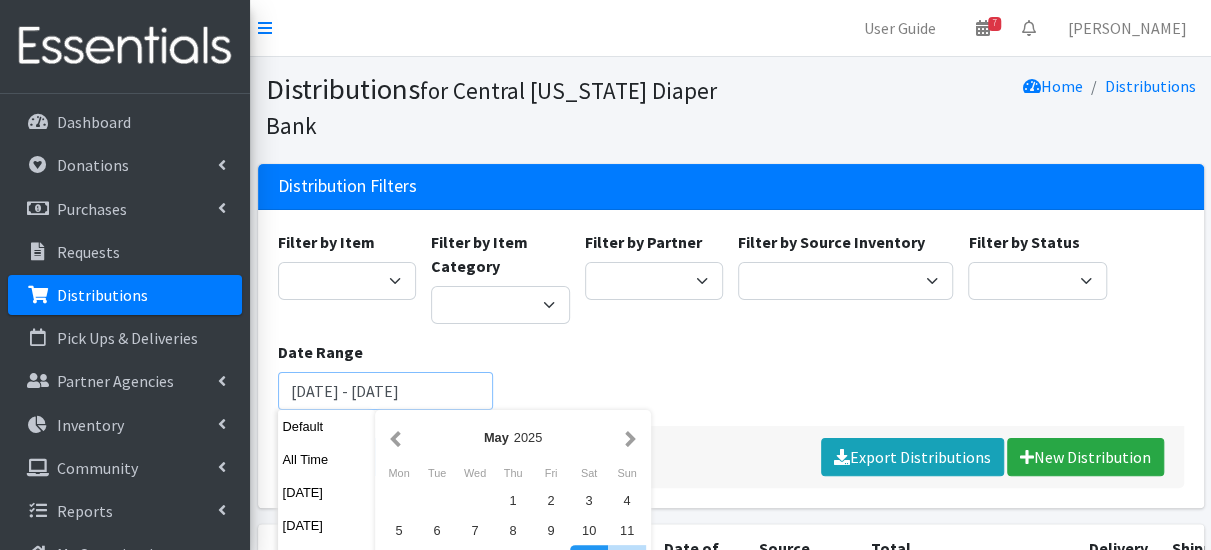 scroll, scrollTop: 200, scrollLeft: 0, axis: vertical 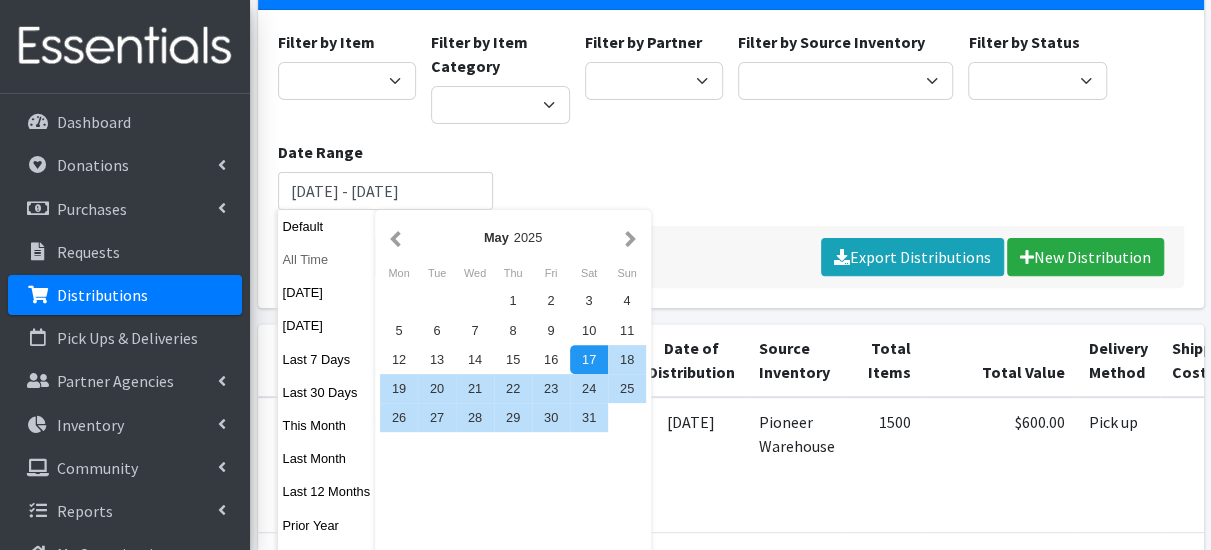 click on "All Time" at bounding box center [327, 259] 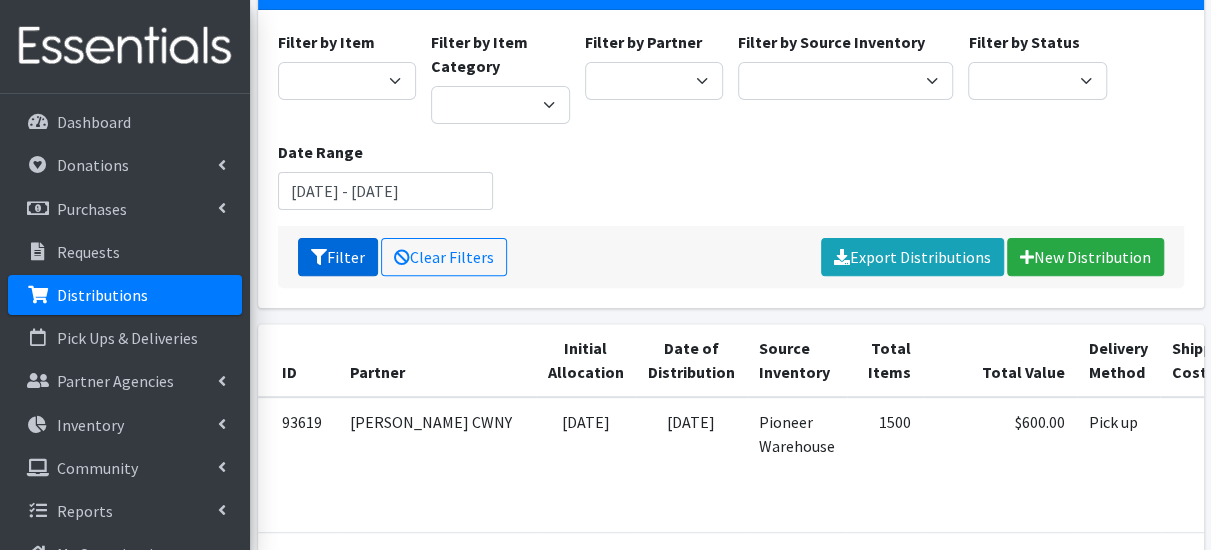 click on "Filter" at bounding box center (338, 257) 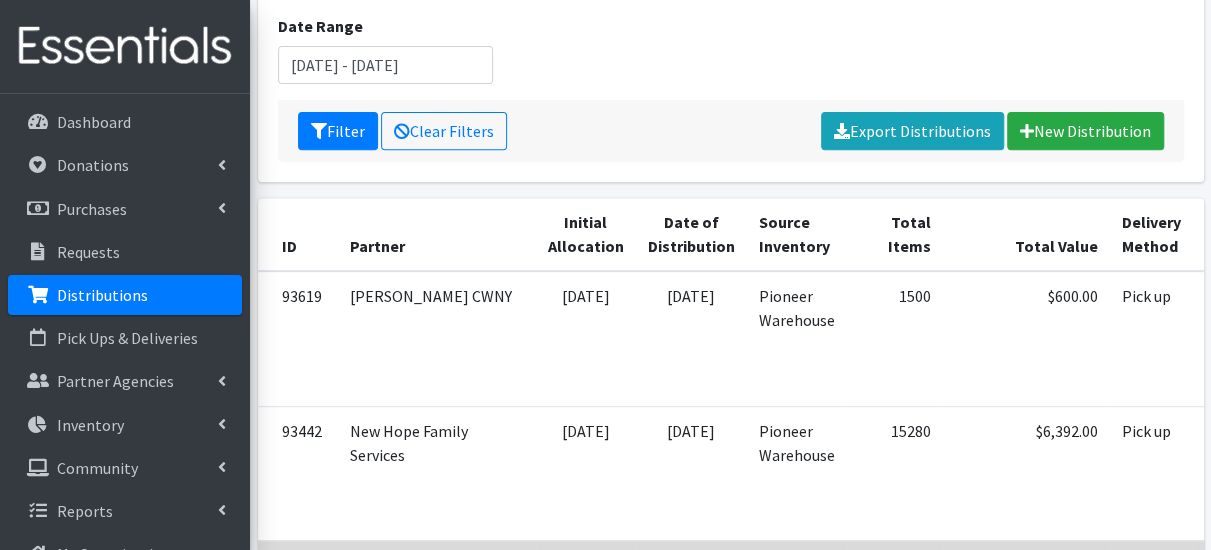 scroll, scrollTop: 100, scrollLeft: 0, axis: vertical 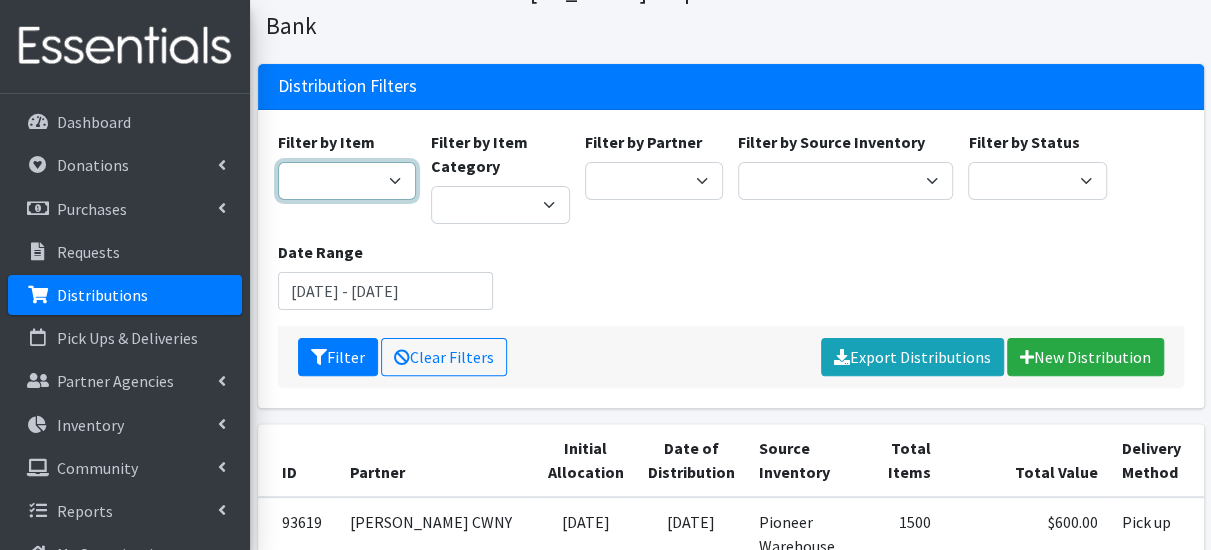 click on "2 Pack Crib Sheet for Girls
2T3T(30/child)
3T4T(30/child)
4T5T(30/child)
5T-6T (30/child)
Adult Booster Pads
Adult Diapers(L)
Adult Diapers(M)
Adult Diapers(S)
Adult Diapers(S) -Box of 80
Adult Diapers(S/M)
Adult Diapers(XL)
Adult Diapers(XXL)-Box of 48
Baby Bib
Baby Food
Baby Lotion/Shampoo/Body Wash
[MEDICAL_DATA], 12 oz.
[MEDICAL_DATA] 32oz bottle
Baby Shark Electric Toothbrush, Battery Included, Ages [DEMOGRAPHIC_DATA]+ (1 box of 6 toothbrushes)
Baby Wash/ Bubble Bath, 25oz.
Baby Wipes - 1 Pack of 80 wipes
Body Lotion 16oz., Paraben & Fragrance Free (1 case of 12)
CeraVe Baby Healing Ointment, 3oz.
Children's Books
Children's Coat 1 box of  (12 coats total: 4 - 2T, 4 - 3T, 3 - 4T)
Children's Coat 1 box of  (12 count: 2 of size 8, 4 of size 10/12, 4 of size 14, 2 of size 16)
Children's Coat 1 box of  (24 count: 8 of 2T, 8 of 3T, 8 of 4T)
Children's Coat 1 box of  (Includes 2 of 2T, 2 of 3T, 2 of 4T= 6 coats total per box)
Children's Coats - Girls Coats Size 4" at bounding box center (347, 181) 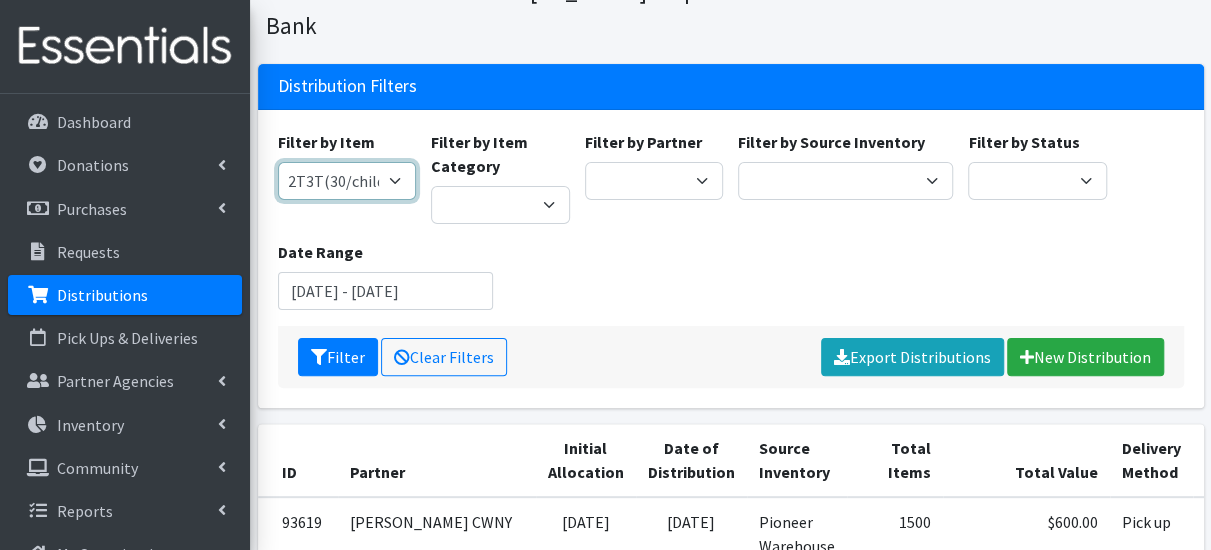 click on "2 Pack Crib Sheet for Girls
2T3T(30/child)
3T4T(30/child)
4T5T(30/child)
5T-6T (30/child)
Adult Booster Pads
Adult Diapers(L)
Adult Diapers(M)
Adult Diapers(S)
Adult Diapers(S) -Box of 80
Adult Diapers(S/M)
Adult Diapers(XL)
Adult Diapers(XXL)-Box of 48
Baby Bib
Baby Food
Baby Lotion/Shampoo/Body Wash
Baby Shampoo, 12 oz.
Baby Shampoo 32oz bottle
Baby Shark Electric Toothbrush, Battery Included, Ages 3+ (1 box of 6 toothbrushes)
Baby Wash/ Bubble Bath, 25oz.
Baby Wipes - 1 Pack of 80 wipes
Body Lotion 16oz., Paraben & Fragrance Free (1 case of 12)
CeraVe Baby Healing Ointment, 3oz.
Children's Books
Children's Coat 1 box of  (12 coats total: 4 - 2T, 4 - 3T, 3 - 4T)
Children's Coat 1 box of  (12 count: 2 of size 8, 4 of size 10/12, 4 of size 14, 2 of size 16)
Children's Coat 1 box of  (24 count: 8 of 2T, 8 of 3T, 8 of 4T)
Children's Coat 1 box of  (Includes 2 of 2T, 2 of 3T, 2 of 4T= 6 coats total per box)
Children's Coats - Girls Coats Size 4" at bounding box center (347, 181) 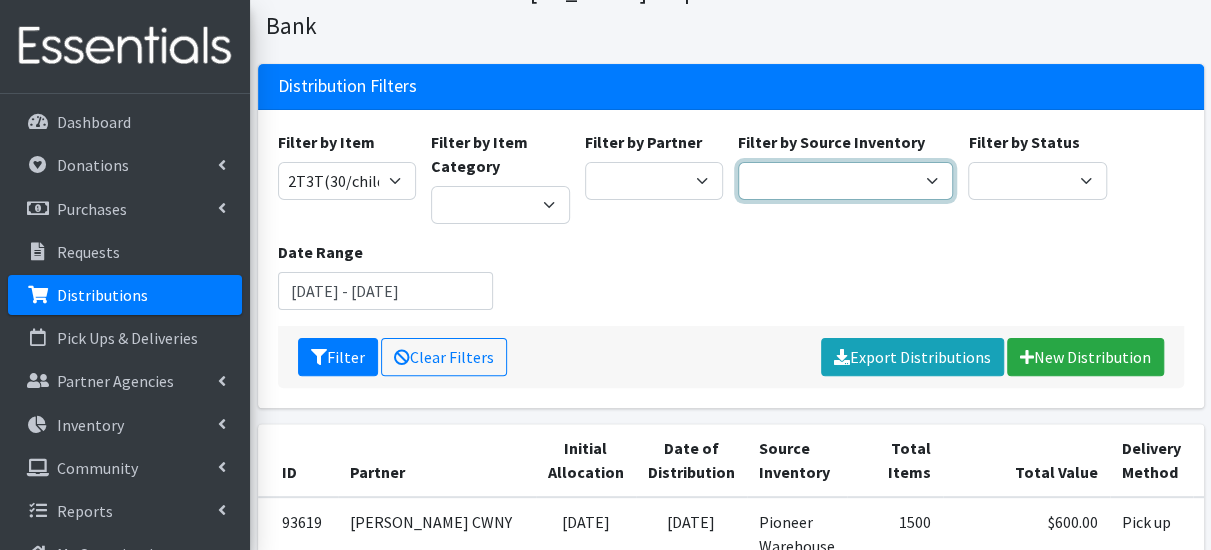 click on "Pioneer Warehouse
TANF" at bounding box center [845, 181] 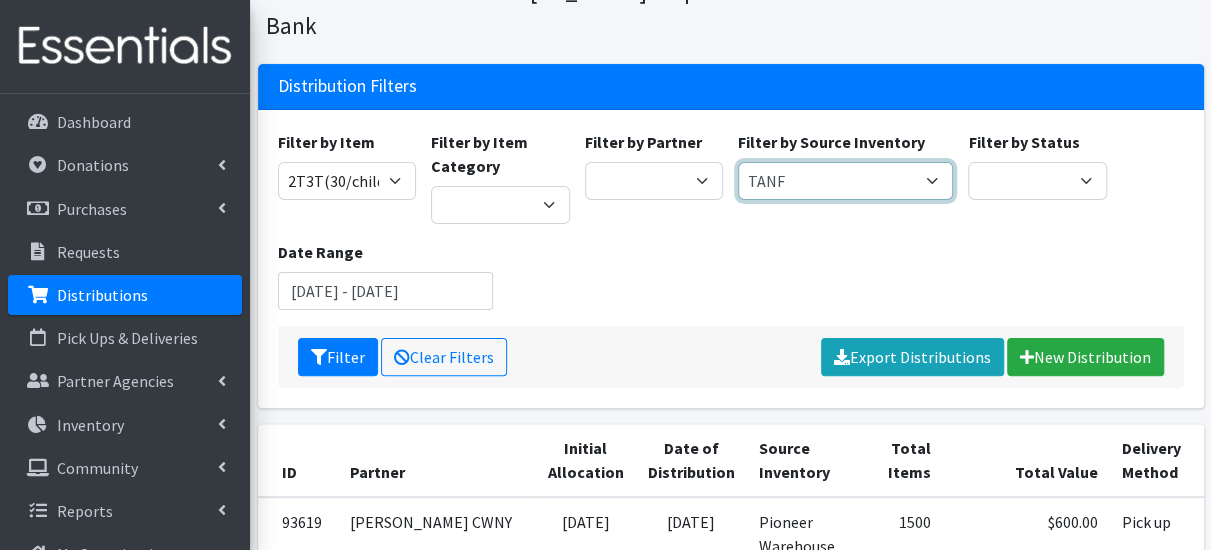 click on "Pioneer Warehouse
TANF" at bounding box center [845, 181] 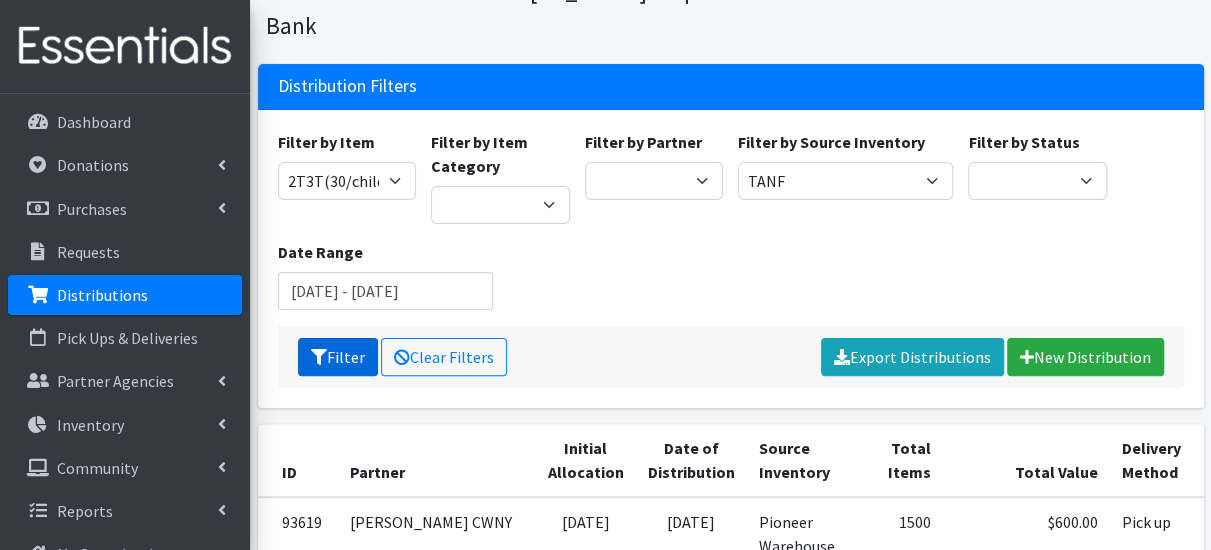 click on "Filter" at bounding box center (338, 357) 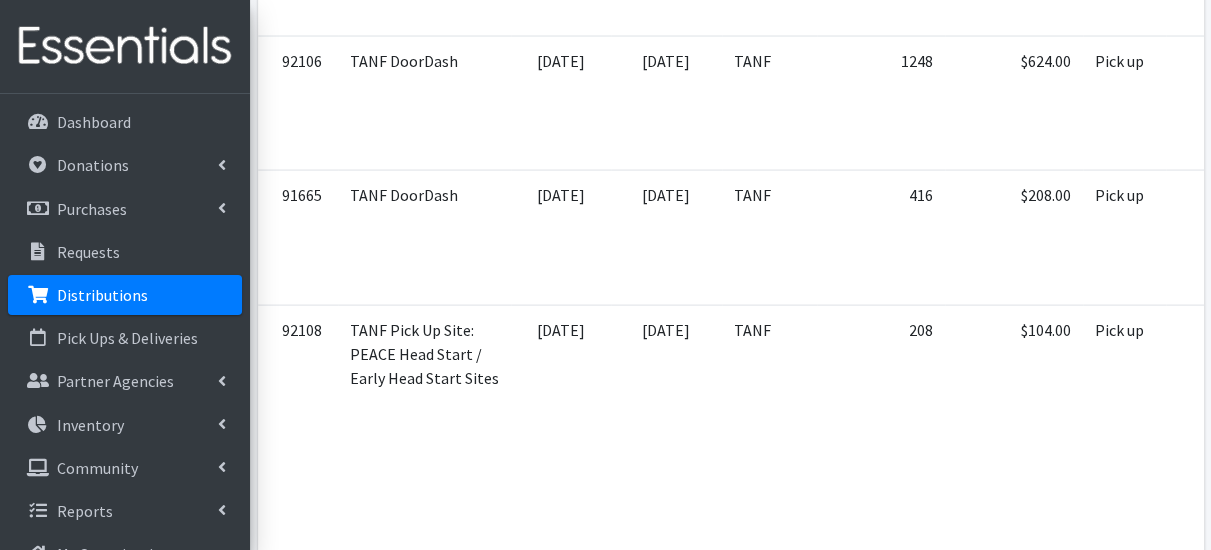scroll, scrollTop: 2109, scrollLeft: 0, axis: vertical 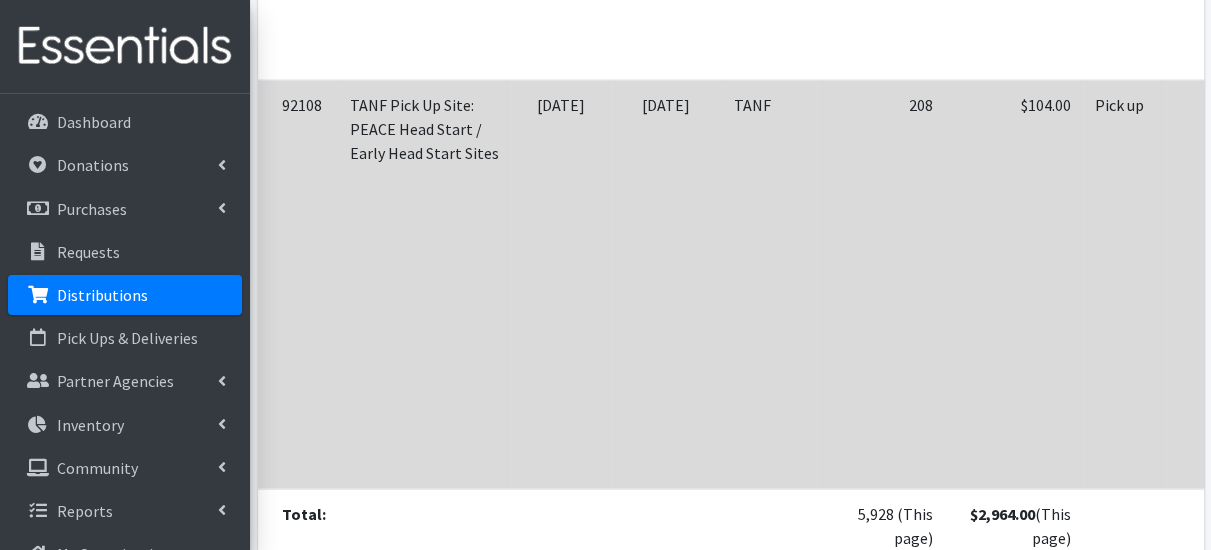click at bounding box center [1209, 284] 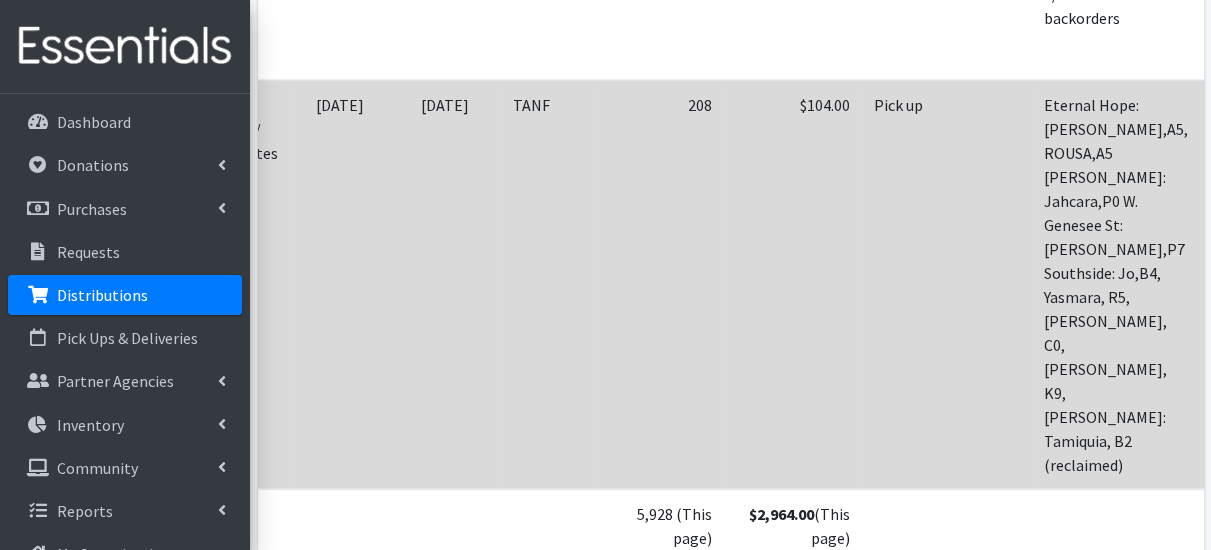 scroll, scrollTop: 0, scrollLeft: 237, axis: horizontal 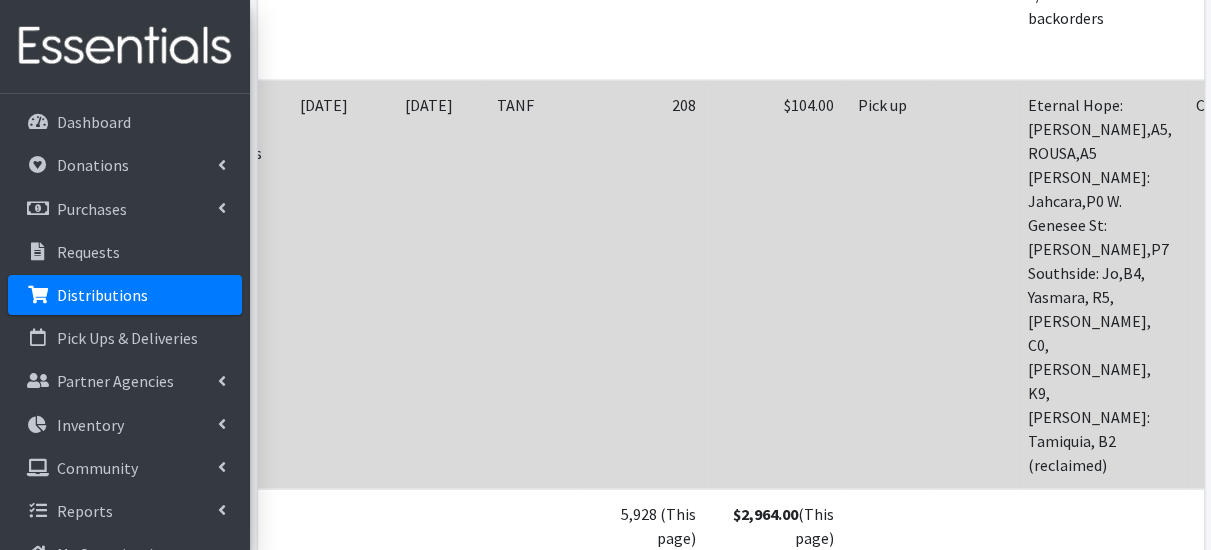 click on "Edit" at bounding box center [1324, 133] 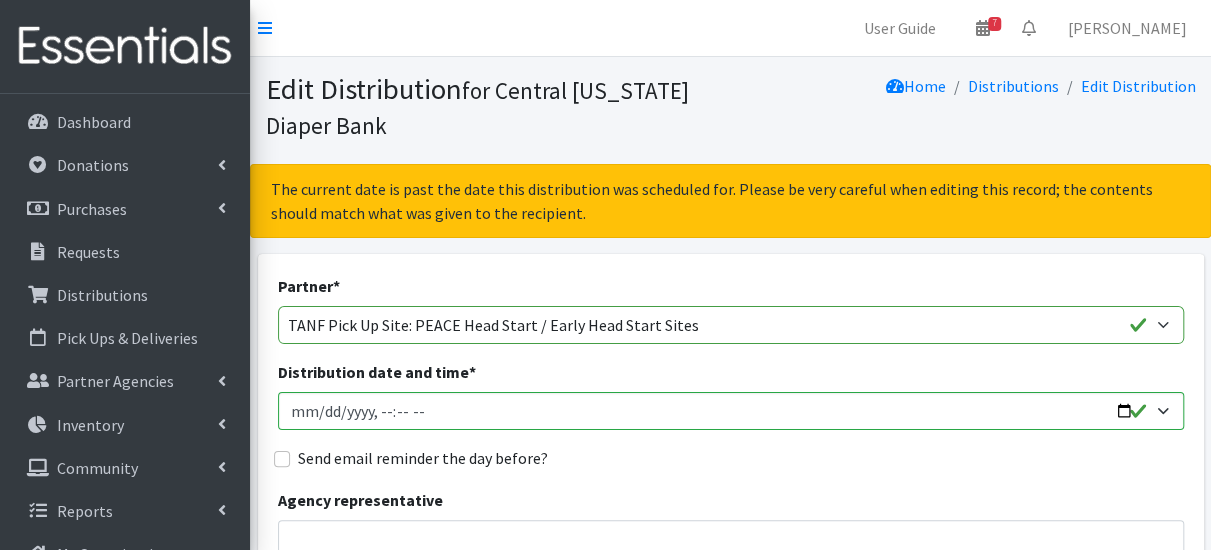scroll, scrollTop: 200, scrollLeft: 0, axis: vertical 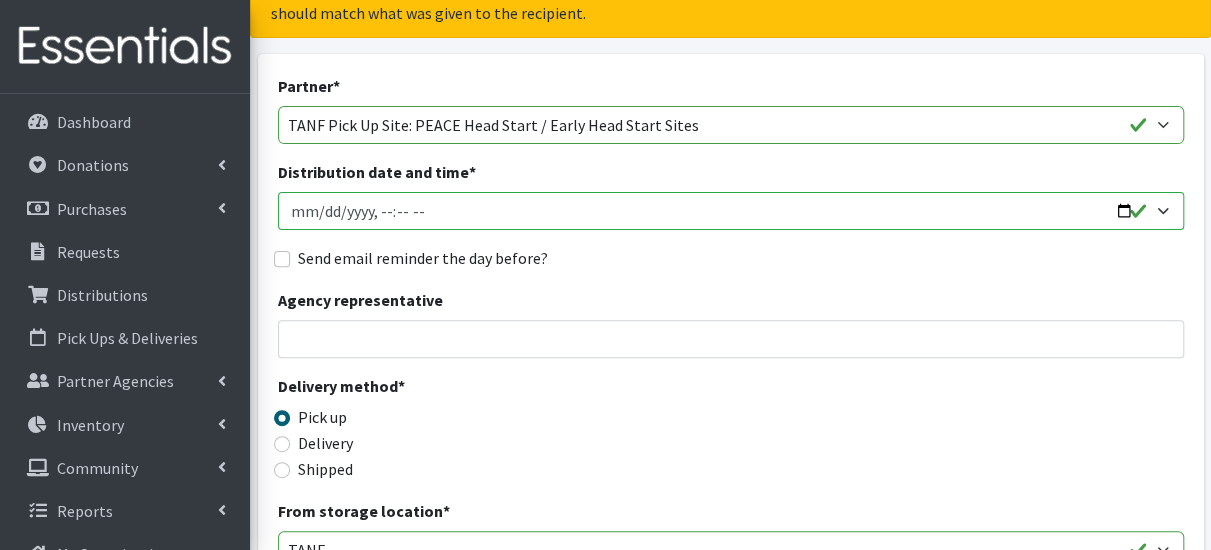 click on "Distribution date and time  *" at bounding box center (731, 211) 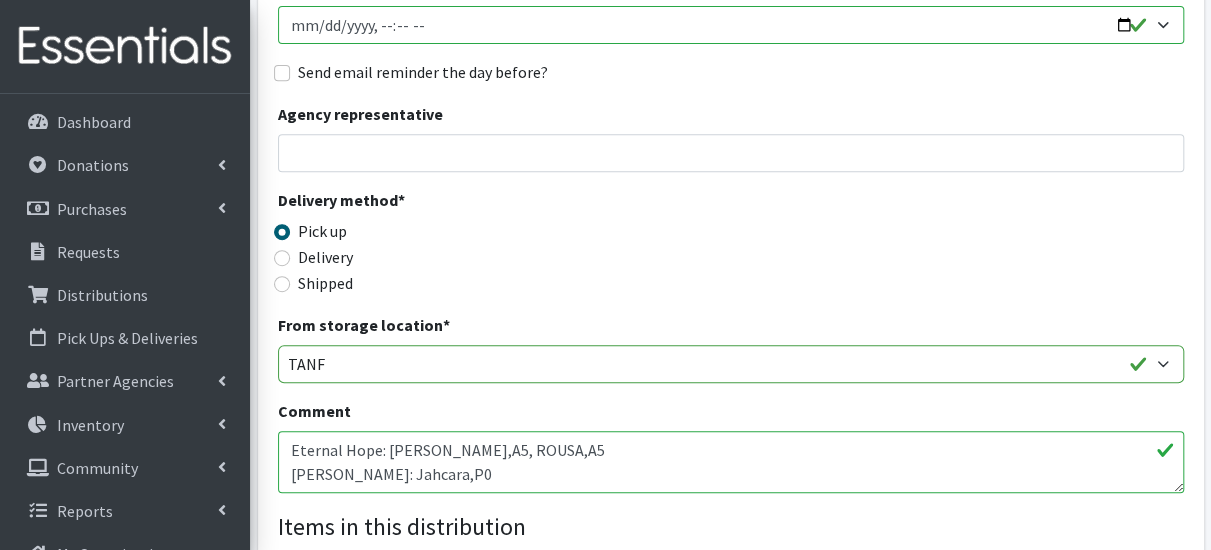 scroll, scrollTop: 600, scrollLeft: 0, axis: vertical 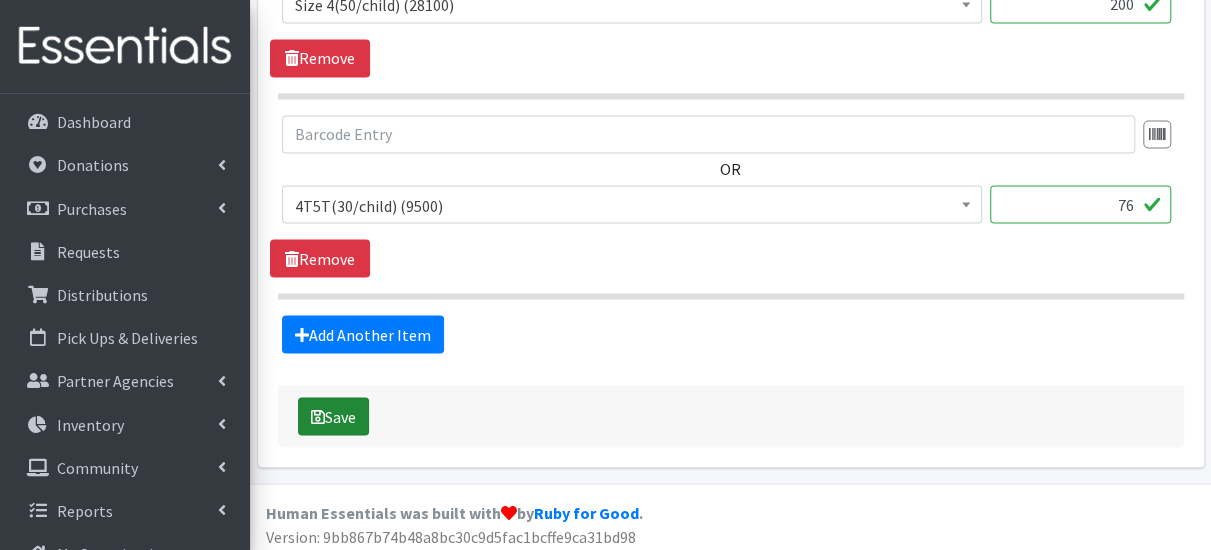 click on "Save" at bounding box center [333, 416] 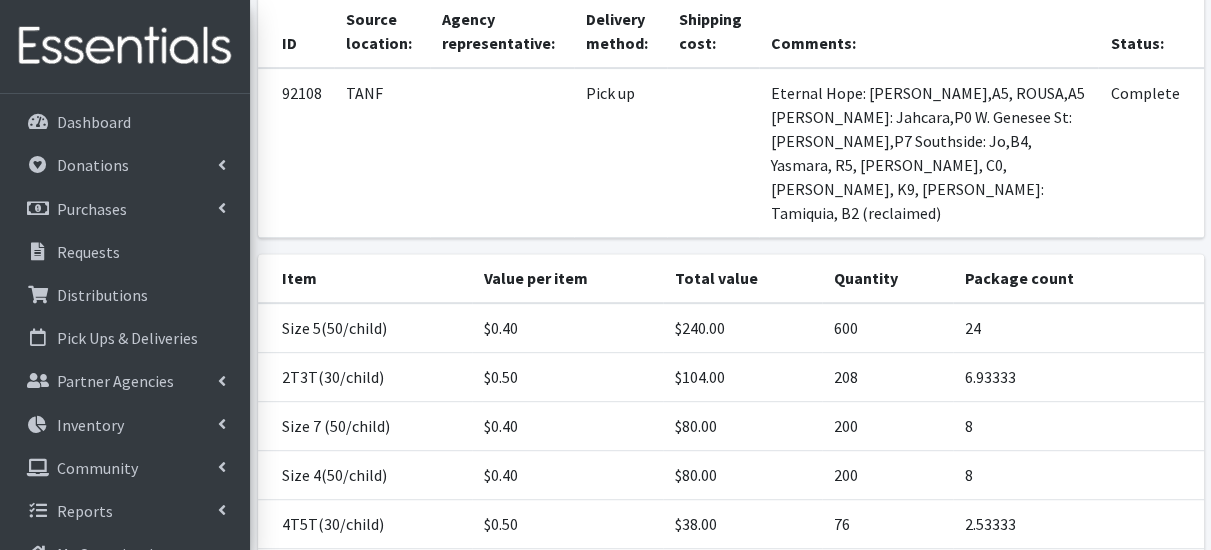 scroll, scrollTop: 443, scrollLeft: 0, axis: vertical 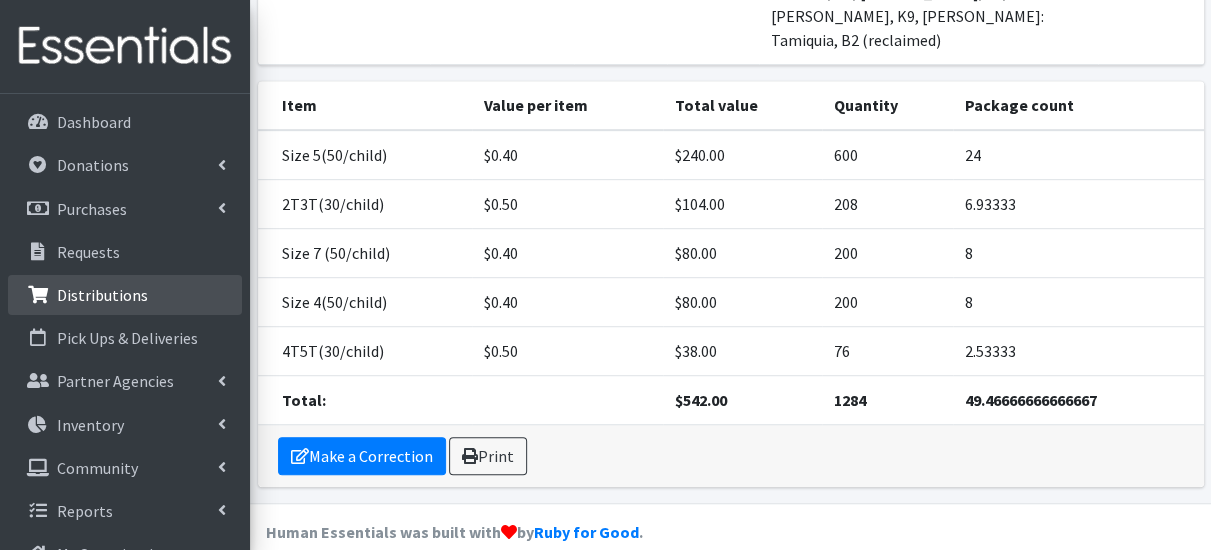 click on "Distributions" at bounding box center (125, 295) 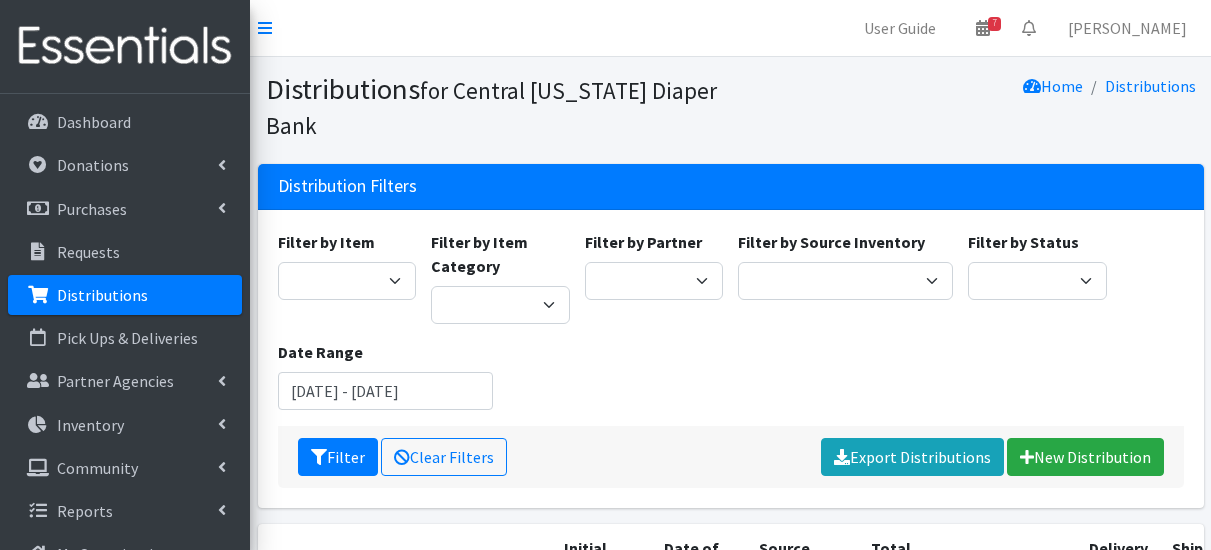 scroll, scrollTop: 0, scrollLeft: 0, axis: both 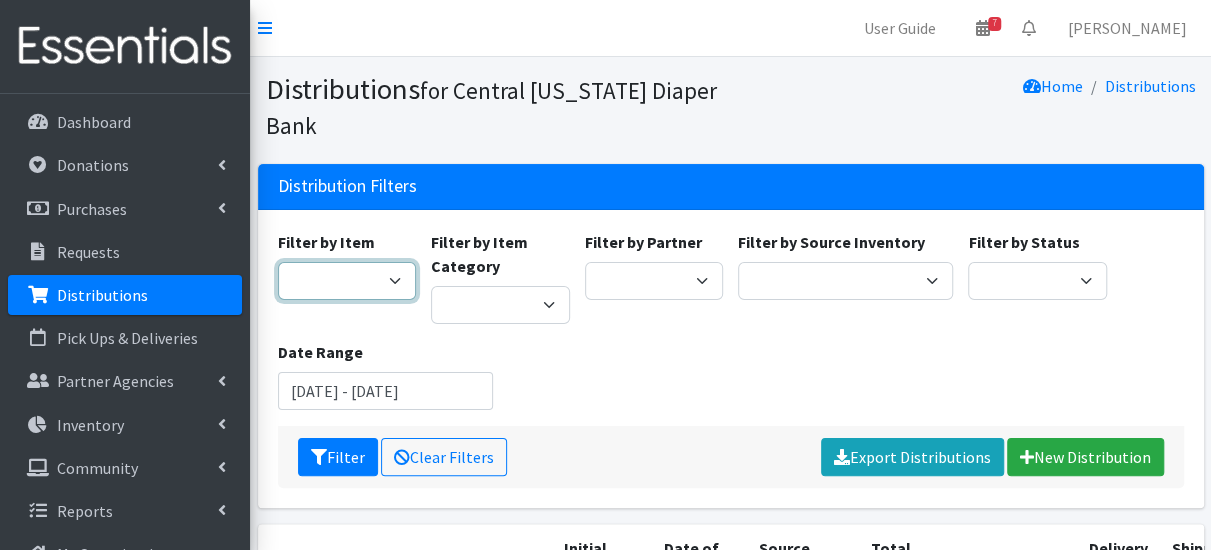 click on "2 Pack Crib Sheet for Girls
2T3T(30/child)
3T4T(30/child)
4T5T(30/child)
5T-6T (30/child)
Adult Booster Pads
Adult Diapers(L)
Adult Diapers(M)
Adult Diapers(S)
Adult Diapers(S) -Box of 80
Adult Diapers(S/M)
Adult Diapers(XL)
Adult Diapers(XXL)-Box of 48
Baby Bib
Baby Food
Baby Lotion/Shampoo/Body Wash
[MEDICAL_DATA], 12 oz.
[MEDICAL_DATA] 32oz bottle
Baby Shark Electric Toothbrush, Battery Included, Ages [DEMOGRAPHIC_DATA]+ (1 box of 6 toothbrushes)
Baby Wash/ Bubble Bath, 25oz.
Baby Wipes - 1 Pack of 80 wipes
Body Lotion 16oz., Paraben & Fragrance Free (1 case of 12)
CeraVe Baby Healing Ointment, 3oz.
Children's Books
Children's Coat 1 box of  (12 coats total: 4 - 2T, 4 - 3T, 3 - 4T)
Children's Coat 1 box of  (12 count: 2 of size 8, 4 of size 10/12, 4 of size 14, 2 of size 16)
Children's Coat 1 box of  (24 count: 8 of 2T, 8 of 3T, 8 of 4T)
Children's Coat 1 box of  (Includes 2 of 2T, 2 of 3T, 2 of 4T= 6 coats total per box)
Children's Coats - Girls Coats Size 4" at bounding box center (347, 281) 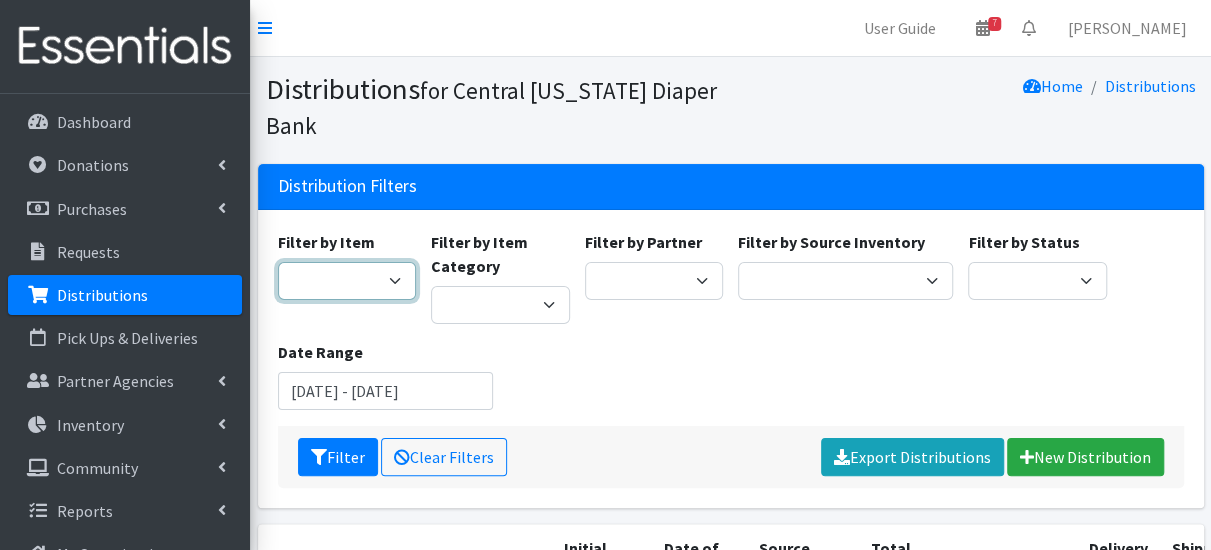 select on "939" 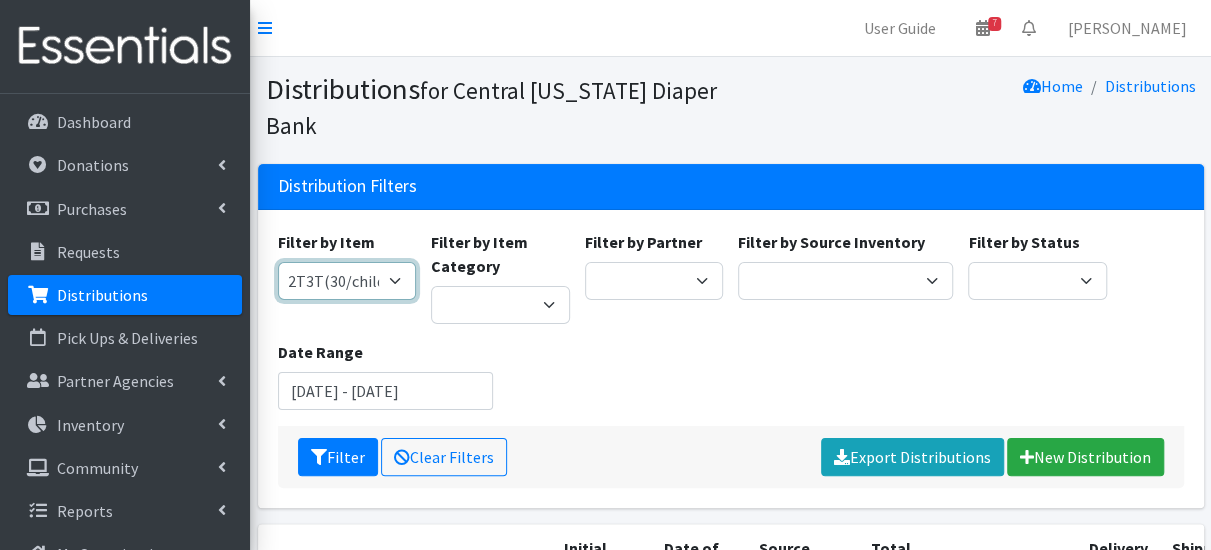 click on "2 Pack Crib Sheet for Girls
2T3T(30/child)
3T4T(30/child)
4T5T(30/child)
5T-6T (30/child)
Adult Booster Pads
Adult Diapers(L)
Adult Diapers(M)
Adult Diapers(S)
Adult Diapers(S) -Box of 80
Adult Diapers(S/M)
Adult Diapers(XL)
Adult Diapers(XXL)-Box of 48
Baby Bib
Baby Food
Baby Lotion/Shampoo/Body Wash
[MEDICAL_DATA], 12 oz.
[MEDICAL_DATA] 32oz bottle
Baby Shark Electric Toothbrush, Battery Included, Ages [DEMOGRAPHIC_DATA]+ (1 box of 6 toothbrushes)
Baby Wash/ Bubble Bath, 25oz.
Baby Wipes - 1 Pack of 80 wipes
Body Lotion 16oz., Paraben & Fragrance Free (1 case of 12)
CeraVe Baby Healing Ointment, 3oz.
Children's Books
Children's Coat 1 box of  (12 coats total: 4 - 2T, 4 - 3T, 3 - 4T)
Children's Coat 1 box of  (12 count: 2 of size 8, 4 of size 10/12, 4 of size 14, 2 of size 16)
Children's Coat 1 box of  (24 count: 8 of 2T, 8 of 3T, 8 of 4T)
Children's Coat 1 box of  (Includes 2 of 2T, 2 of 3T, 2 of 4T= 6 coats total per box)
Children's Coats - Girls Coats Size 4" at bounding box center (347, 281) 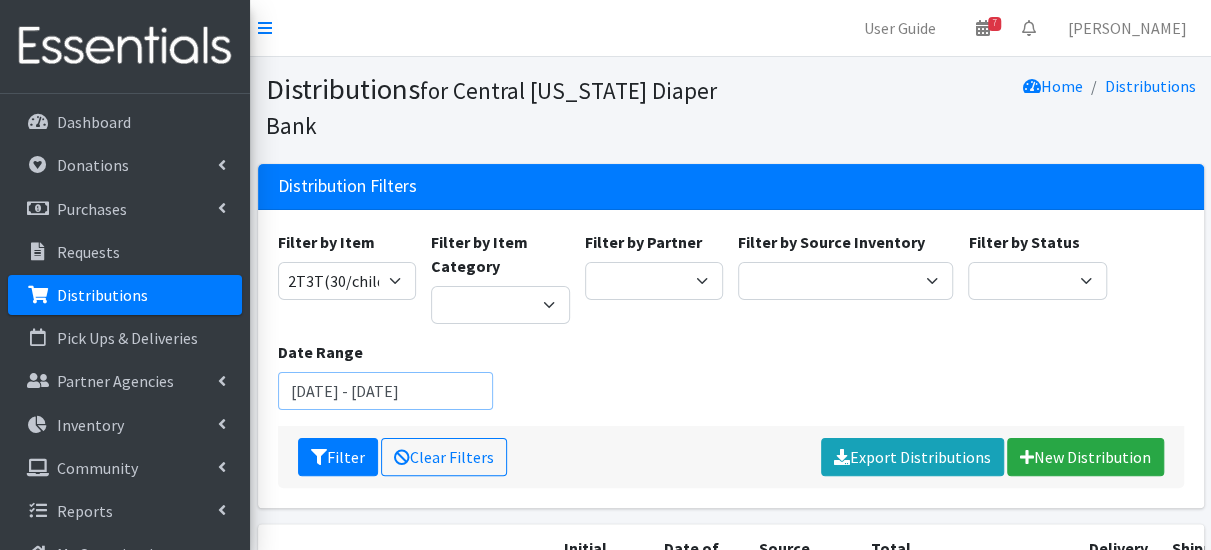 click on "May 17, 2025 - August 17, 2025" at bounding box center (385, 391) 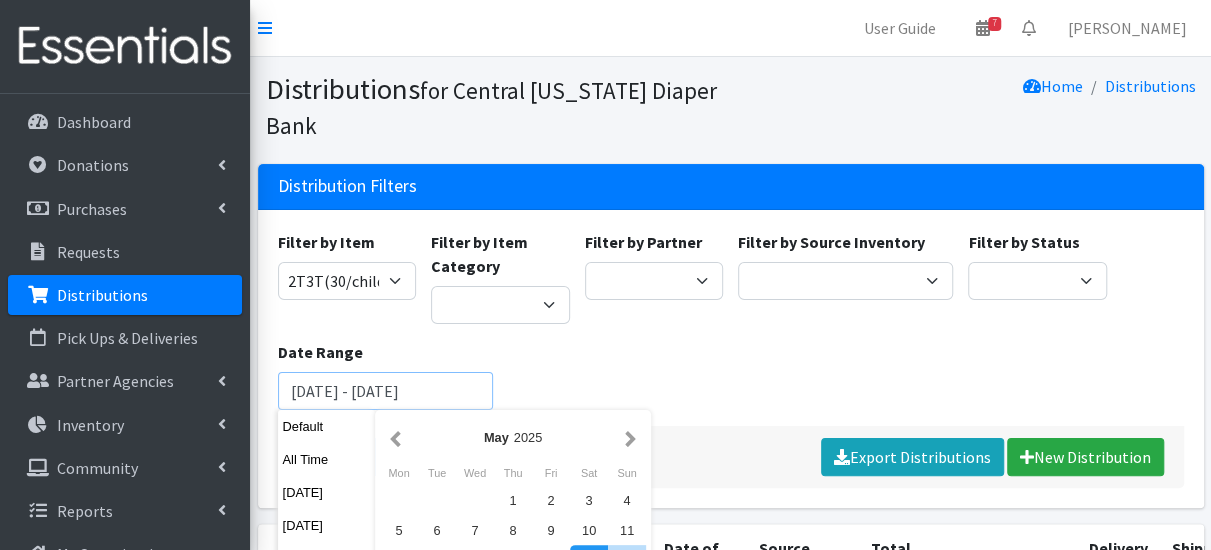 scroll, scrollTop: 300, scrollLeft: 0, axis: vertical 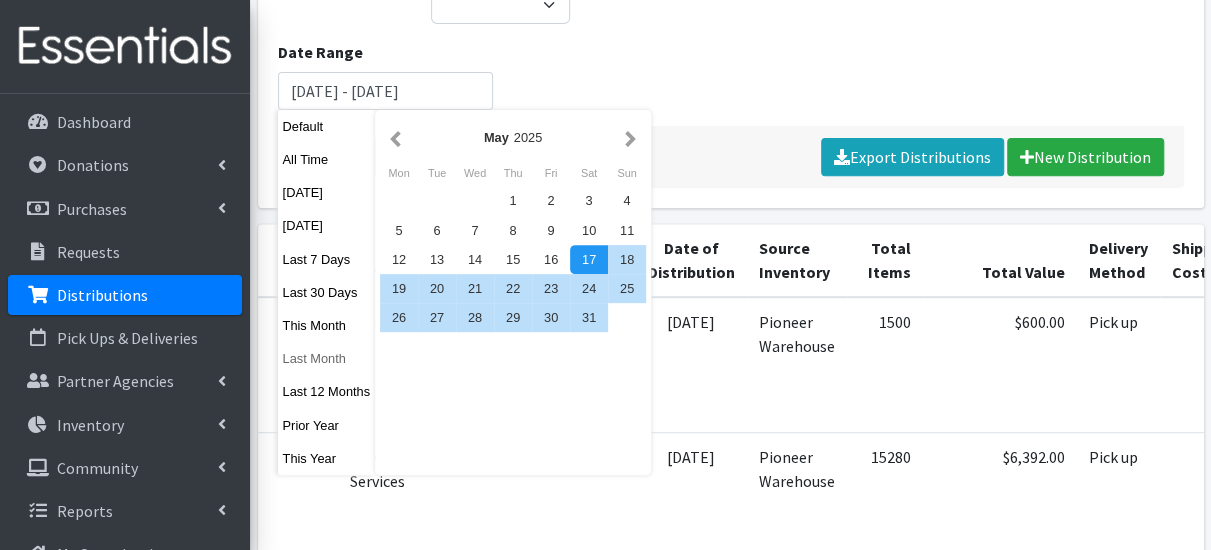 click on "Last Month" at bounding box center [327, 358] 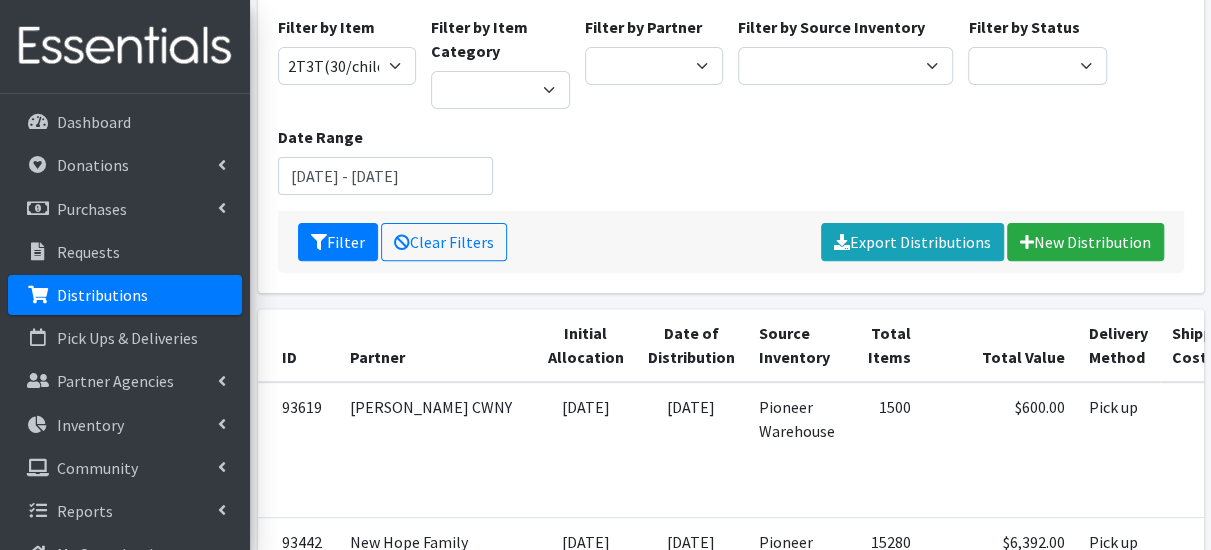 scroll, scrollTop: 100, scrollLeft: 0, axis: vertical 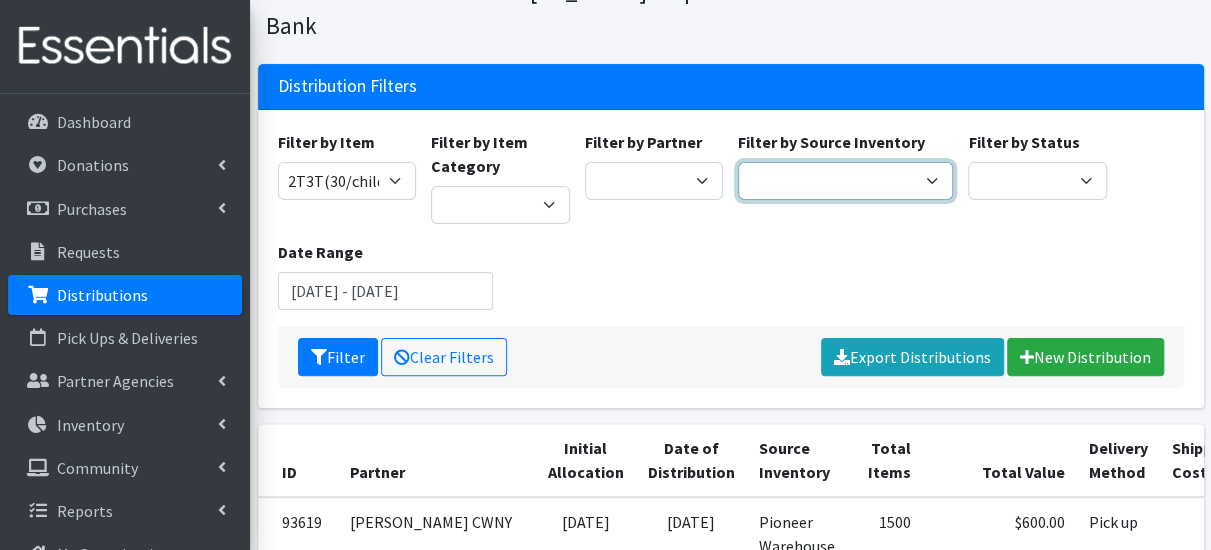 click on "Pioneer Warehouse
TANF" at bounding box center (845, 181) 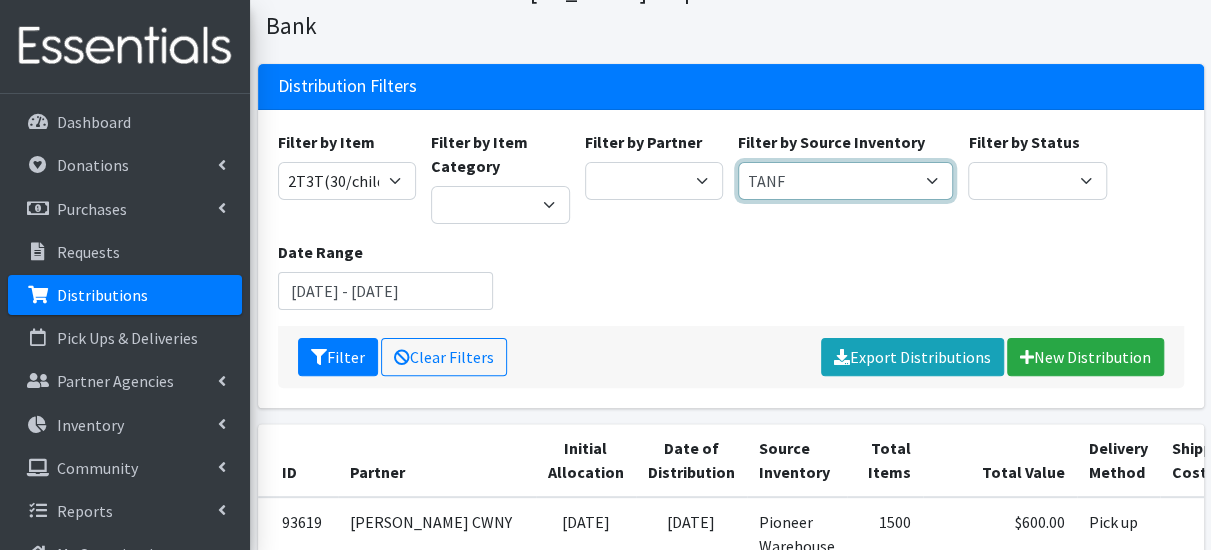 click on "Pioneer Warehouse
TANF" at bounding box center (845, 181) 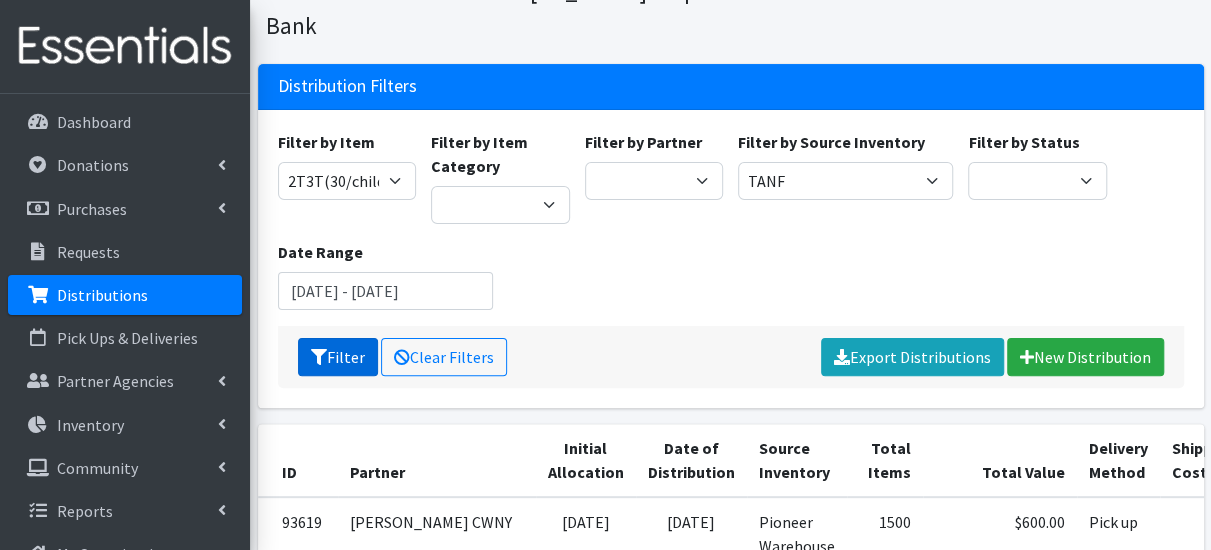 click at bounding box center [319, 357] 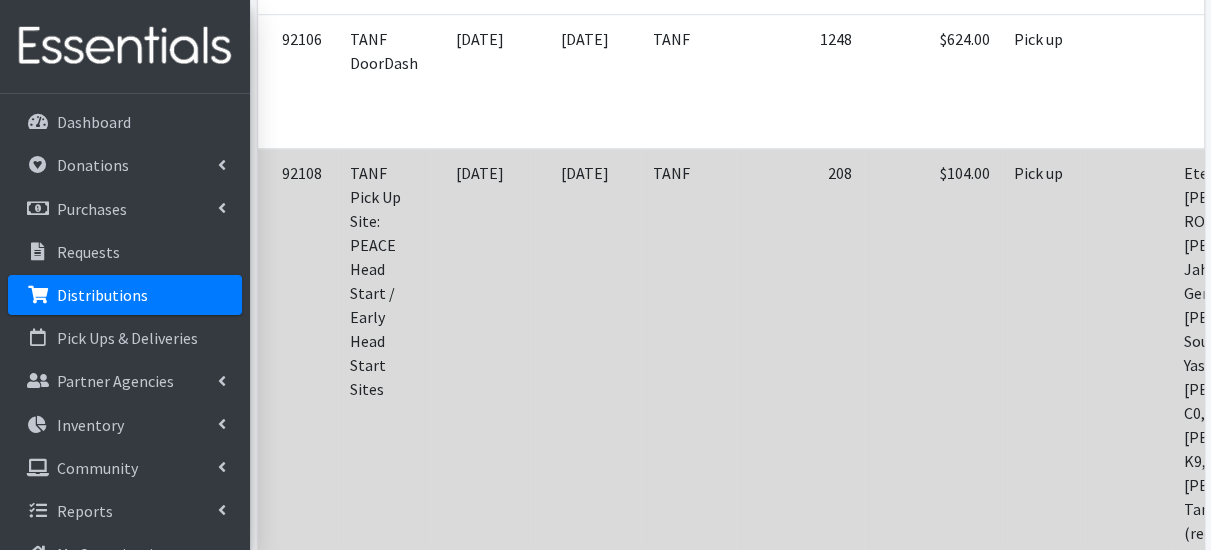 scroll, scrollTop: 118, scrollLeft: 0, axis: vertical 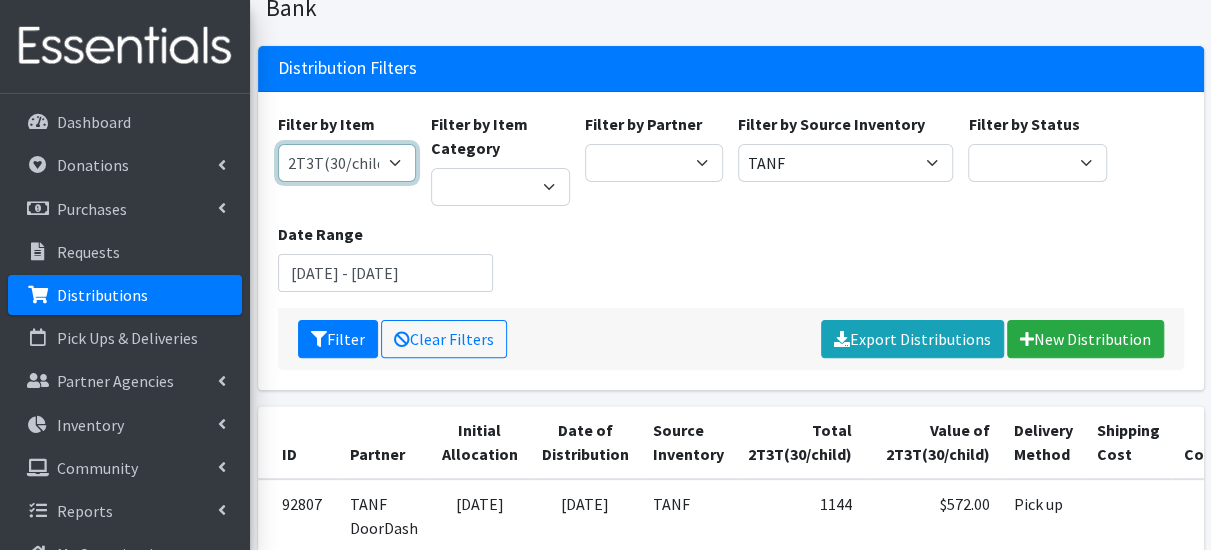 click on "2 Pack Crib Sheet for Girls
2T3T(30/child)
3T4T(30/child)
4T5T(30/child)
5T-6T (30/child)
Adult Booster Pads
Adult Diapers(L)
Adult Diapers(M)
Adult Diapers(S)
Adult Diapers(S) -Box of 80
Adult Diapers(S/M)
Adult Diapers(XL)
Adult Diapers(XXL)-Box of 48
Baby Bib
Baby Food
Baby Lotion/Shampoo/Body Wash
[MEDICAL_DATA], 12 oz.
[MEDICAL_DATA] 32oz bottle
Baby Shark Electric Toothbrush, Battery Included, Ages [DEMOGRAPHIC_DATA]+ (1 box of 6 toothbrushes)
Baby Wash/ Bubble Bath, 25oz.
Baby Wipes - 1 Pack of 80 wipes
Body Lotion 16oz., Paraben & Fragrance Free (1 case of 12)
CeraVe Baby Healing Ointment, 3oz.
Children's Books
Children's Coat 1 box of  (12 coats total: 4 - 2T, 4 - 3T, 3 - 4T)
Children's Coat 1 box of  (12 count: 2 of size 8, 4 of size 10/12, 4 of size 14, 2 of size 16)
Children's Coat 1 box of  (24 count: 8 of 2T, 8 of 3T, 8 of 4T)
Children's Coat 1 box of  (Includes 2 of 2T, 2 of 3T, 2 of 4T= 6 coats total per box)
Children's Coats - Girls Coats Size 4" at bounding box center [347, 163] 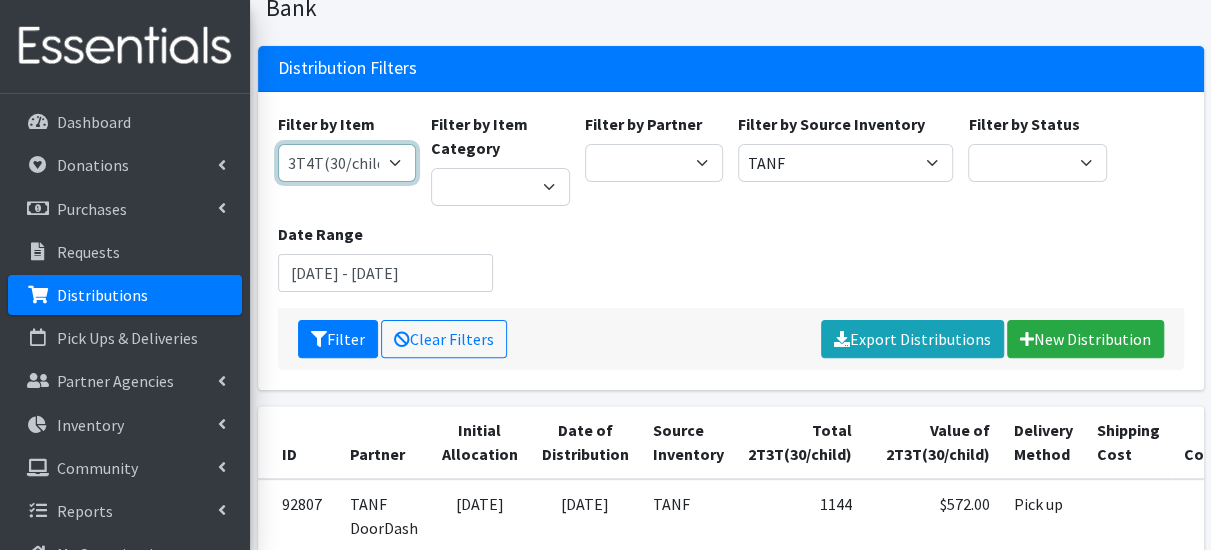 click on "2 Pack Crib Sheet for Girls
2T3T(30/child)
3T4T(30/child)
4T5T(30/child)
5T-6T (30/child)
Adult Booster Pads
Adult Diapers(L)
Adult Diapers(M)
Adult Diapers(S)
Adult Diapers(S) -Box of 80
Adult Diapers(S/M)
Adult Diapers(XL)
Adult Diapers(XXL)-Box of 48
Baby Bib
Baby Food
Baby Lotion/Shampoo/Body Wash
Baby Shampoo, 12 oz.
Baby Shampoo 32oz bottle
Baby Shark Electric Toothbrush, Battery Included, Ages 3+ (1 box of 6 toothbrushes)
Baby Wash/ Bubble Bath, 25oz.
Baby Wipes - 1 Pack of 80 wipes
Body Lotion 16oz., Paraben & Fragrance Free (1 case of 12)
CeraVe Baby Healing Ointment, 3oz.
Children's Books
Children's Coat 1 box of  (12 coats total: 4 - 2T, 4 - 3T, 3 - 4T)
Children's Coat 1 box of  (12 count: 2 of size 8, 4 of size 10/12, 4 of size 14, 2 of size 16)
Children's Coat 1 box of  (24 count: 8 of 2T, 8 of 3T, 8 of 4T)
Children's Coat 1 box of  (Includes 2 of 2T, 2 of 3T, 2 of 4T= 6 coats total per box)
Children's Coats - Girls Coats Size 4" at bounding box center [347, 163] 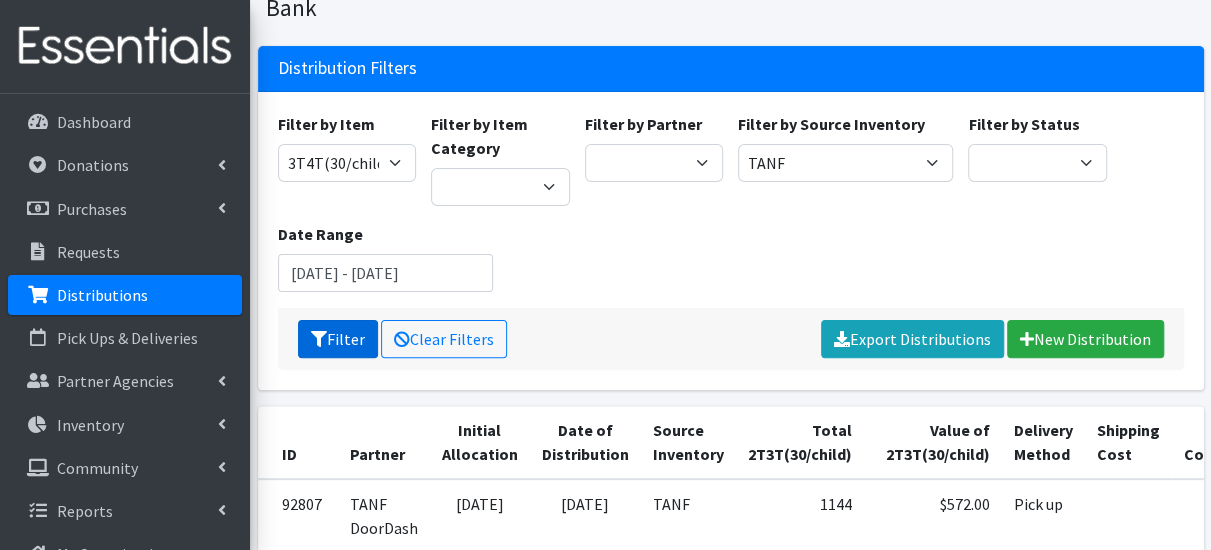 click on "Filter" at bounding box center [338, 339] 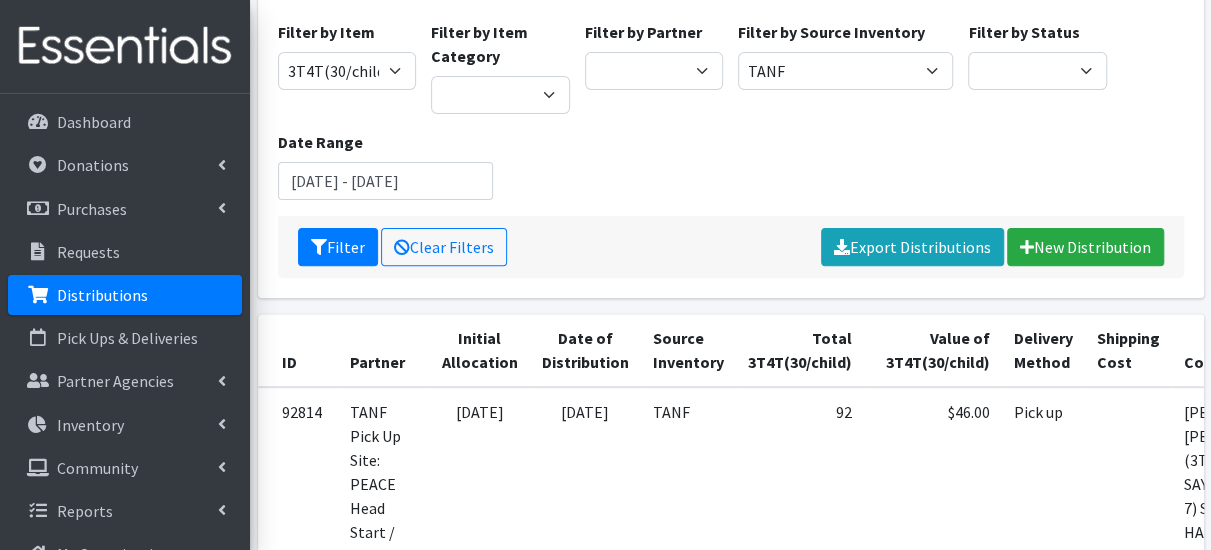 scroll, scrollTop: 0, scrollLeft: 0, axis: both 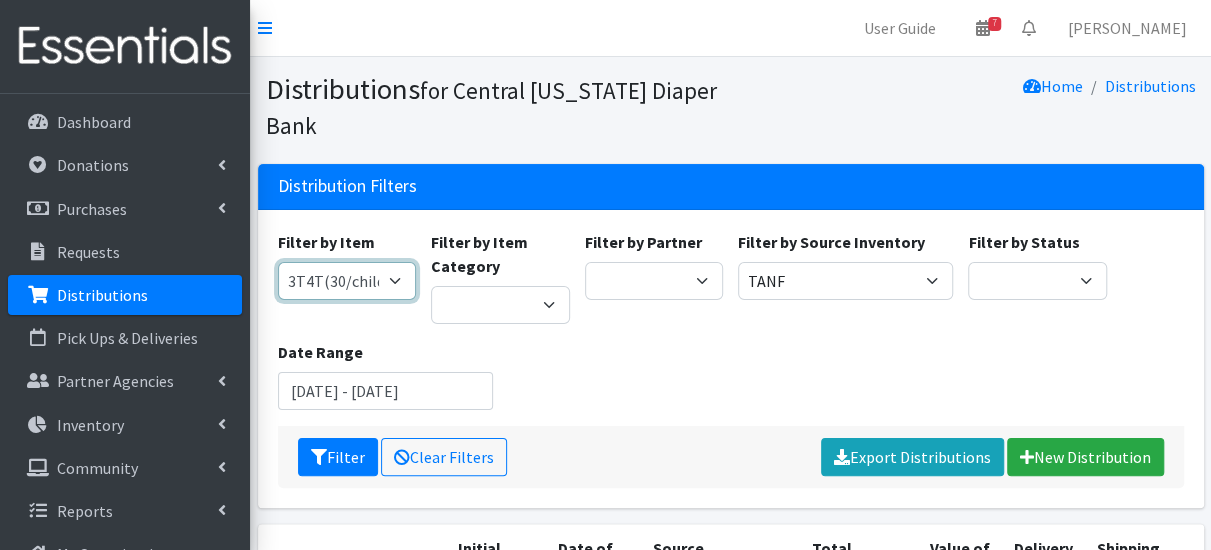 click on "2 Pack Crib Sheet for Girls
2T3T(30/child)
3T4T(30/child)
4T5T(30/child)
5T-6T (30/child)
Adult Booster Pads
Adult Diapers(L)
Adult Diapers(M)
Adult Diapers(S)
Adult Diapers(S) -Box of 80
Adult Diapers(S/M)
Adult Diapers(XL)
Adult Diapers(XXL)-Box of 48
Baby Bib
Baby Food
Baby Lotion/Shampoo/Body Wash
[MEDICAL_DATA], 12 oz.
[MEDICAL_DATA] 32oz bottle
Baby Shark Electric Toothbrush, Battery Included, Ages [DEMOGRAPHIC_DATA]+ (1 box of 6 toothbrushes)
Baby Wash/ Bubble Bath, 25oz.
Baby Wipes - 1 Pack of 80 wipes
Body Lotion 16oz., Paraben & Fragrance Free (1 case of 12)
CeraVe Baby Healing Ointment, 3oz.
Children's Books
Children's Coat 1 box of  (12 coats total: 4 - 2T, 4 - 3T, 3 - 4T)
Children's Coat 1 box of  (12 count: 2 of size 8, 4 of size 10/12, 4 of size 14, 2 of size 16)
Children's Coat 1 box of  (24 count: 8 of 2T, 8 of 3T, 8 of 4T)
Children's Coat 1 box of  (Includes 2 of 2T, 2 of 3T, 2 of 4T= 6 coats total per box)
Children's Coats - Girls Coats Size 4" at bounding box center (347, 281) 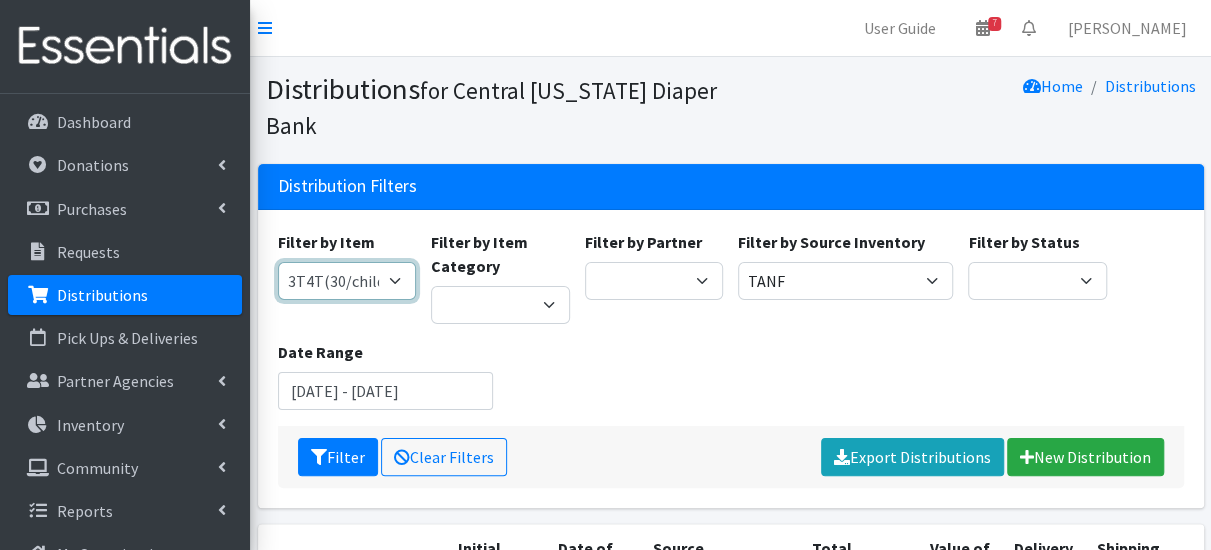 select on "953" 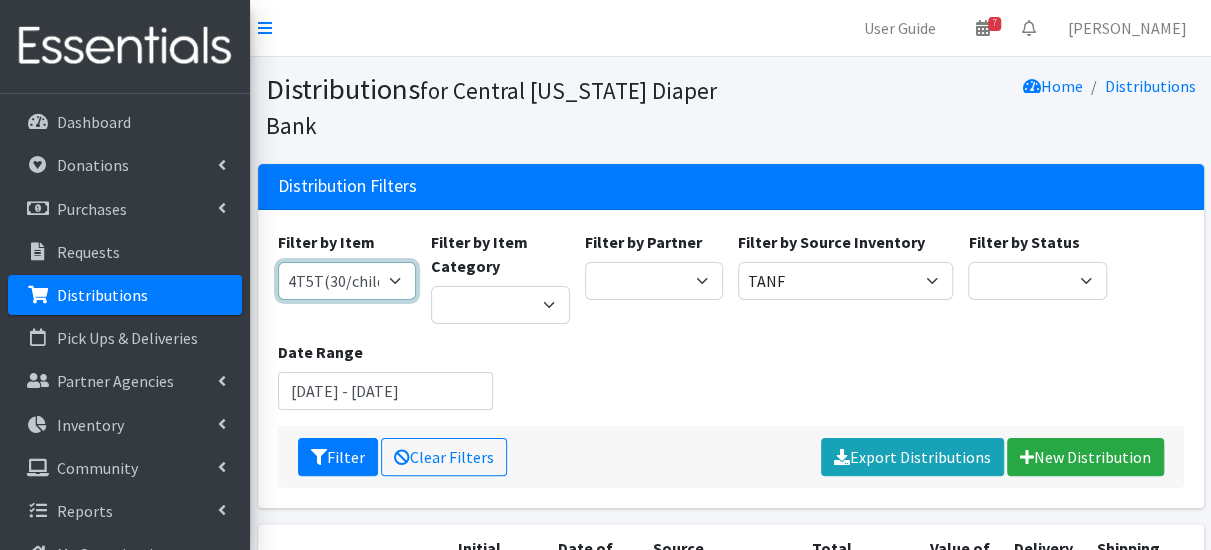 click on "2 Pack Crib Sheet for Girls
2T3T(30/child)
3T4T(30/child)
4T5T(30/child)
5T-6T (30/child)
Adult Booster Pads
Adult Diapers(L)
Adult Diapers(M)
Adult Diapers(S)
Adult Diapers(S) -Box of 80
Adult Diapers(S/M)
Adult Diapers(XL)
Adult Diapers(XXL)-Box of 48
Baby Bib
Baby Food
Baby Lotion/Shampoo/Body Wash
[MEDICAL_DATA], 12 oz.
[MEDICAL_DATA] 32oz bottle
Baby Shark Electric Toothbrush, Battery Included, Ages [DEMOGRAPHIC_DATA]+ (1 box of 6 toothbrushes)
Baby Wash/ Bubble Bath, 25oz.
Baby Wipes - 1 Pack of 80 wipes
Body Lotion 16oz., Paraben & Fragrance Free (1 case of 12)
CeraVe Baby Healing Ointment, 3oz.
Children's Books
Children's Coat 1 box of  (12 coats total: 4 - 2T, 4 - 3T, 3 - 4T)
Children's Coat 1 box of  (12 count: 2 of size 8, 4 of size 10/12, 4 of size 14, 2 of size 16)
Children's Coat 1 box of  (24 count: 8 of 2T, 8 of 3T, 8 of 4T)
Children's Coat 1 box of  (Includes 2 of 2T, 2 of 3T, 2 of 4T= 6 coats total per box)
Children's Coats - Girls Coats Size 4" at bounding box center [347, 281] 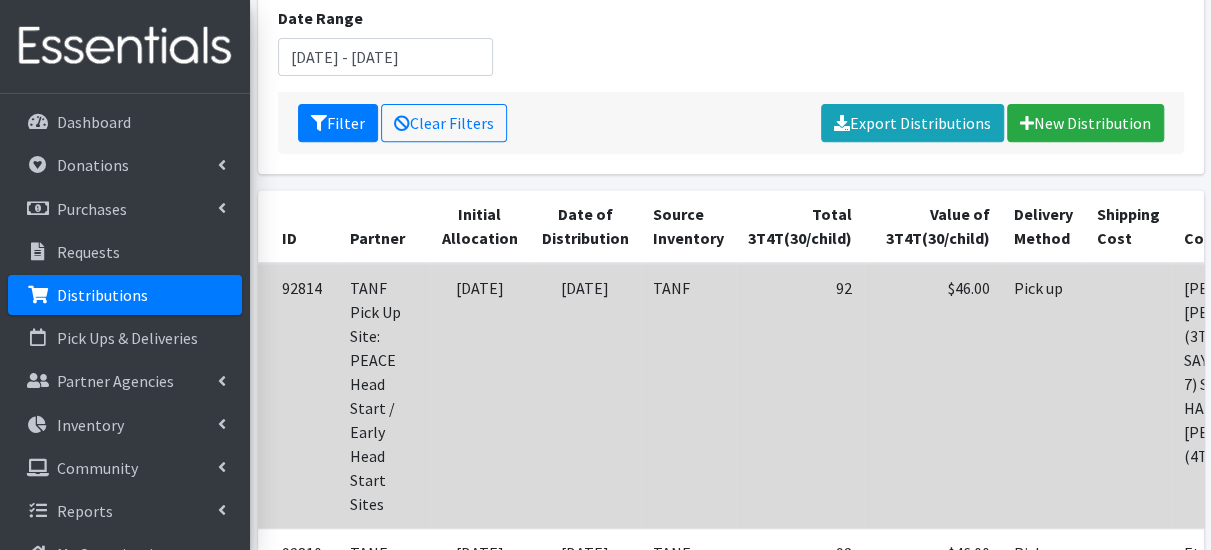 scroll, scrollTop: 400, scrollLeft: 0, axis: vertical 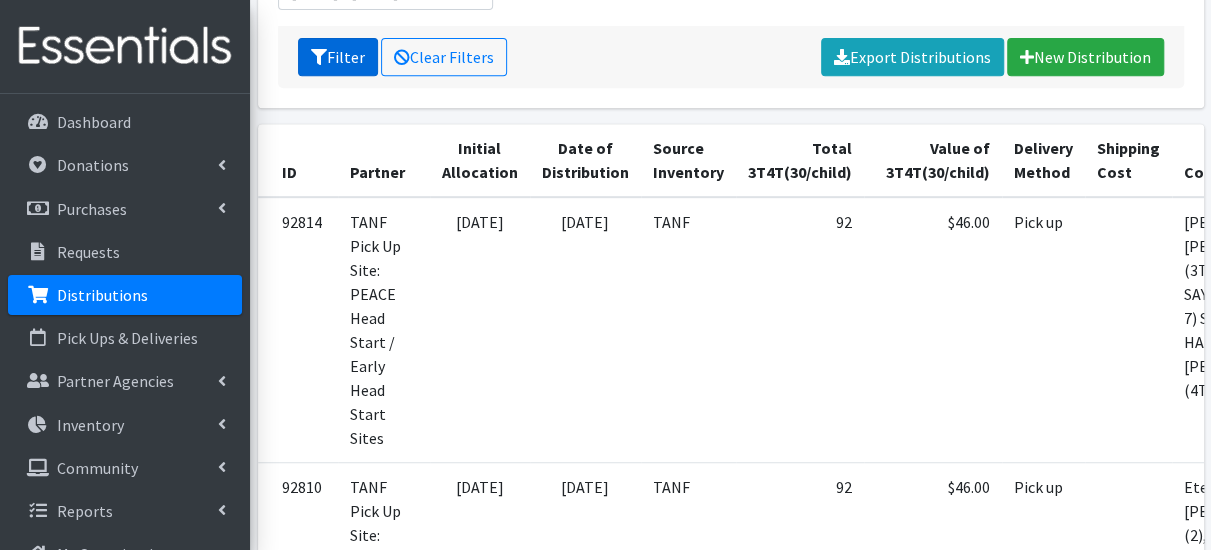 click on "Filter" at bounding box center (338, 57) 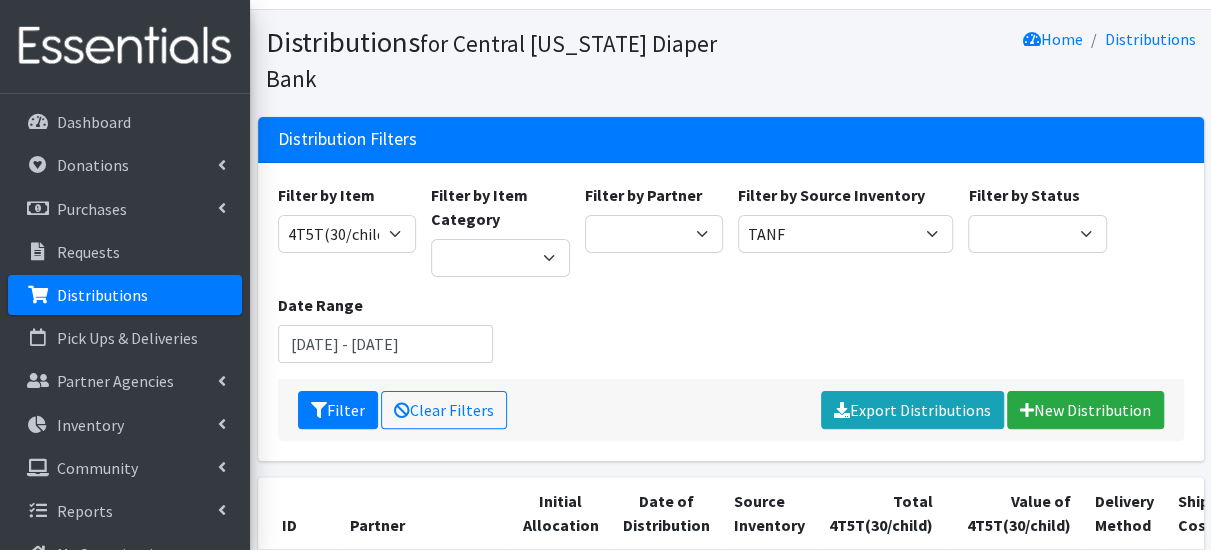 scroll, scrollTop: 0, scrollLeft: 0, axis: both 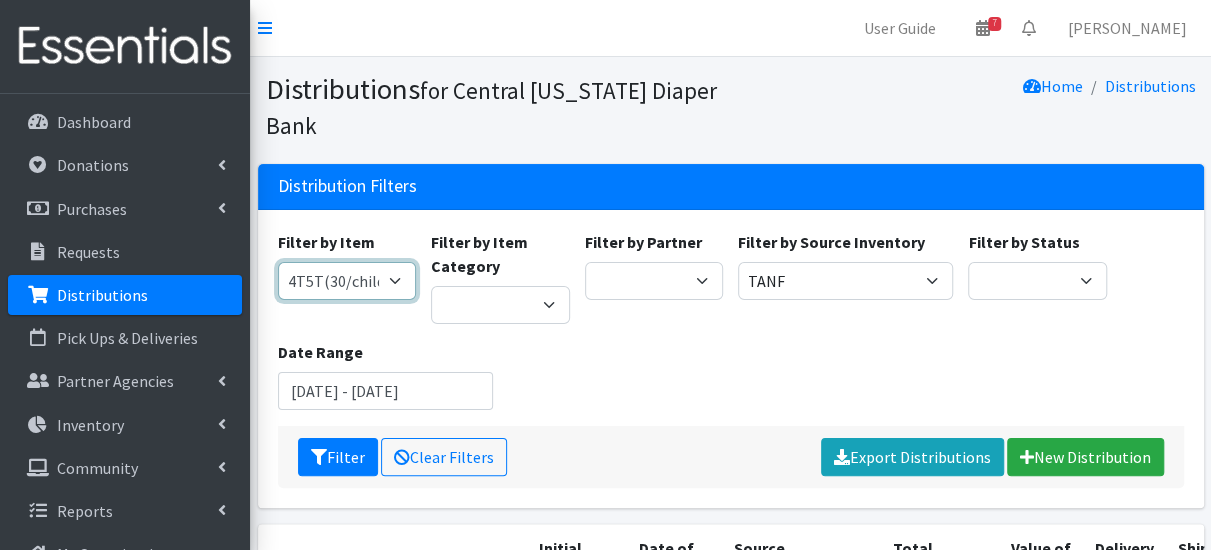 click on "2 Pack Crib Sheet for Girls
2T3T(30/child)
3T4T(30/child)
4T5T(30/child)
5T-6T (30/child)
Adult Booster Pads
Adult Diapers(L)
Adult Diapers(M)
Adult Diapers(S)
Adult Diapers(S) -Box of 80
Adult Diapers(S/M)
Adult Diapers(XL)
Adult Diapers(XXL)-Box of 48
Baby Bib
Baby Food
Baby Lotion/Shampoo/Body Wash
[MEDICAL_DATA], 12 oz.
[MEDICAL_DATA] 32oz bottle
Baby Shark Electric Toothbrush, Battery Included, Ages [DEMOGRAPHIC_DATA]+ (1 box of 6 toothbrushes)
Baby Wash/ Bubble Bath, 25oz.
Baby Wipes - 1 Pack of 80 wipes
Body Lotion 16oz., Paraben & Fragrance Free (1 case of 12)
CeraVe Baby Healing Ointment, 3oz.
Children's Books
Children's Coat 1 box of  (12 coats total: 4 - 2T, 4 - 3T, 3 - 4T)
Children's Coat 1 box of  (12 count: 2 of size 8, 4 of size 10/12, 4 of size 14, 2 of size 16)
Children's Coat 1 box of  (24 count: 8 of 2T, 8 of 3T, 8 of 4T)
Children's Coat 1 box of  (Includes 2 of 2T, 2 of 3T, 2 of 4T= 6 coats total per box)
Children's Coats - Girls Coats Size 4" at bounding box center (347, 281) 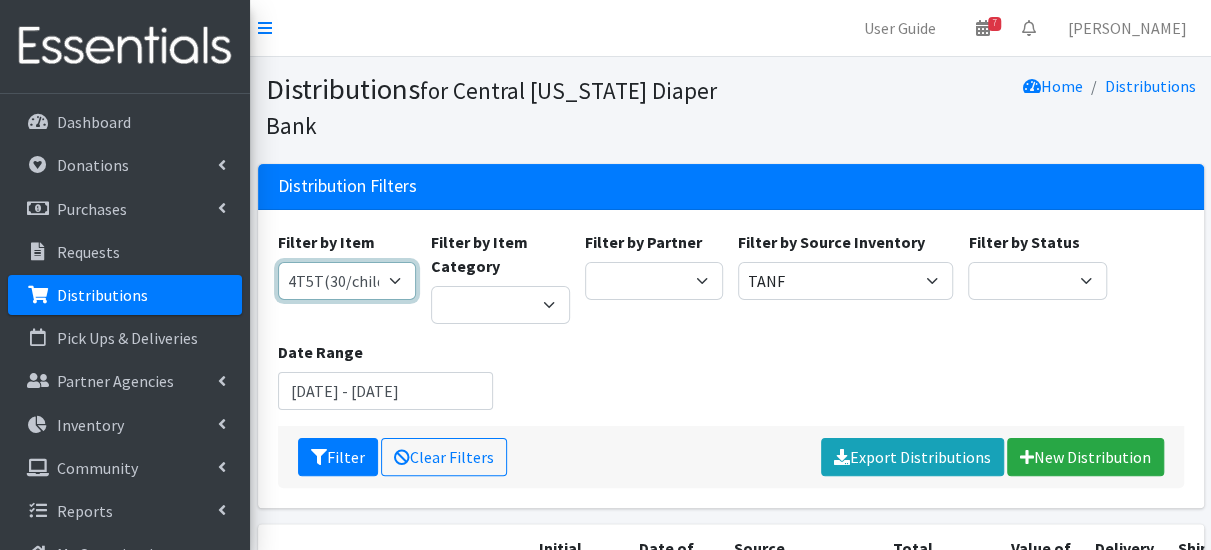 select on "961" 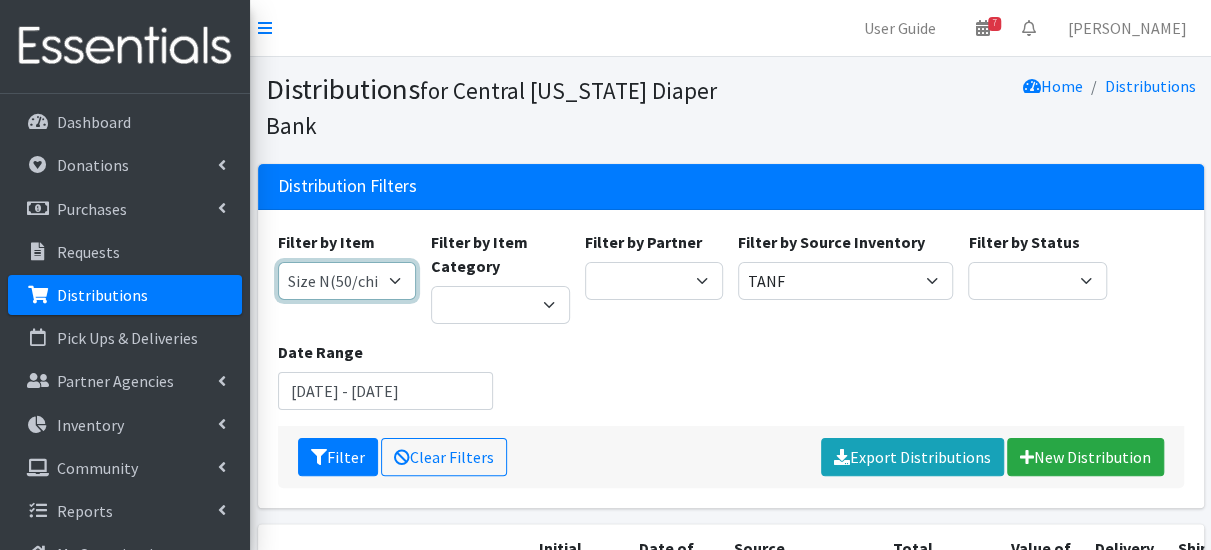click on "2 Pack Crib Sheet for Girls
2T3T(30/child)
3T4T(30/child)
4T5T(30/child)
5T-6T (30/child)
Adult Booster Pads
Adult Diapers(L)
Adult Diapers(M)
Adult Diapers(S)
Adult Diapers(S) -Box of 80
Adult Diapers(S/M)
Adult Diapers(XL)
Adult Diapers(XXL)-Box of 48
Baby Bib
Baby Food
Baby Lotion/Shampoo/Body Wash
[MEDICAL_DATA], 12 oz.
[MEDICAL_DATA] 32oz bottle
Baby Shark Electric Toothbrush, Battery Included, Ages [DEMOGRAPHIC_DATA]+ (1 box of 6 toothbrushes)
Baby Wash/ Bubble Bath, 25oz.
Baby Wipes - 1 Pack of 80 wipes
Body Lotion 16oz., Paraben & Fragrance Free (1 case of 12)
CeraVe Baby Healing Ointment, 3oz.
Children's Books
Children's Coat 1 box of  (12 coats total: 4 - 2T, 4 - 3T, 3 - 4T)
Children's Coat 1 box of  (12 count: 2 of size 8, 4 of size 10/12, 4 of size 14, 2 of size 16)
Children's Coat 1 box of  (24 count: 8 of 2T, 8 of 3T, 8 of 4T)
Children's Coat 1 box of  (Includes 2 of 2T, 2 of 3T, 2 of 4T= 6 coats total per box)
Children's Coats - Girls Coats Size 4" at bounding box center (347, 281) 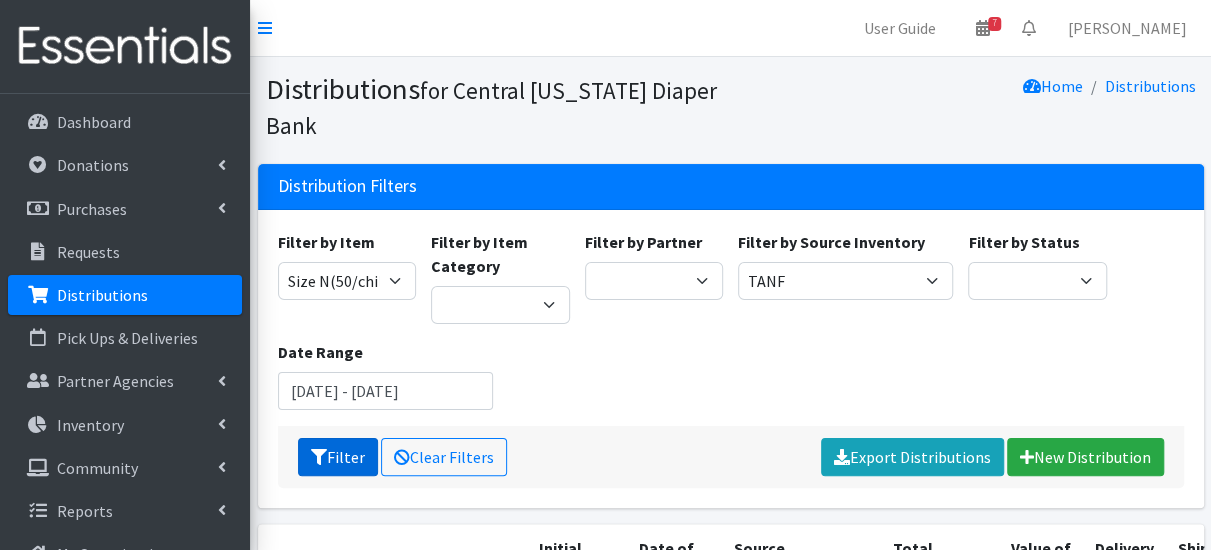 click on "Filter" at bounding box center [338, 457] 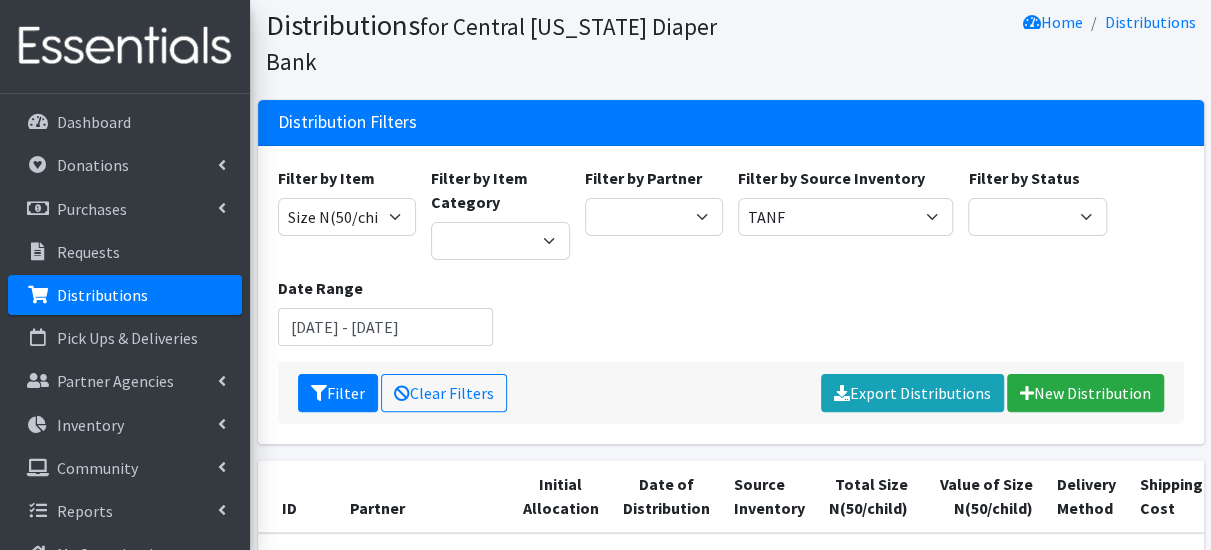 scroll, scrollTop: 0, scrollLeft: 0, axis: both 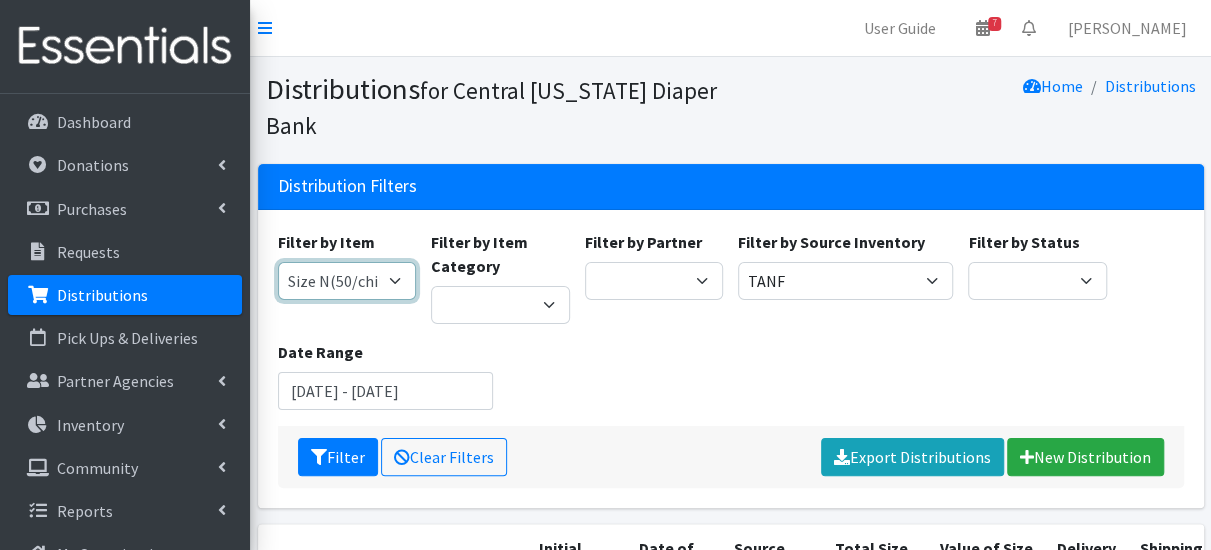 click on "2 Pack Crib Sheet for Girls
2T3T(30/child)
3T4T(30/child)
4T5T(30/child)
5T-6T (30/child)
Adult Booster Pads
Adult Diapers(L)
Adult Diapers(M)
Adult Diapers(S)
Adult Diapers(S) -Box of 80
Adult Diapers(S/M)
Adult Diapers(XL)
Adult Diapers(XXL)-Box of 48
Baby Bib
Baby Food
Baby Lotion/Shampoo/Body Wash
[MEDICAL_DATA], 12 oz.
[MEDICAL_DATA] 32oz bottle
Baby Shark Electric Toothbrush, Battery Included, Ages [DEMOGRAPHIC_DATA]+ (1 box of 6 toothbrushes)
Baby Wash/ Bubble Bath, 25oz.
Baby Wipes - 1 Pack of 80 wipes
Body Lotion 16oz., Paraben & Fragrance Free (1 case of 12)
CeraVe Baby Healing Ointment, 3oz.
Children's Books
Children's Coat 1 box of  (12 coats total: 4 - 2T, 4 - 3T, 3 - 4T)
Children's Coat 1 box of  (12 count: 2 of size 8, 4 of size 10/12, 4 of size 14, 2 of size 16)
Children's Coat 1 box of  (24 count: 8 of 2T, 8 of 3T, 8 of 4T)
Children's Coat 1 box of  (Includes 2 of 2T, 2 of 3T, 2 of 4T= 6 coats total per box)
Children's Coats - Girls Coats Size 4" at bounding box center [347, 281] 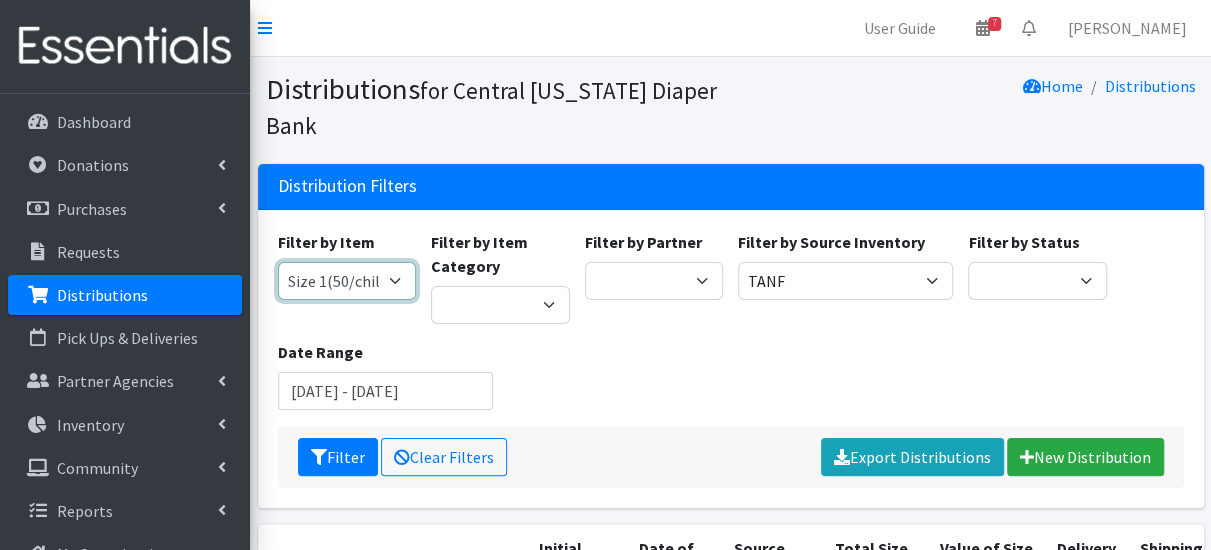 click on "2 Pack Crib Sheet for Girls
2T3T(30/child)
3T4T(30/child)
4T5T(30/child)
5T-6T (30/child)
Adult Booster Pads
Adult Diapers(L)
Adult Diapers(M)
Adult Diapers(S)
Adult Diapers(S) -Box of 80
Adult Diapers(S/M)
Adult Diapers(XL)
Adult Diapers(XXL)-Box of 48
Baby Bib
Baby Food
Baby Lotion/Shampoo/Body Wash
[MEDICAL_DATA], 12 oz.
[MEDICAL_DATA] 32oz bottle
Baby Shark Electric Toothbrush, Battery Included, Ages [DEMOGRAPHIC_DATA]+ (1 box of 6 toothbrushes)
Baby Wash/ Bubble Bath, 25oz.
Baby Wipes - 1 Pack of 80 wipes
Body Lotion 16oz., Paraben & Fragrance Free (1 case of 12)
CeraVe Baby Healing Ointment, 3oz.
Children's Books
Children's Coat 1 box of  (12 coats total: 4 - 2T, 4 - 3T, 3 - 4T)
Children's Coat 1 box of  (12 count: 2 of size 8, 4 of size 10/12, 4 of size 14, 2 of size 16)
Children's Coat 1 box of  (24 count: 8 of 2T, 8 of 3T, 8 of 4T)
Children's Coat 1 box of  (Includes 2 of 2T, 2 of 3T, 2 of 4T= 6 coats total per box)
Children's Coats - Girls Coats Size 4" at bounding box center (347, 281) 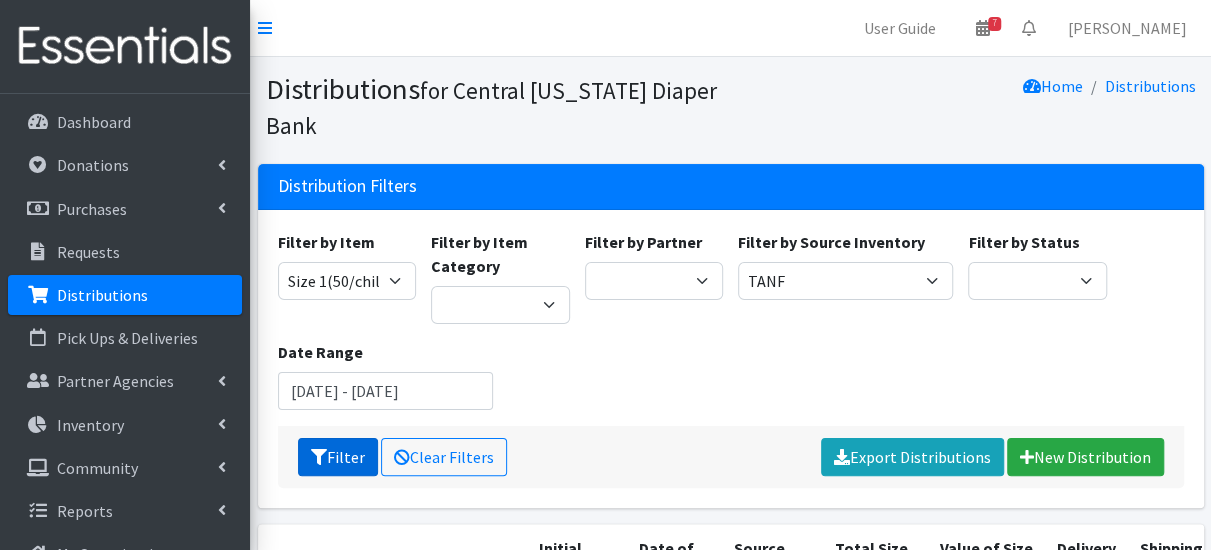 click at bounding box center (319, 457) 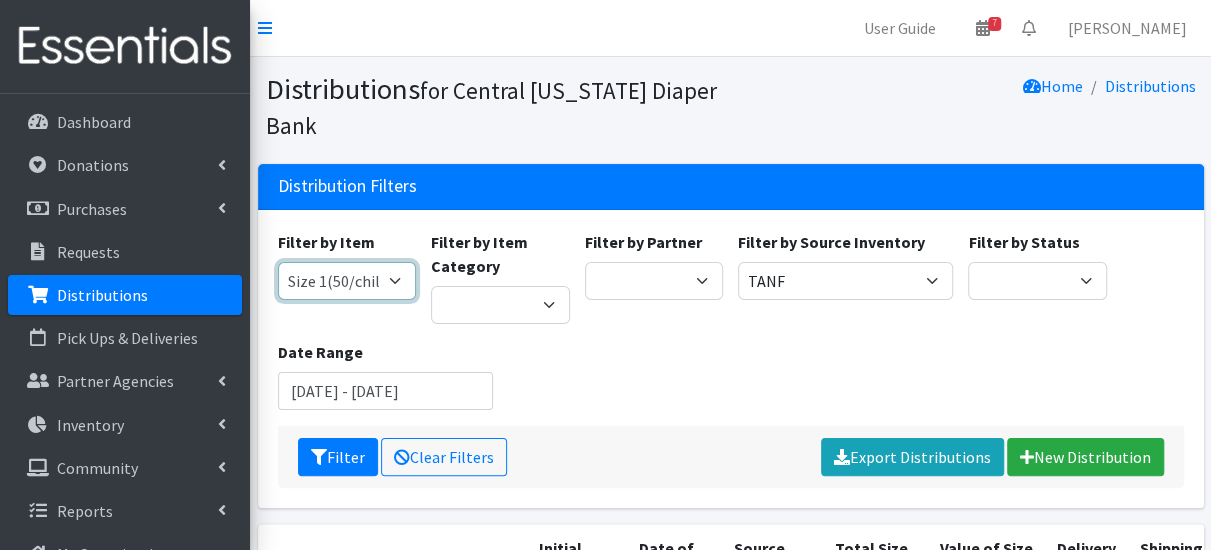 click on "2 Pack Crib Sheet for Girls
2T3T(30/child)
3T4T(30/child)
4T5T(30/child)
5T-6T (30/child)
Adult Booster Pads
Adult Diapers(L)
Adult Diapers(M)
Adult Diapers(S)
Adult Diapers(S) -Box of 80
Adult Diapers(S/M)
Adult Diapers(XL)
Adult Diapers(XXL)-Box of 48
Baby Bib
Baby Food
Baby Lotion/Shampoo/Body Wash
Baby Shampoo, 12 oz.
Baby Shampoo 32oz bottle
Baby Shark Electric Toothbrush, Battery Included, Ages 3+ (1 box of 6 toothbrushes)
Baby Wash/ Bubble Bath, 25oz.
Baby Wipes - 1 Pack of 80 wipes
Body Lotion 16oz., Paraben & Fragrance Free (1 case of 12)
CeraVe Baby Healing Ointment, 3oz.
Children's Books
Children's Coat 1 box of  (12 coats total: 4 - 2T, 4 - 3T, 3 - 4T)
Children's Coat 1 box of  (12 count: 2 of size 8, 4 of size 10/12, 4 of size 14, 2 of size 16)
Children's Coat 1 box of  (24 count: 8 of 2T, 8 of 3T, 8 of 4T)
Children's Coat 1 box of  (Includes 2 of 2T, 2 of 3T, 2 of 4T= 6 coats total per box)
Children's Coats - Girls Coats Size 4" at bounding box center [347, 281] 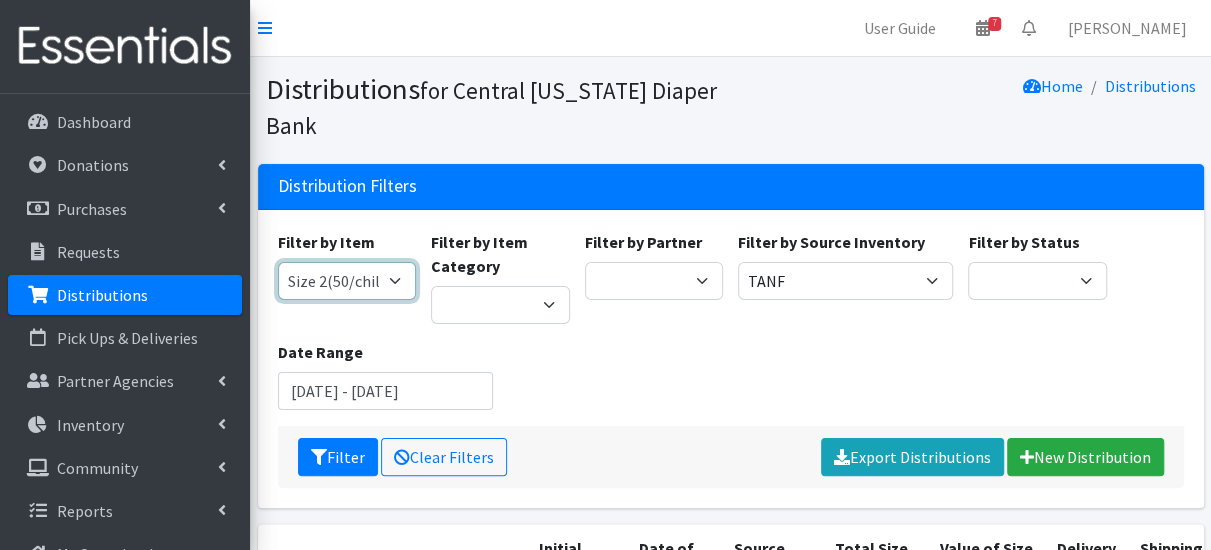 click on "2 Pack Crib Sheet for Girls
2T3T(30/child)
3T4T(30/child)
4T5T(30/child)
5T-6T (30/child)
Adult Booster Pads
Adult Diapers(L)
Adult Diapers(M)
Adult Diapers(S)
Adult Diapers(S) -Box of 80
Adult Diapers(S/M)
Adult Diapers(XL)
Adult Diapers(XXL)-Box of 48
Baby Bib
Baby Food
Baby Lotion/Shampoo/Body Wash
Baby Shampoo, 12 oz.
Baby Shampoo 32oz bottle
Baby Shark Electric Toothbrush, Battery Included, Ages 3+ (1 box of 6 toothbrushes)
Baby Wash/ Bubble Bath, 25oz.
Baby Wipes - 1 Pack of 80 wipes
Body Lotion 16oz., Paraben & Fragrance Free (1 case of 12)
CeraVe Baby Healing Ointment, 3oz.
Children's Books
Children's Coat 1 box of  (12 coats total: 4 - 2T, 4 - 3T, 3 - 4T)
Children's Coat 1 box of  (12 count: 2 of size 8, 4 of size 10/12, 4 of size 14, 2 of size 16)
Children's Coat 1 box of  (24 count: 8 of 2T, 8 of 3T, 8 of 4T)
Children's Coat 1 box of  (Includes 2 of 2T, 2 of 3T, 2 of 4T= 6 coats total per box)
Children's Coats - Girls Coats Size 4" at bounding box center (347, 281) 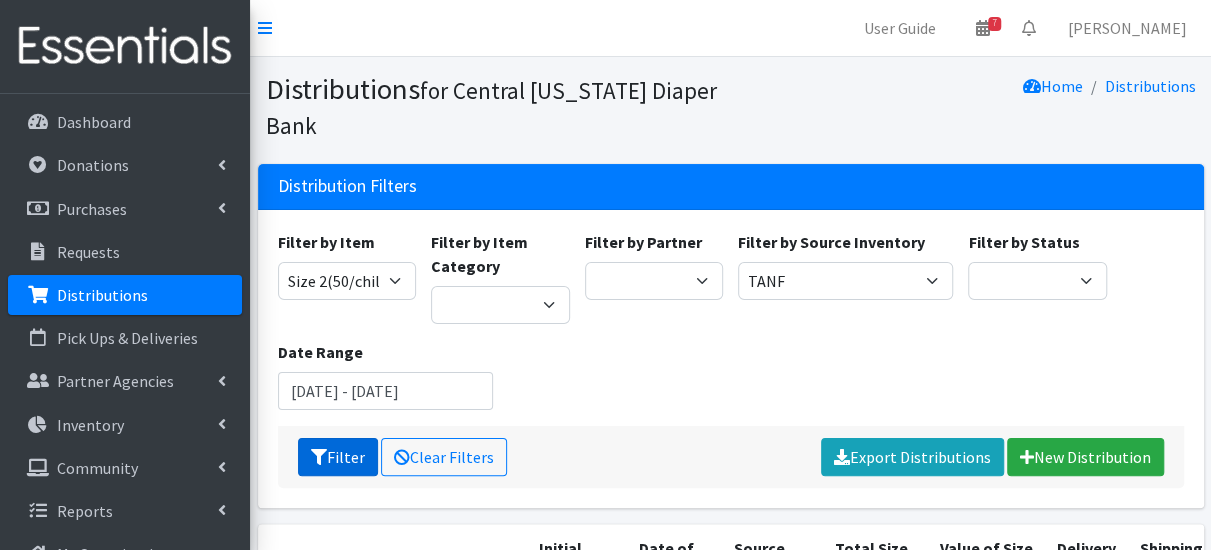 click on "Filter" at bounding box center (338, 457) 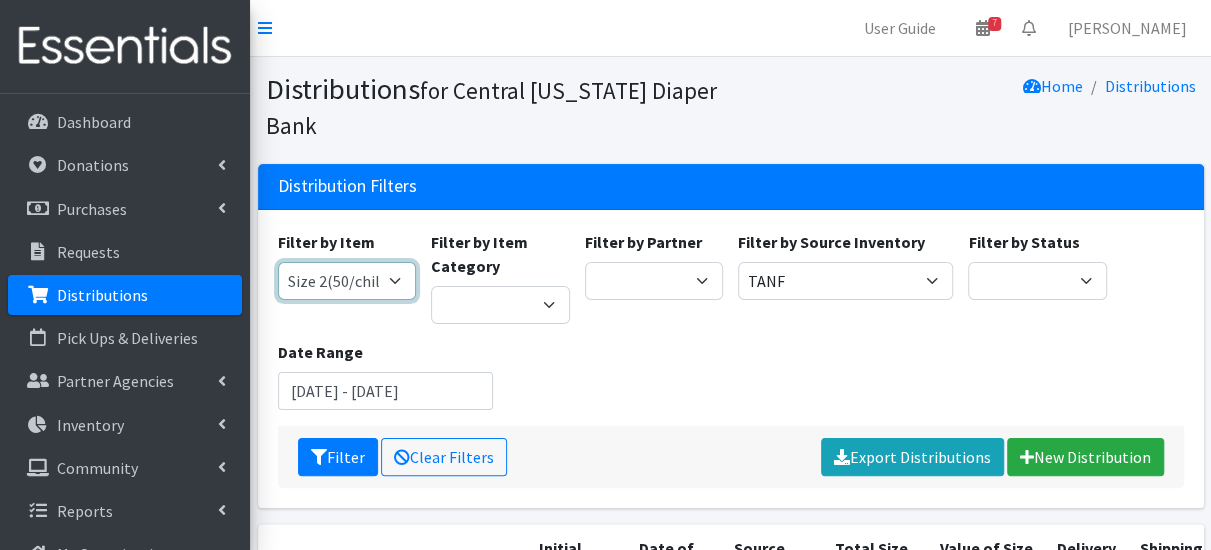 click on "2 Pack Crib Sheet for Girls
2T3T(30/child)
3T4T(30/child)
4T5T(30/child)
5T-6T (30/child)
Adult Booster Pads
Adult Diapers(L)
Adult Diapers(M)
Adult Diapers(S)
Adult Diapers(S) -Box of 80
Adult Diapers(S/M)
Adult Diapers(XL)
Adult Diapers(XXL)-Box of 48
Baby Bib
Baby Food
Baby Lotion/Shampoo/Body Wash
Baby Shampoo, 12 oz.
Baby Shampoo 32oz bottle
Baby Shark Electric Toothbrush, Battery Included, Ages 3+ (1 box of 6 toothbrushes)
Baby Wash/ Bubble Bath, 25oz.
Baby Wipes - 1 Pack of 80 wipes
Body Lotion 16oz., Paraben & Fragrance Free (1 case of 12)
CeraVe Baby Healing Ointment, 3oz.
Children's Books
Children's Coat 1 box of  (12 coats total: 4 - 2T, 4 - 3T, 3 - 4T)
Children's Coat 1 box of  (12 count: 2 of size 8, 4 of size 10/12, 4 of size 14, 2 of size 16)
Children's Coat 1 box of  (24 count: 8 of 2T, 8 of 3T, 8 of 4T)
Children's Coat 1 box of  (Includes 2 of 2T, 2 of 3T, 2 of 4T= 6 coats total per box)
Children's Coats - Girls Coats Size 4" at bounding box center [347, 281] 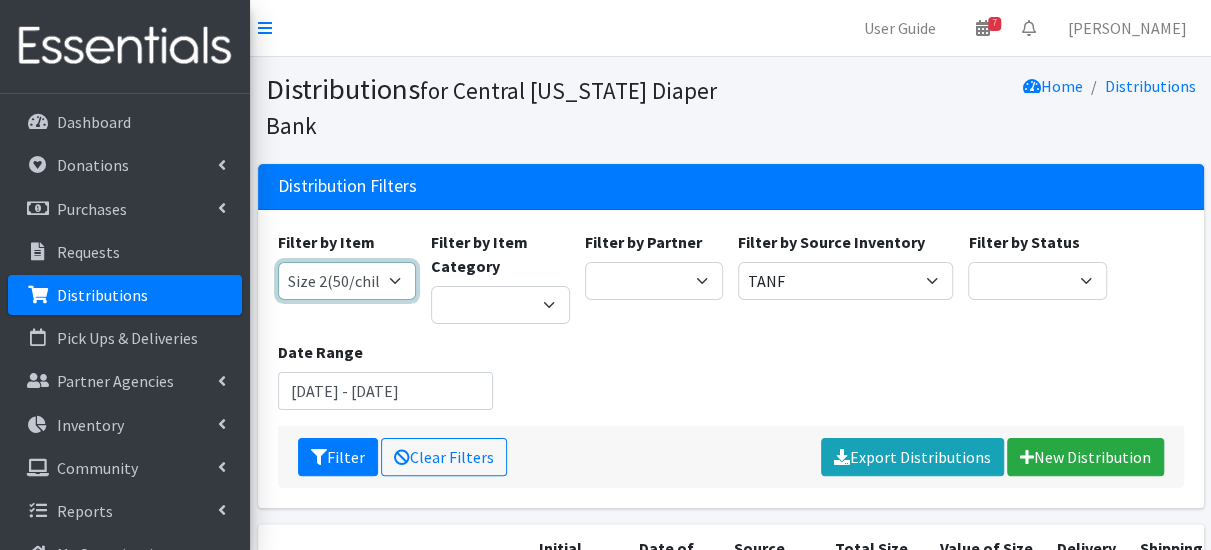 select on "954" 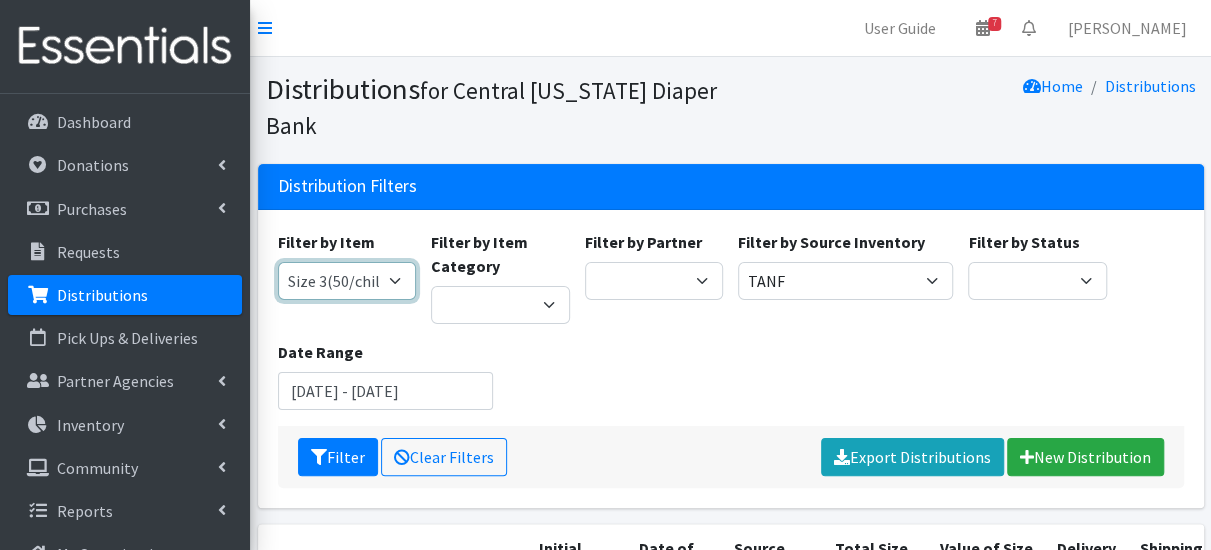 click on "2 Pack Crib Sheet for Girls
2T3T(30/child)
3T4T(30/child)
4T5T(30/child)
5T-6T (30/child)
Adult Booster Pads
Adult Diapers(L)
Adult Diapers(M)
Adult Diapers(S)
Adult Diapers(S) -Box of 80
Adult Diapers(S/M)
Adult Diapers(XL)
Adult Diapers(XXL)-Box of 48
Baby Bib
Baby Food
Baby Lotion/Shampoo/Body Wash
Baby Shampoo, 12 oz.
Baby Shampoo 32oz bottle
Baby Shark Electric Toothbrush, Battery Included, Ages 3+ (1 box of 6 toothbrushes)
Baby Wash/ Bubble Bath, 25oz.
Baby Wipes - 1 Pack of 80 wipes
Body Lotion 16oz., Paraben & Fragrance Free (1 case of 12)
CeraVe Baby Healing Ointment, 3oz.
Children's Books
Children's Coat 1 box of  (12 coats total: 4 - 2T, 4 - 3T, 3 - 4T)
Children's Coat 1 box of  (12 count: 2 of size 8, 4 of size 10/12, 4 of size 14, 2 of size 16)
Children's Coat 1 box of  (24 count: 8 of 2T, 8 of 3T, 8 of 4T)
Children's Coat 1 box of  (Includes 2 of 2T, 2 of 3T, 2 of 4T= 6 coats total per box)
Children's Coats - Girls Coats Size 4" at bounding box center (347, 281) 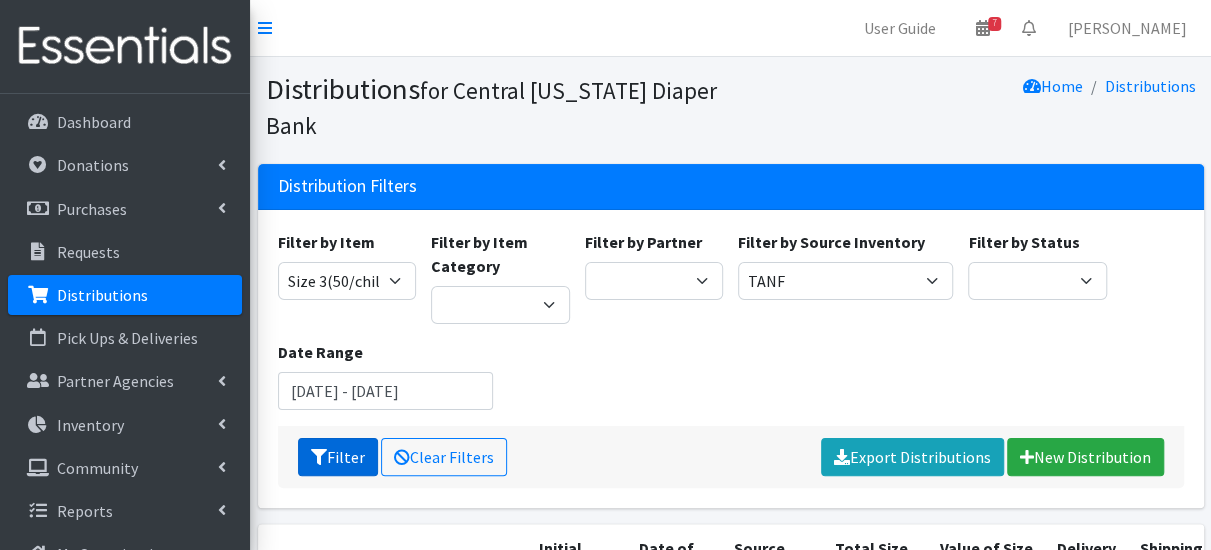 click on "Filter" at bounding box center [338, 457] 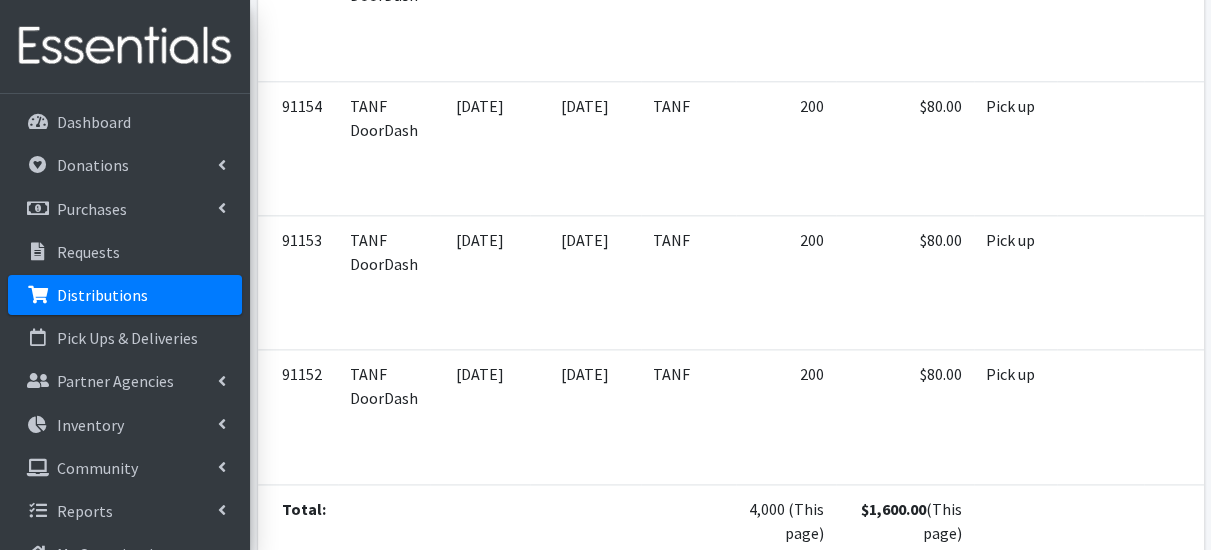 scroll, scrollTop: 1200, scrollLeft: 0, axis: vertical 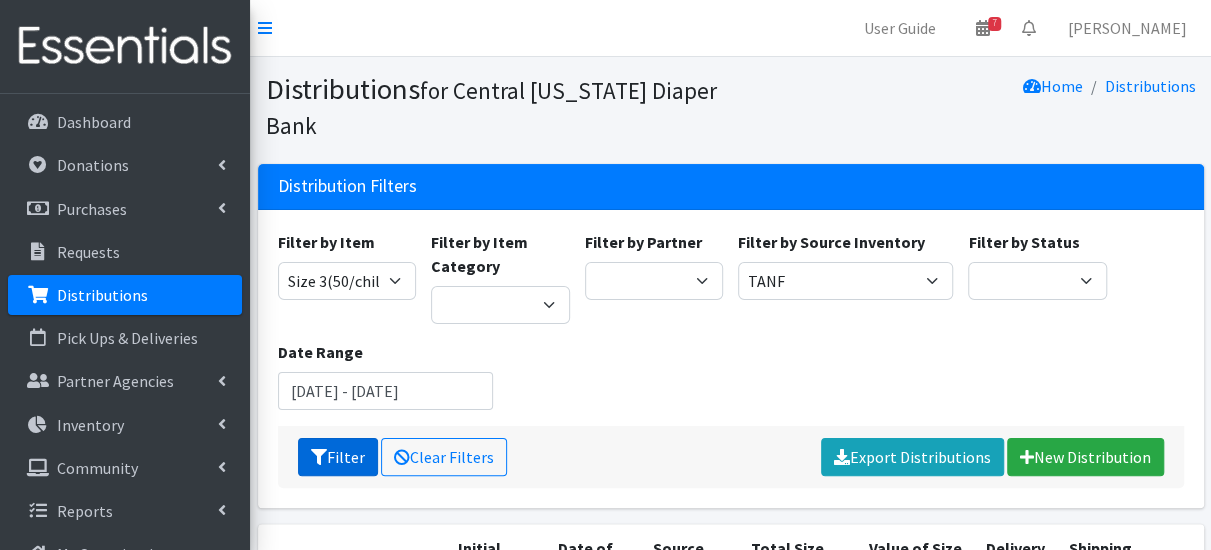 click on "Filter" at bounding box center [338, 457] 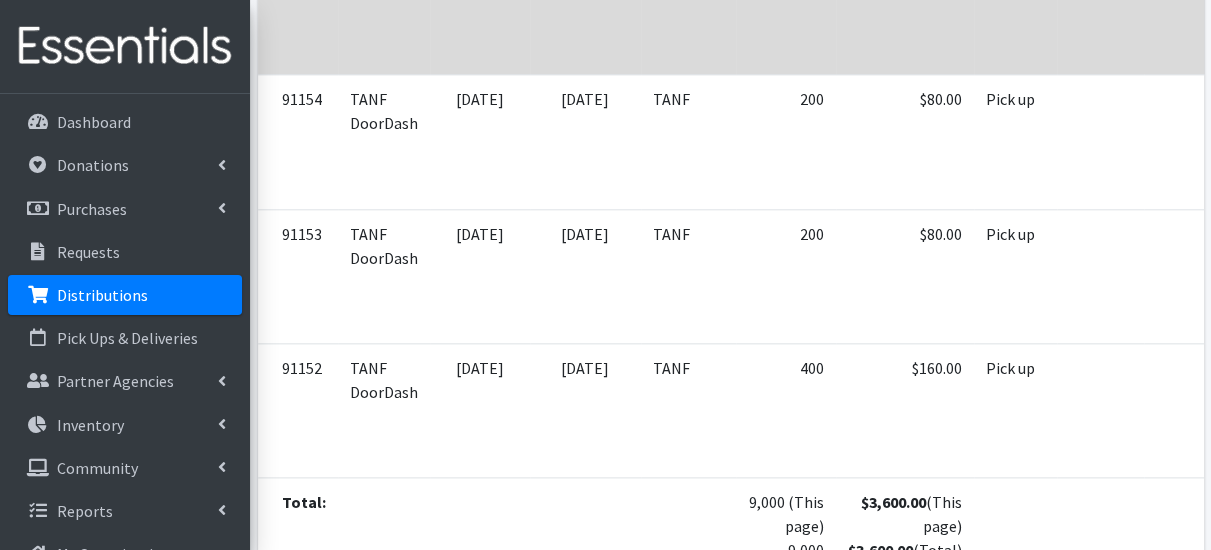 scroll, scrollTop: 1104, scrollLeft: 0, axis: vertical 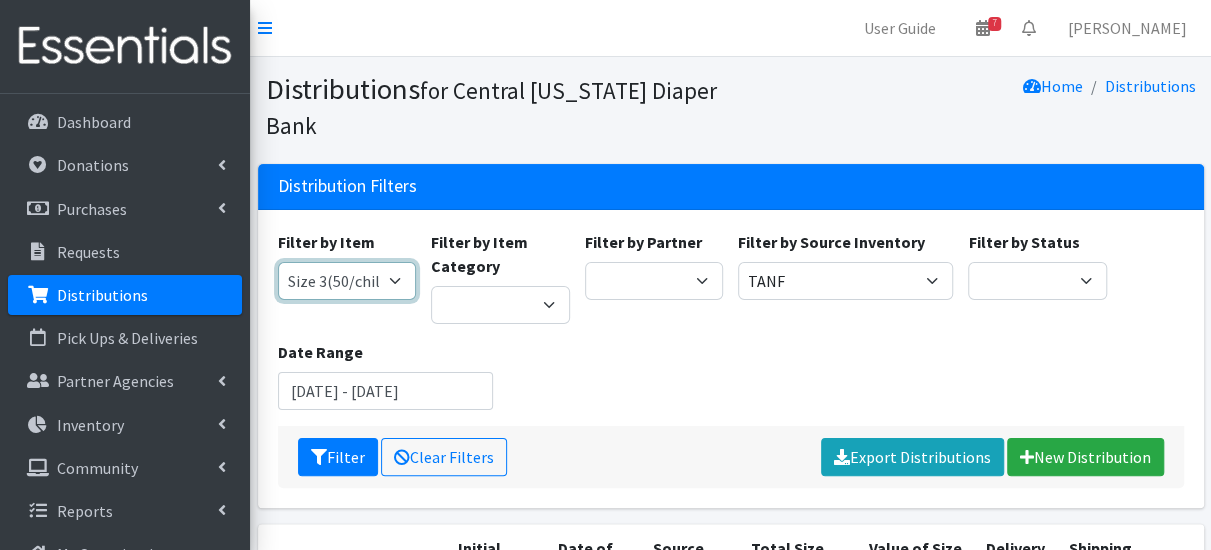 click on "2 Pack Crib Sheet for Girls
2T3T(30/child)
3T4T(30/child)
4T5T(30/child)
5T-6T (30/child)
Adult Booster Pads
Adult Diapers(L)
Adult Diapers(M)
Adult Diapers(S)
Adult Diapers(S) -Box of 80
Adult Diapers(S/M)
Adult Diapers(XL)
Adult Diapers(XXL)-Box of 48
Baby Bib
Baby Food
Baby Lotion/Shampoo/Body Wash
Baby Shampoo, 12 oz.
Baby Shampoo 32oz bottle
Baby Shark Electric Toothbrush, Battery Included, Ages 3+ (1 box of 6 toothbrushes)
Baby Wash/ Bubble Bath, 25oz.
Baby Wipes - 1 Pack of 80 wipes
Body Lotion 16oz., Paraben & Fragrance Free (1 case of 12)
CeraVe Baby Healing Ointment, 3oz.
Children's Books
Children's Coat 1 box of  (12 coats total: 4 - 2T, 4 - 3T, 3 - 4T)
Children's Coat 1 box of  (12 count: 2 of size 8, 4 of size 10/12, 4 of size 14, 2 of size 16)
Children's Coat 1 box of  (24 count: 8 of 2T, 8 of 3T, 8 of 4T)
Children's Coat 1 box of  (Includes 2 of 2T, 2 of 3T, 2 of 4T= 6 coats total per box)
Children's Coats - Girls Coats Size 4" at bounding box center [347, 281] 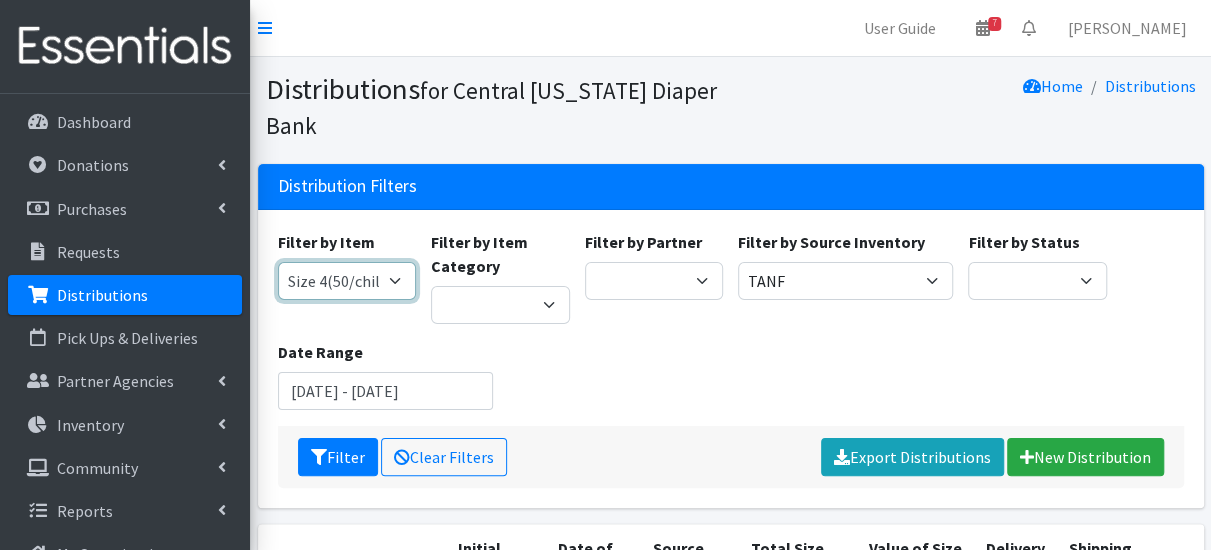click on "2 Pack Crib Sheet for Girls
2T3T(30/child)
3T4T(30/child)
4T5T(30/child)
5T-6T (30/child)
Adult Booster Pads
Adult Diapers(L)
Adult Diapers(M)
Adult Diapers(S)
Adult Diapers(S) -Box of 80
Adult Diapers(S/M)
Adult Diapers(XL)
Adult Diapers(XXL)-Box of 48
Baby Bib
Baby Food
Baby Lotion/Shampoo/Body Wash
Baby Shampoo, 12 oz.
Baby Shampoo 32oz bottle
Baby Shark Electric Toothbrush, Battery Included, Ages 3+ (1 box of 6 toothbrushes)
Baby Wash/ Bubble Bath, 25oz.
Baby Wipes - 1 Pack of 80 wipes
Body Lotion 16oz., Paraben & Fragrance Free (1 case of 12)
CeraVe Baby Healing Ointment, 3oz.
Children's Books
Children's Coat 1 box of  (12 coats total: 4 - 2T, 4 - 3T, 3 - 4T)
Children's Coat 1 box of  (12 count: 2 of size 8, 4 of size 10/12, 4 of size 14, 2 of size 16)
Children's Coat 1 box of  (24 count: 8 of 2T, 8 of 3T, 8 of 4T)
Children's Coat 1 box of  (Includes 2 of 2T, 2 of 3T, 2 of 4T= 6 coats total per box)
Children's Coats - Girls Coats Size 4" at bounding box center [347, 281] 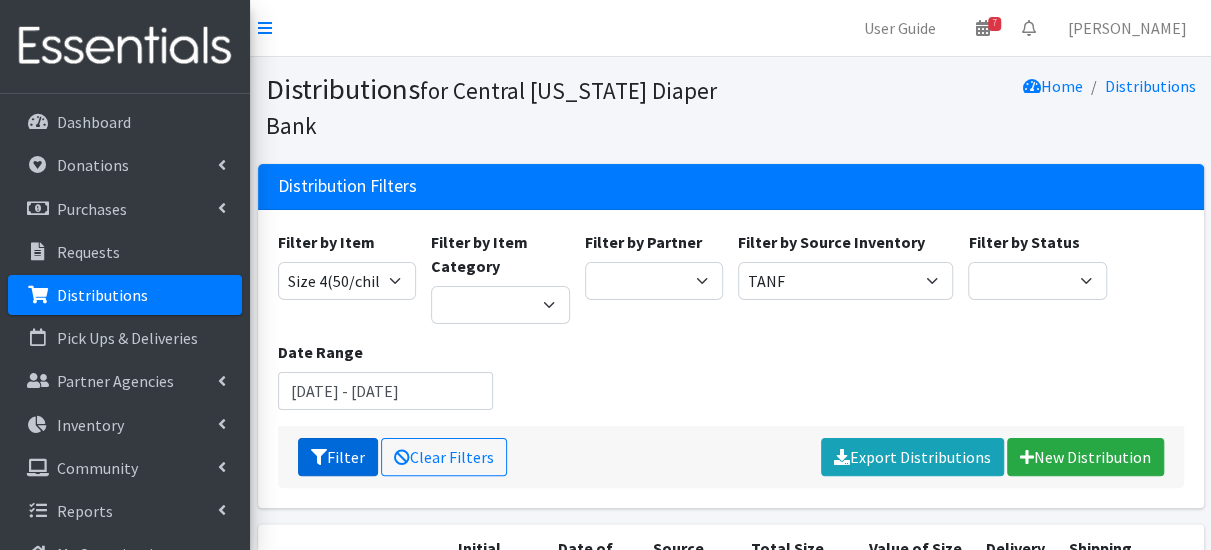 click on "Filter" at bounding box center [338, 457] 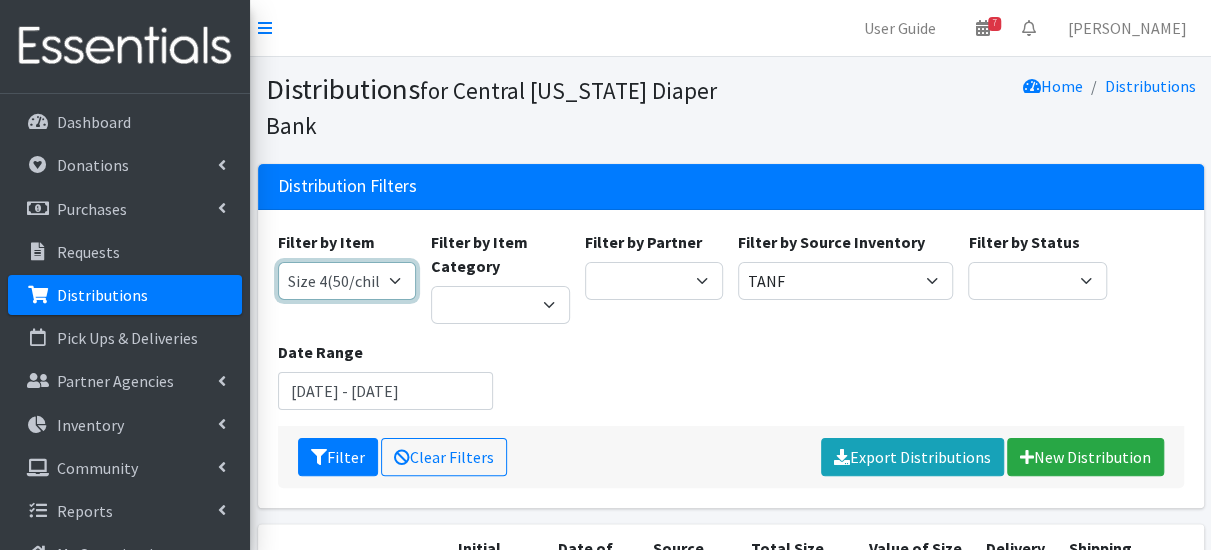 click on "2 Pack Crib Sheet for Girls
2T3T(30/child)
3T4T(30/child)
4T5T(30/child)
5T-6T (30/child)
Adult Booster Pads
Adult Diapers(L)
Adult Diapers(M)
Adult Diapers(S)
Adult Diapers(S) -Box of 80
Adult Diapers(S/M)
Adult Diapers(XL)
Adult Diapers(XXL)-Box of 48
Baby Bib
Baby Food
Baby Lotion/Shampoo/Body Wash
Baby Shampoo, 12 oz.
Baby Shampoo 32oz bottle
Baby Shark Electric Toothbrush, Battery Included, Ages 3+ (1 box of 6 toothbrushes)
Baby Wash/ Bubble Bath, 25oz.
Baby Wipes - 1 Pack of 80 wipes
Body Lotion 16oz., Paraben & Fragrance Free (1 case of 12)
CeraVe Baby Healing Ointment, 3oz.
Children's Books
Children's Coat 1 box of  (12 coats total: 4 - 2T, 4 - 3T, 3 - 4T)
Children's Coat 1 box of  (12 count: 2 of size 8, 4 of size 10/12, 4 of size 14, 2 of size 16)
Children's Coat 1 box of  (24 count: 8 of 2T, 8 of 3T, 8 of 4T)
Children's Coat 1 box of  (Includes 2 of 2T, 2 of 3T, 2 of 4T= 6 coats total per box)
Children's Coats - Girls Coats Size 4" at bounding box center [347, 281] 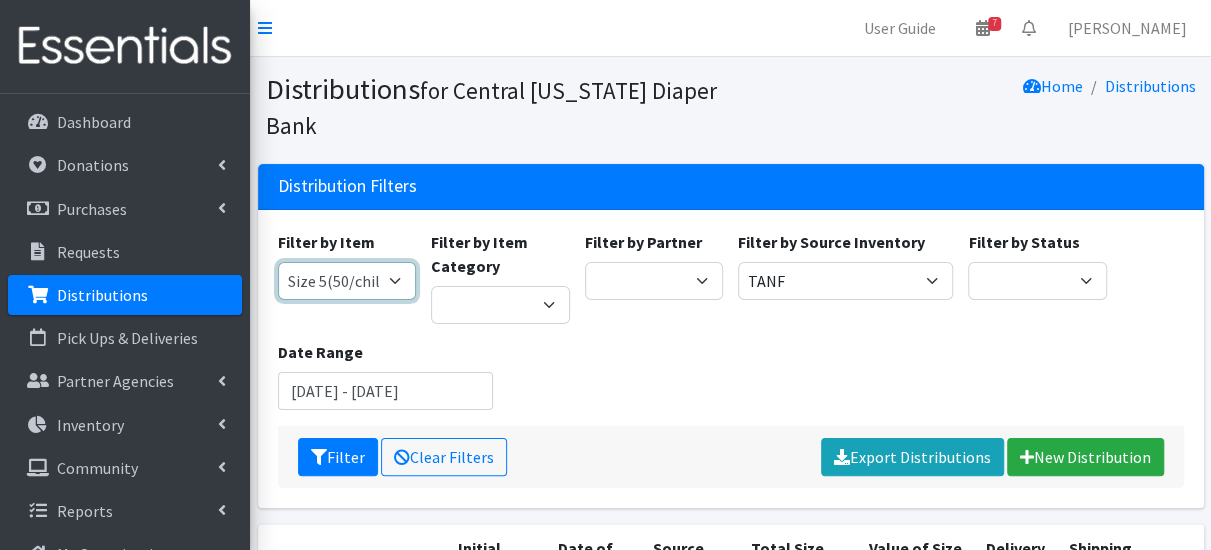 click on "2 Pack Crib Sheet for Girls
2T3T(30/child)
3T4T(30/child)
4T5T(30/child)
5T-6T (30/child)
Adult Booster Pads
Adult Diapers(L)
Adult Diapers(M)
Adult Diapers(S)
Adult Diapers(S) -Box of 80
Adult Diapers(S/M)
Adult Diapers(XL)
Adult Diapers(XXL)-Box of 48
Baby Bib
Baby Food
Baby Lotion/Shampoo/Body Wash
Baby Shampoo, 12 oz.
Baby Shampoo 32oz bottle
Baby Shark Electric Toothbrush, Battery Included, Ages 3+ (1 box of 6 toothbrushes)
Baby Wash/ Bubble Bath, 25oz.
Baby Wipes - 1 Pack of 80 wipes
Body Lotion 16oz., Paraben & Fragrance Free (1 case of 12)
CeraVe Baby Healing Ointment, 3oz.
Children's Books
Children's Coat 1 box of  (12 coats total: 4 - 2T, 4 - 3T, 3 - 4T)
Children's Coat 1 box of  (12 count: 2 of size 8, 4 of size 10/12, 4 of size 14, 2 of size 16)
Children's Coat 1 box of  (24 count: 8 of 2T, 8 of 3T, 8 of 4T)
Children's Coat 1 box of  (Includes 2 of 2T, 2 of 3T, 2 of 4T= 6 coats total per box)
Children's Coats - Girls Coats Size 4" at bounding box center (347, 281) 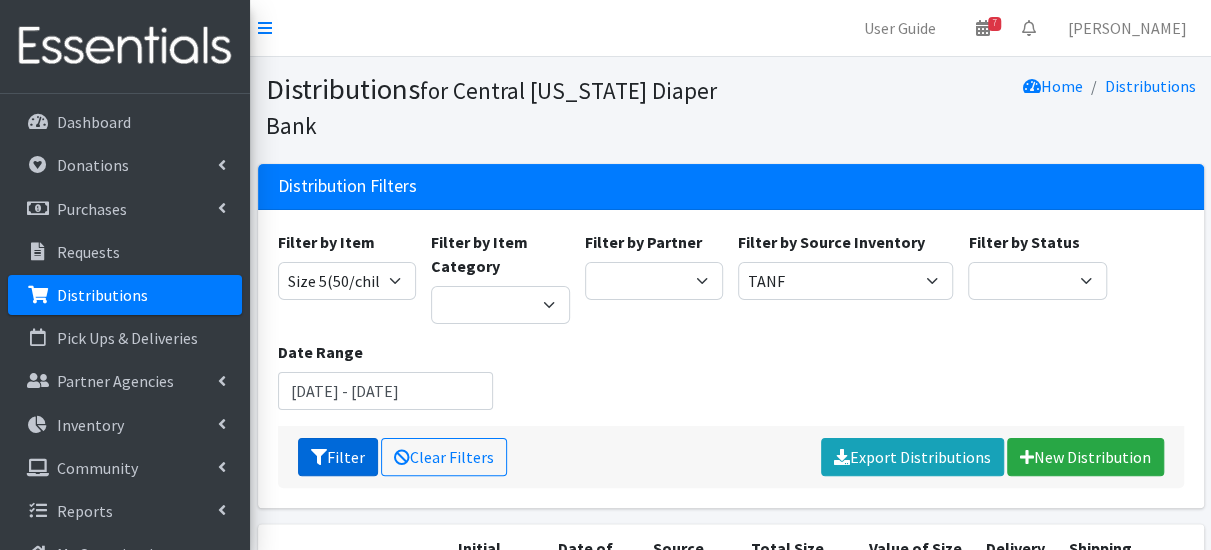 click on "Filter" at bounding box center (338, 457) 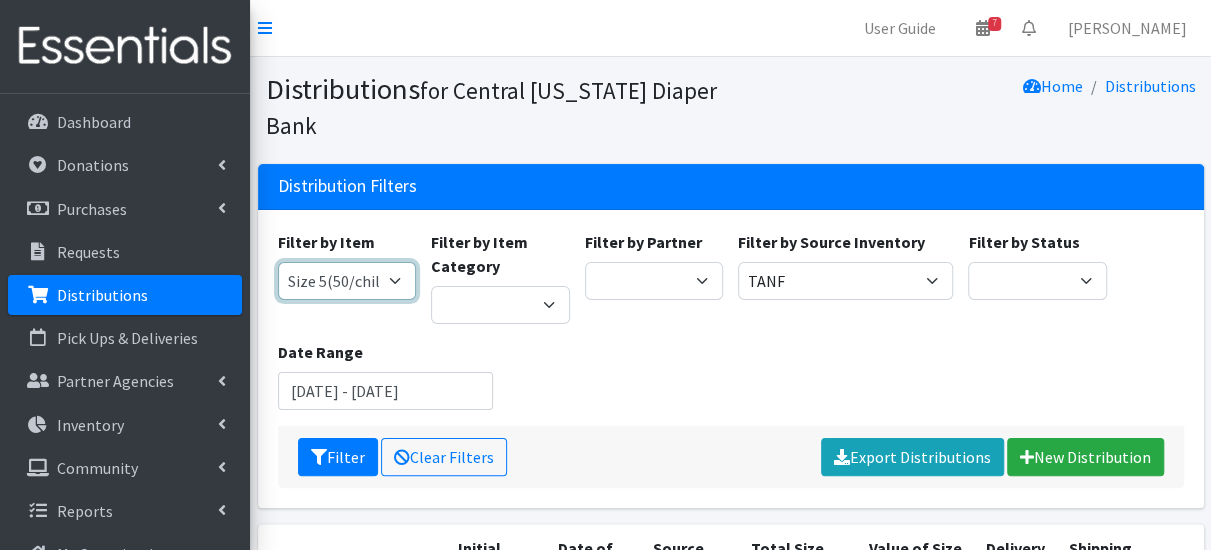 click on "2 Pack Crib Sheet for Girls
2T3T(30/child)
3T4T(30/child)
4T5T(30/child)
5T-6T (30/child)
Adult Booster Pads
Adult Diapers(L)
Adult Diapers(M)
Adult Diapers(S)
Adult Diapers(S) -Box of 80
Adult Diapers(S/M)
Adult Diapers(XL)
Adult Diapers(XXL)-Box of 48
Baby Bib
Baby Food
Baby Lotion/Shampoo/Body Wash
Baby Shampoo, 12 oz.
Baby Shampoo 32oz bottle
Baby Shark Electric Toothbrush, Battery Included, Ages 3+ (1 box of 6 toothbrushes)
Baby Wash/ Bubble Bath, 25oz.
Baby Wipes - 1 Pack of 80 wipes
Body Lotion 16oz., Paraben & Fragrance Free (1 case of 12)
CeraVe Baby Healing Ointment, 3oz.
Children's Books
Children's Coat 1 box of  (12 coats total: 4 - 2T, 4 - 3T, 3 - 4T)
Children's Coat 1 box of  (12 count: 2 of size 8, 4 of size 10/12, 4 of size 14, 2 of size 16)
Children's Coat 1 box of  (24 count: 8 of 2T, 8 of 3T, 8 of 4T)
Children's Coat 1 box of  (Includes 2 of 2T, 2 of 3T, 2 of 4T= 6 coats total per box)
Children's Coats - Girls Coats Size 4" at bounding box center [347, 281] 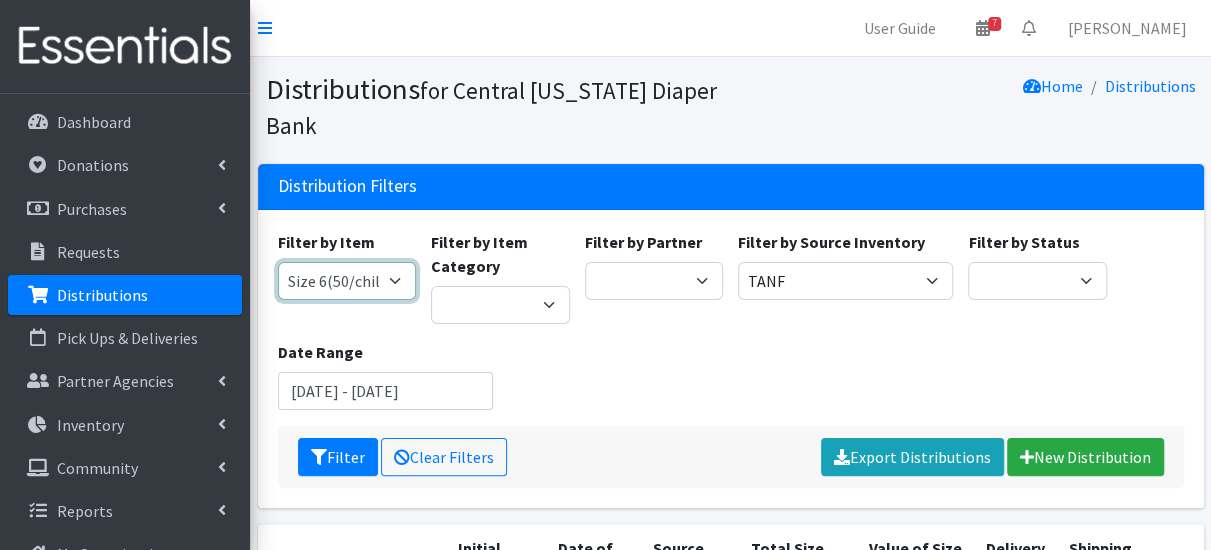 click on "2 Pack Crib Sheet for Girls
2T3T(30/child)
3T4T(30/child)
4T5T(30/child)
5T-6T (30/child)
Adult Booster Pads
Adult Diapers(L)
Adult Diapers(M)
Adult Diapers(S)
Adult Diapers(S) -Box of 80
Adult Diapers(S/M)
Adult Diapers(XL)
Adult Diapers(XXL)-Box of 48
Baby Bib
Baby Food
Baby Lotion/Shampoo/Body Wash
Baby Shampoo, 12 oz.
Baby Shampoo 32oz bottle
Baby Shark Electric Toothbrush, Battery Included, Ages 3+ (1 box of 6 toothbrushes)
Baby Wash/ Bubble Bath, 25oz.
Baby Wipes - 1 Pack of 80 wipes
Body Lotion 16oz., Paraben & Fragrance Free (1 case of 12)
CeraVe Baby Healing Ointment, 3oz.
Children's Books
Children's Coat 1 box of  (12 coats total: 4 - 2T, 4 - 3T, 3 - 4T)
Children's Coat 1 box of  (12 count: 2 of size 8, 4 of size 10/12, 4 of size 14, 2 of size 16)
Children's Coat 1 box of  (24 count: 8 of 2T, 8 of 3T, 8 of 4T)
Children's Coat 1 box of  (Includes 2 of 2T, 2 of 3T, 2 of 4T= 6 coats total per box)
Children's Coats - Girls Coats Size 4" at bounding box center [347, 281] 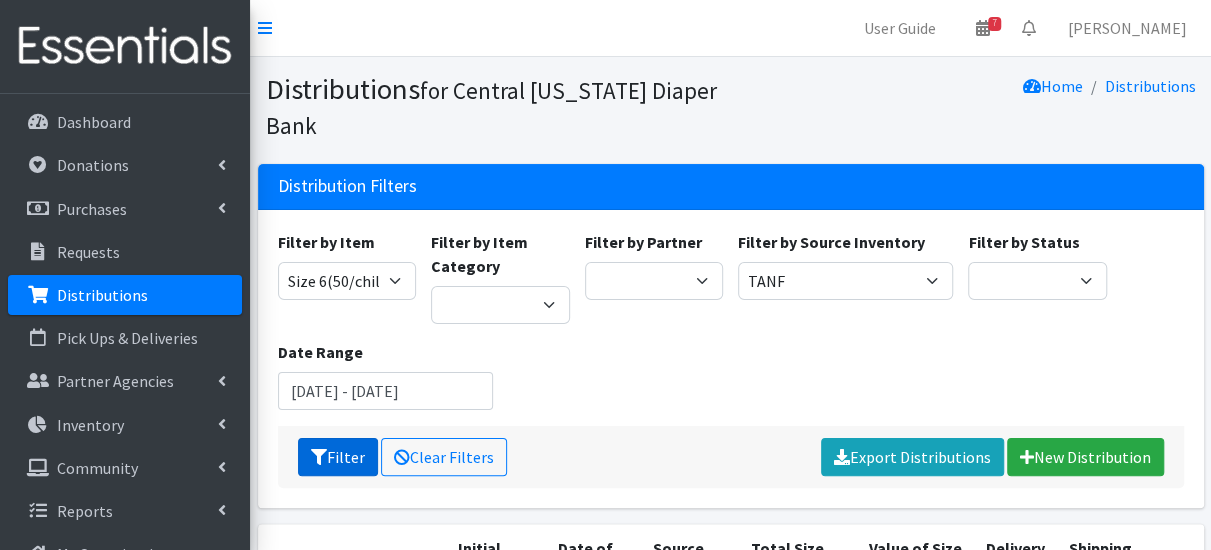 click on "Filter" at bounding box center [338, 457] 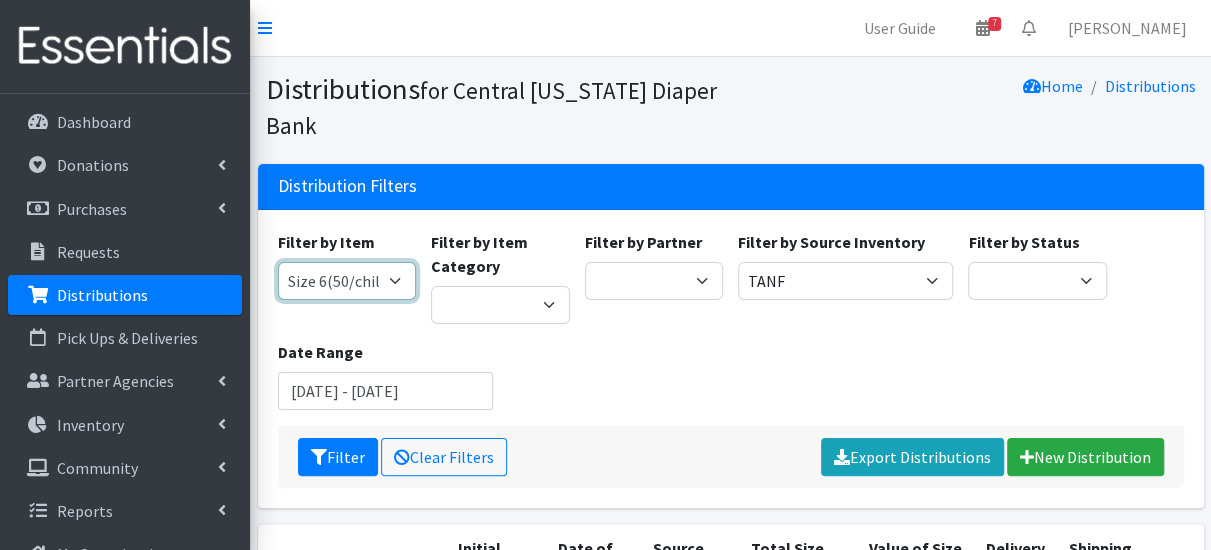 click on "2 Pack Crib Sheet for Girls
2T3T(30/child)
3T4T(30/child)
4T5T(30/child)
5T-6T (30/child)
Adult Booster Pads
Adult Diapers(L)
Adult Diapers(M)
Adult Diapers(S)
Adult Diapers(S) -Box of 80
Adult Diapers(S/M)
Adult Diapers(XL)
Adult Diapers(XXL)-Box of 48
Baby Bib
Baby Food
Baby Lotion/Shampoo/Body Wash
Baby Shampoo, 12 oz.
Baby Shampoo 32oz bottle
Baby Shark Electric Toothbrush, Battery Included, Ages 3+ (1 box of 6 toothbrushes)
Baby Wash/ Bubble Bath, 25oz.
Baby Wipes - 1 Pack of 80 wipes
Body Lotion 16oz., Paraben & Fragrance Free (1 case of 12)
CeraVe Baby Healing Ointment, 3oz.
Children's Books
Children's Coat 1 box of  (12 coats total: 4 - 2T, 4 - 3T, 3 - 4T)
Children's Coat 1 box of  (12 count: 2 of size 8, 4 of size 10/12, 4 of size 14, 2 of size 16)
Children's Coat 1 box of  (24 count: 8 of 2T, 8 of 3T, 8 of 4T)
Children's Coat 1 box of  (Includes 2 of 2T, 2 of 3T, 2 of 4T= 6 coats total per box)
Children's Coats - Girls Coats Size 4" at bounding box center [347, 281] 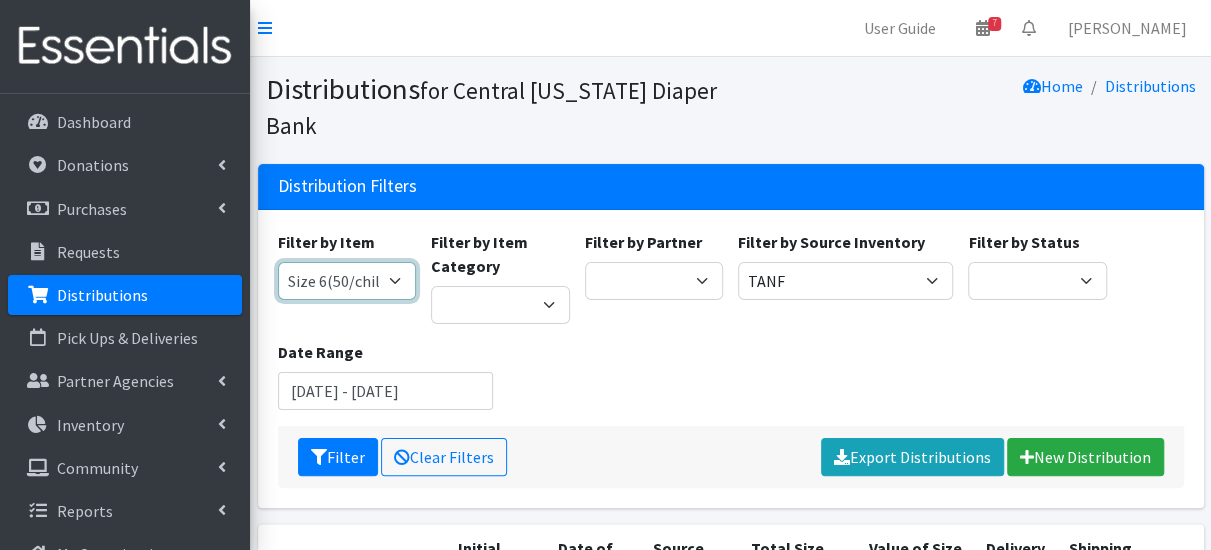 select on "6752" 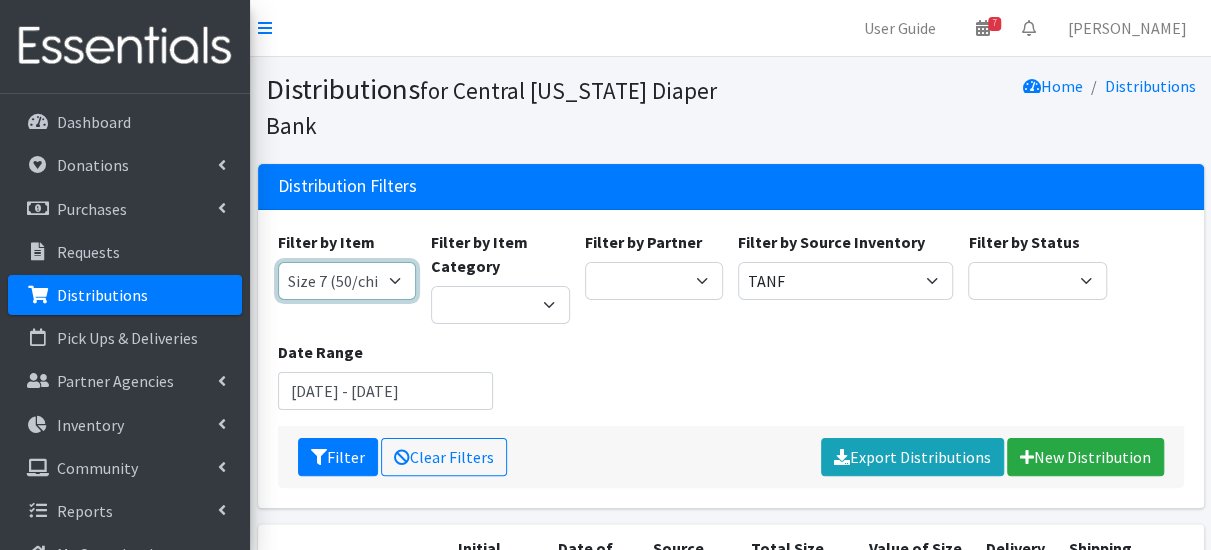 click on "2 Pack Crib Sheet for Girls
2T3T(30/child)
3T4T(30/child)
4T5T(30/child)
5T-6T (30/child)
Adult Booster Pads
Adult Diapers(L)
Adult Diapers(M)
Adult Diapers(S)
Adult Diapers(S) -Box of 80
Adult Diapers(S/M)
Adult Diapers(XL)
Adult Diapers(XXL)-Box of 48
Baby Bib
Baby Food
Baby Lotion/Shampoo/Body Wash
Baby Shampoo, 12 oz.
Baby Shampoo 32oz bottle
Baby Shark Electric Toothbrush, Battery Included, Ages 3+ (1 box of 6 toothbrushes)
Baby Wash/ Bubble Bath, 25oz.
Baby Wipes - 1 Pack of 80 wipes
Body Lotion 16oz., Paraben & Fragrance Free (1 case of 12)
CeraVe Baby Healing Ointment, 3oz.
Children's Books
Children's Coat 1 box of  (12 coats total: 4 - 2T, 4 - 3T, 3 - 4T)
Children's Coat 1 box of  (12 count: 2 of size 8, 4 of size 10/12, 4 of size 14, 2 of size 16)
Children's Coat 1 box of  (24 count: 8 of 2T, 8 of 3T, 8 of 4T)
Children's Coat 1 box of  (Includes 2 of 2T, 2 of 3T, 2 of 4T= 6 coats total per box)
Children's Coats - Girls Coats Size 4" at bounding box center [347, 281] 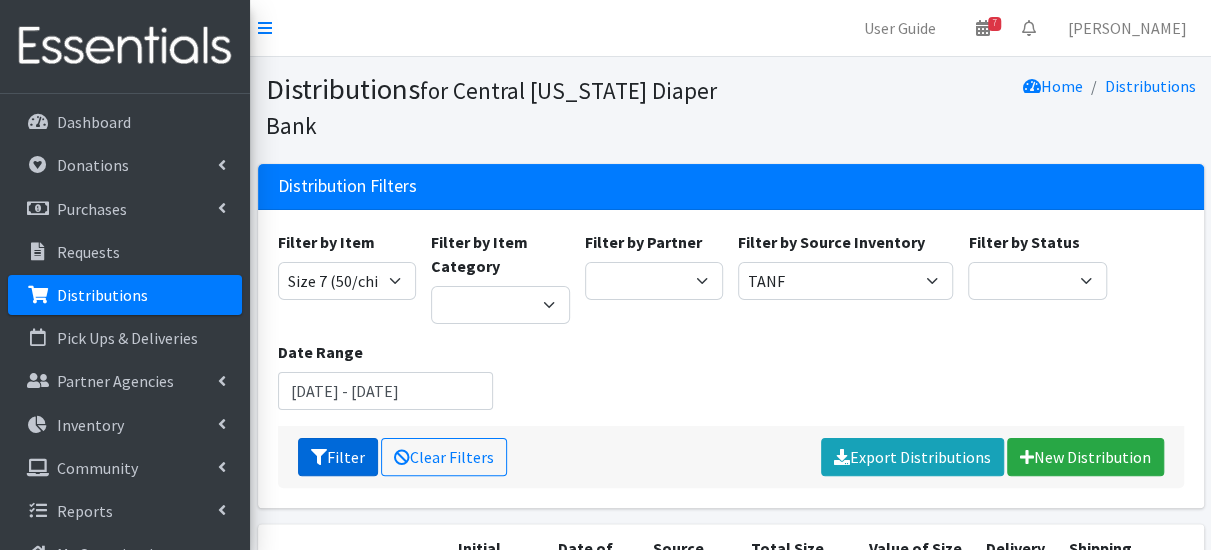 click on "Filter" at bounding box center (338, 457) 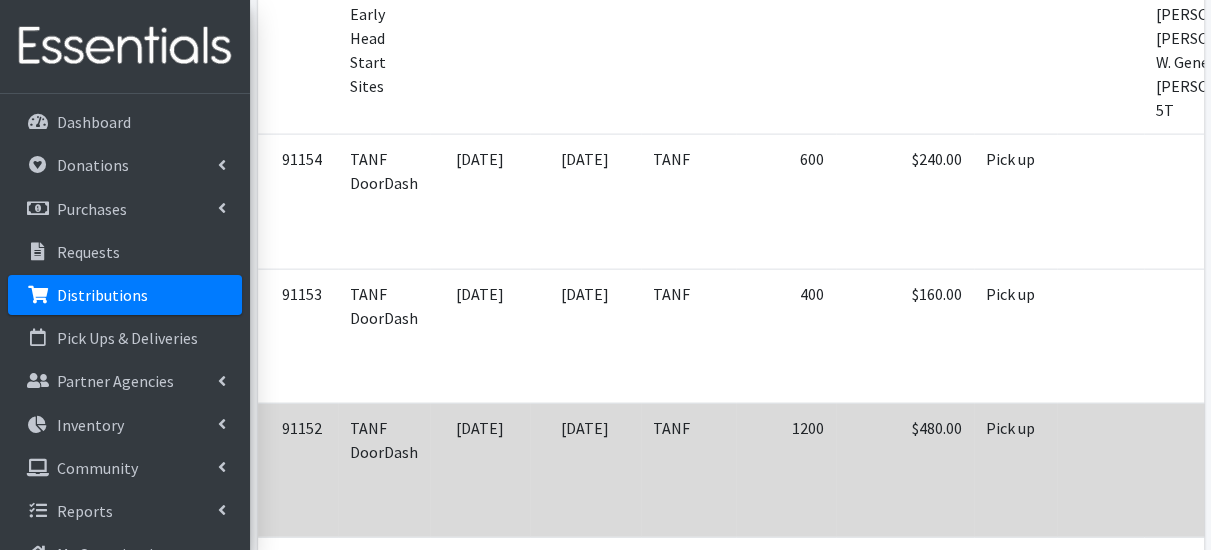 scroll, scrollTop: 2200, scrollLeft: 0, axis: vertical 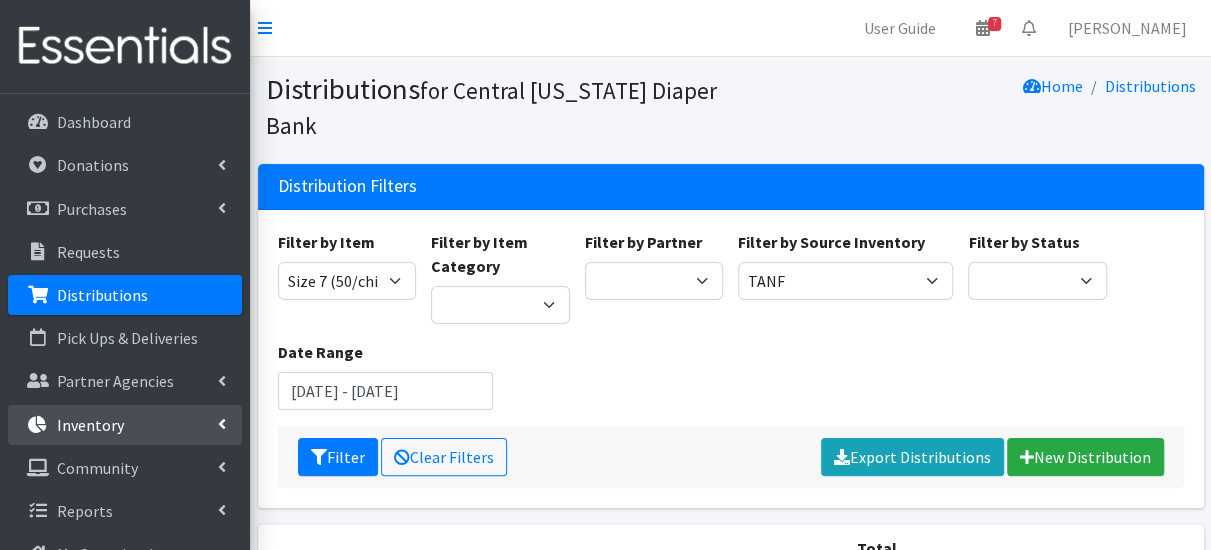 click on "Inventory" at bounding box center (125, 425) 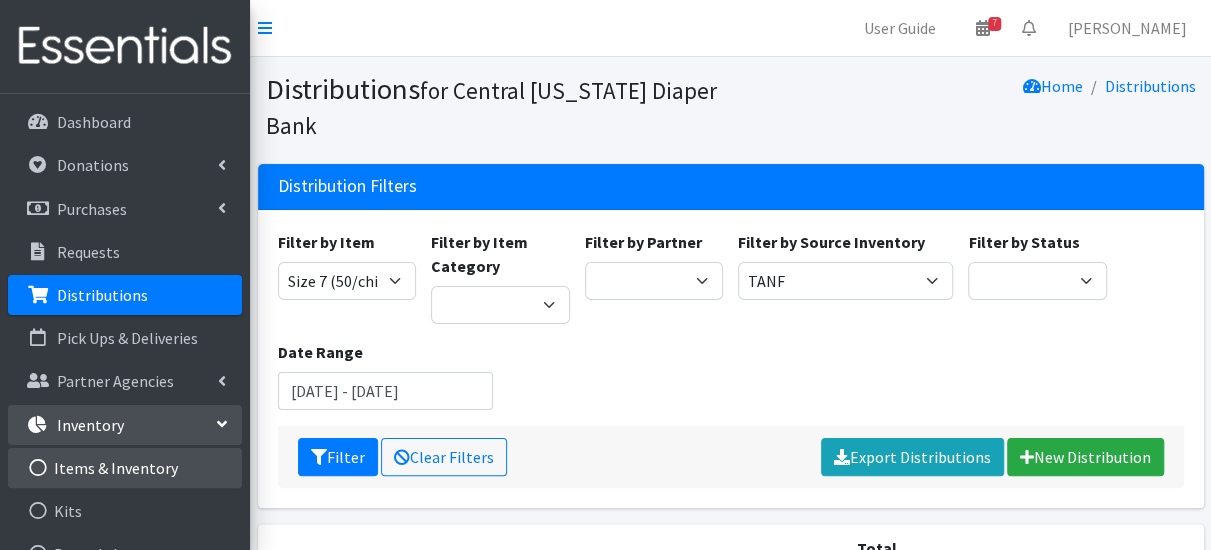 click on "Items & Inventory" at bounding box center [125, 468] 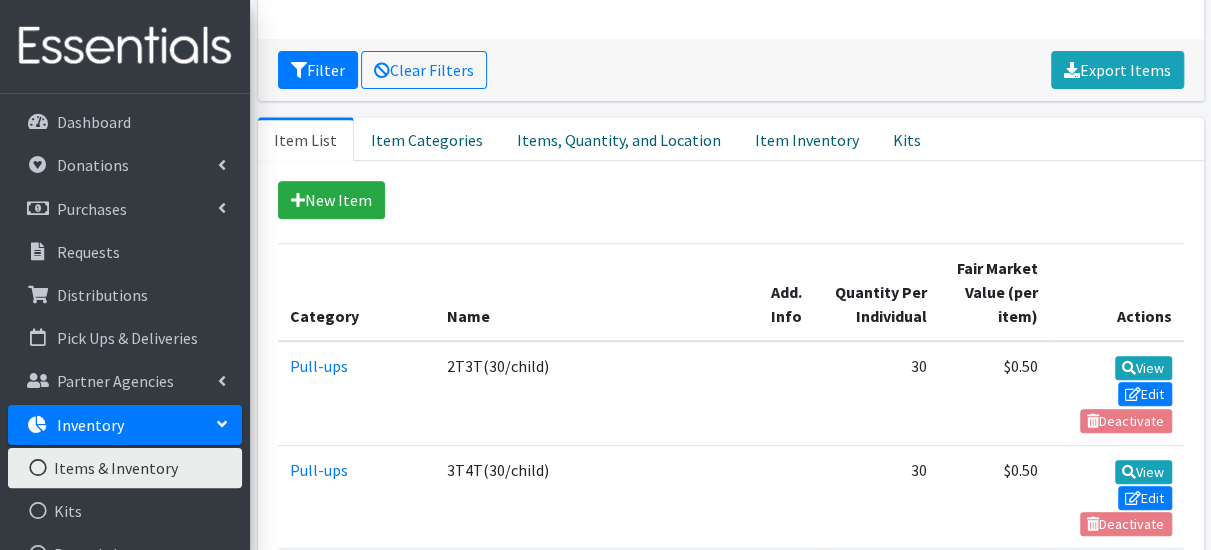 scroll, scrollTop: 300, scrollLeft: 0, axis: vertical 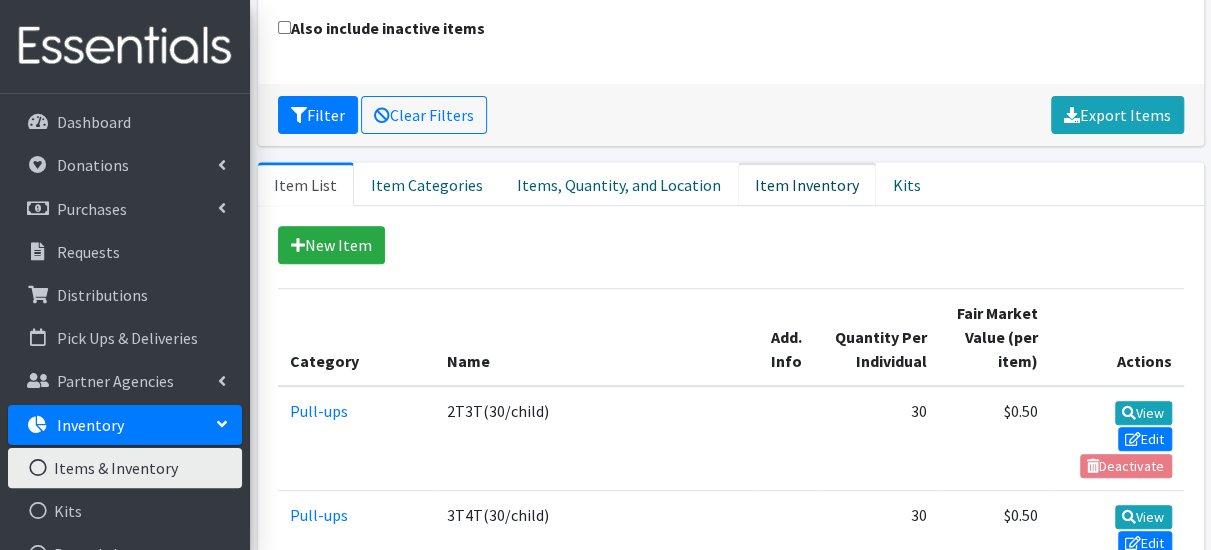 click on "Item Inventory" at bounding box center (807, 184) 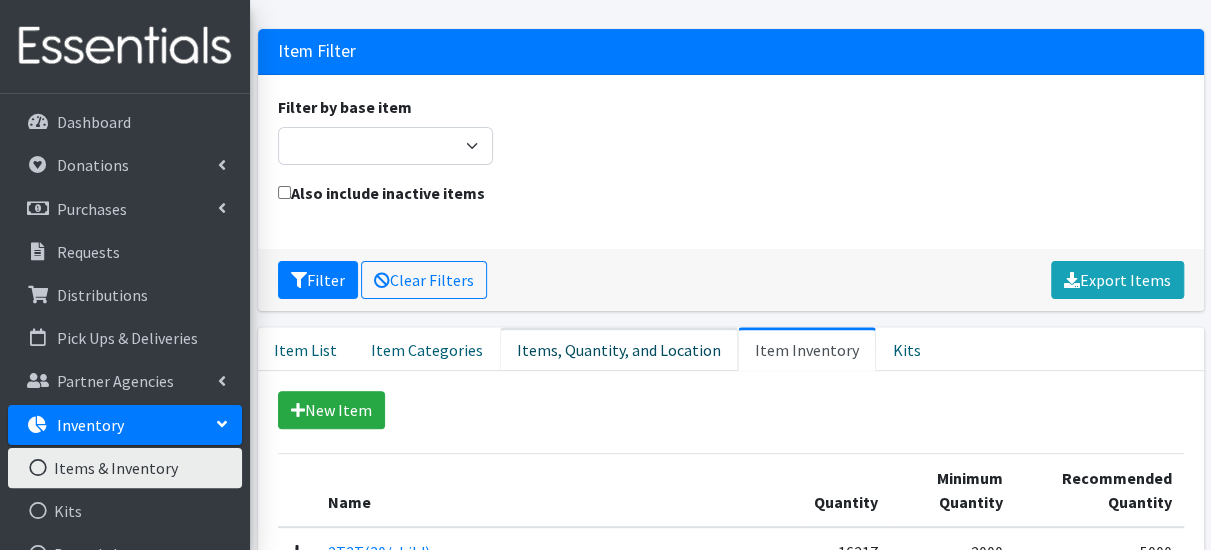 scroll, scrollTop: 200, scrollLeft: 0, axis: vertical 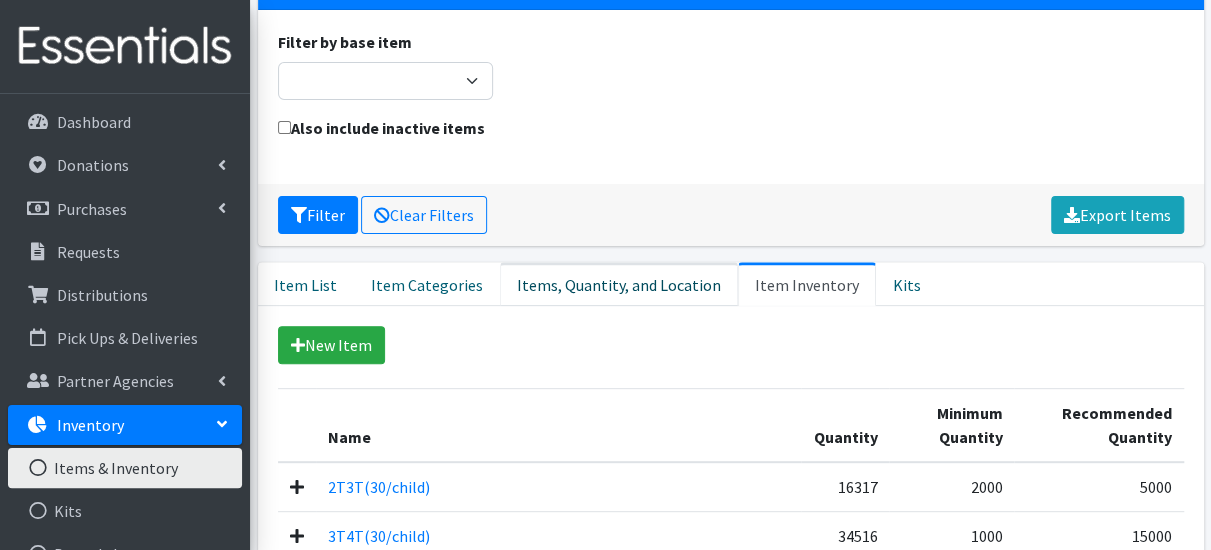 click on "Items,
Quantity, and Location" at bounding box center [619, 284] 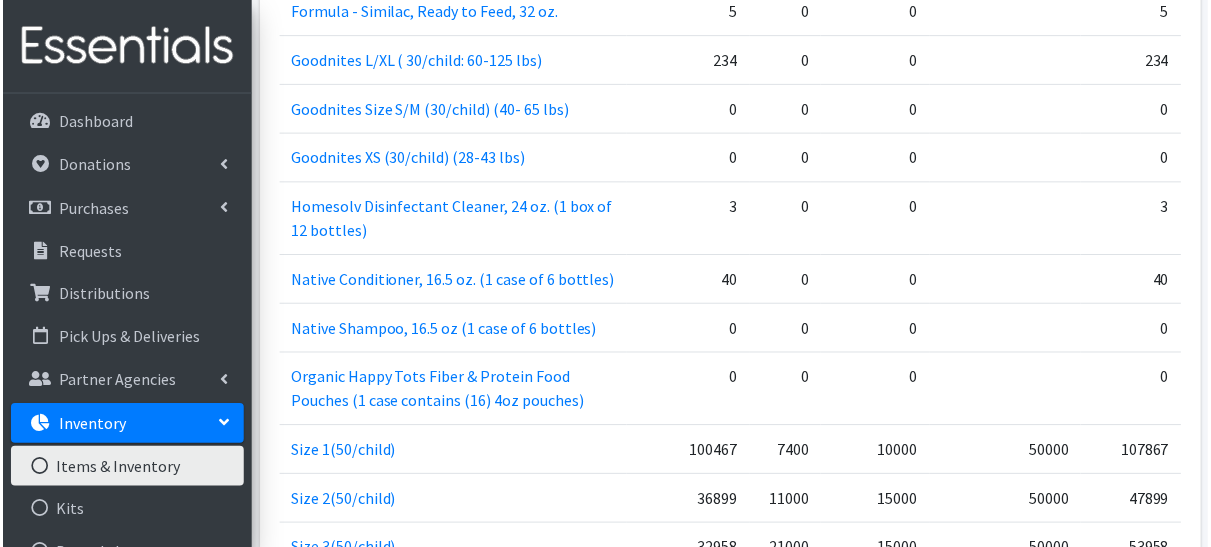 scroll, scrollTop: 2100, scrollLeft: 0, axis: vertical 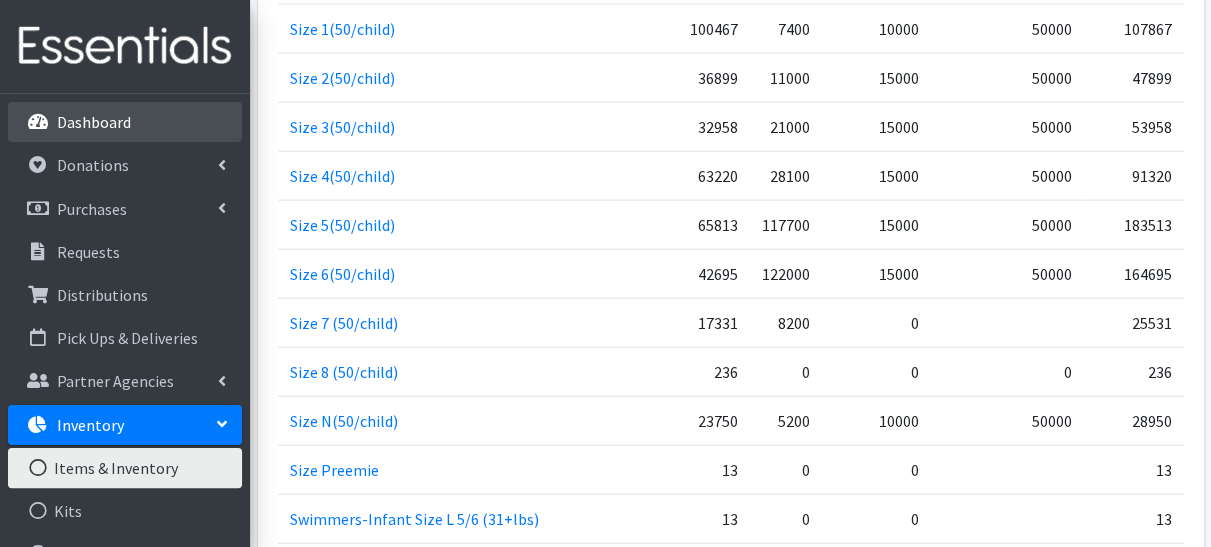 click on "Dashboard" at bounding box center [125, 122] 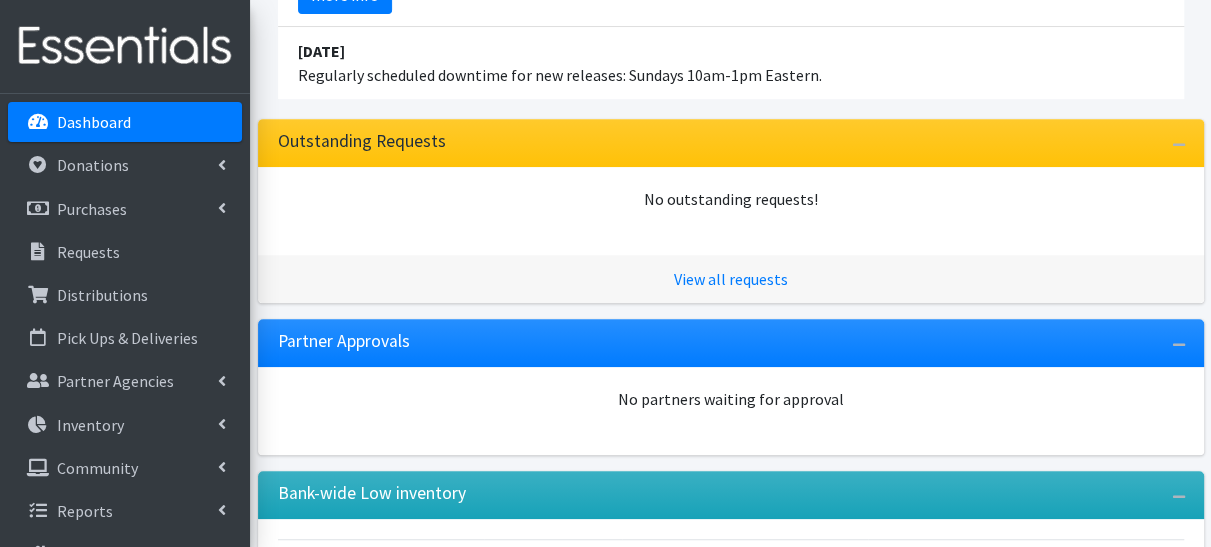 scroll, scrollTop: 480, scrollLeft: 0, axis: vertical 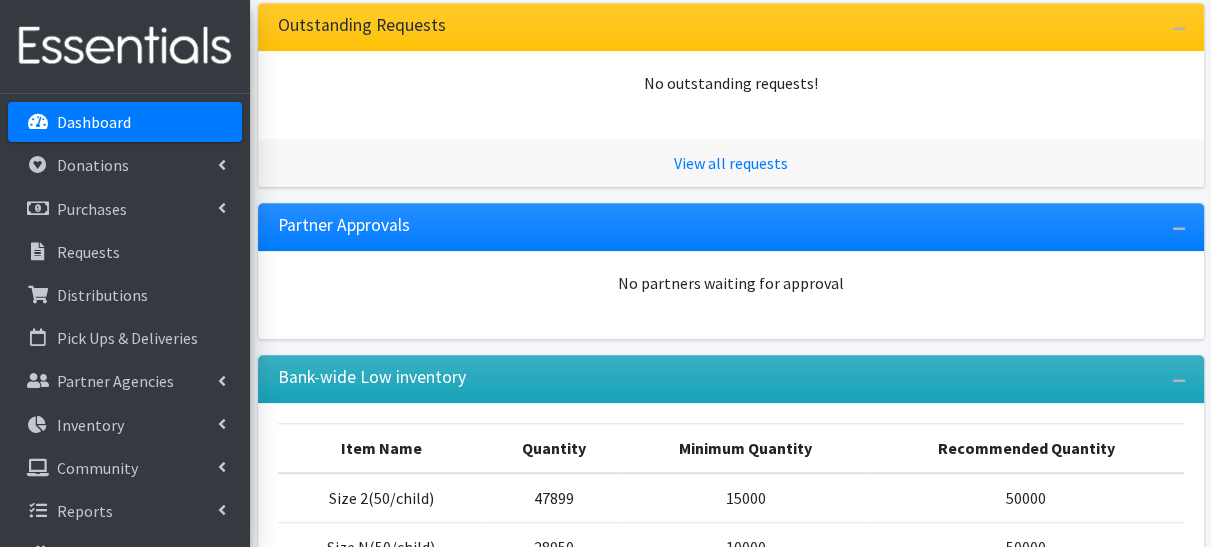 click on "No partners waiting for approval" at bounding box center (731, 283) 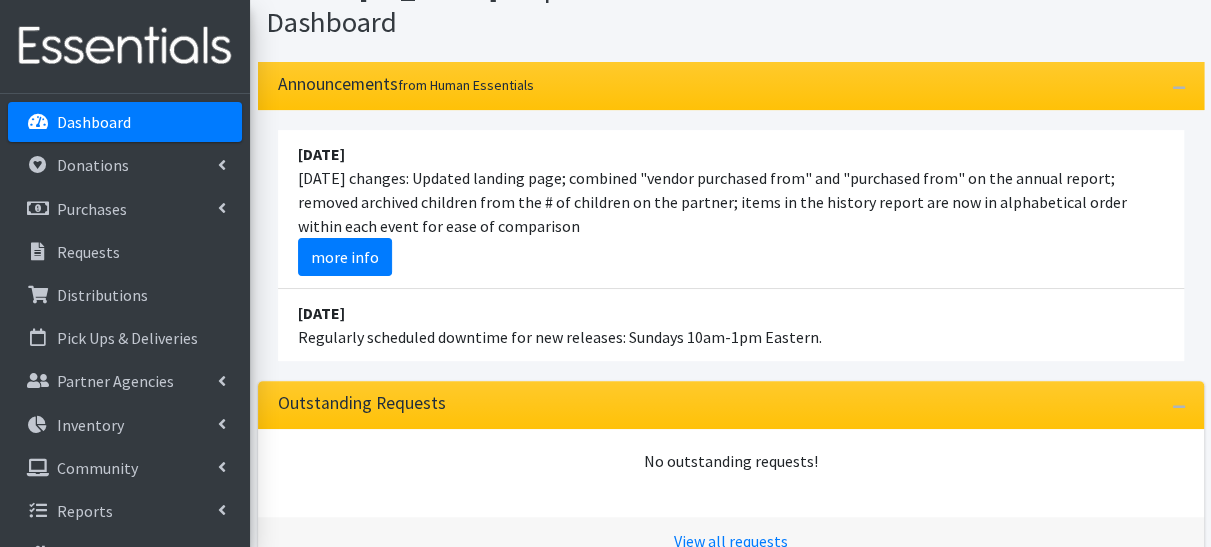 scroll, scrollTop: 110, scrollLeft: 0, axis: vertical 